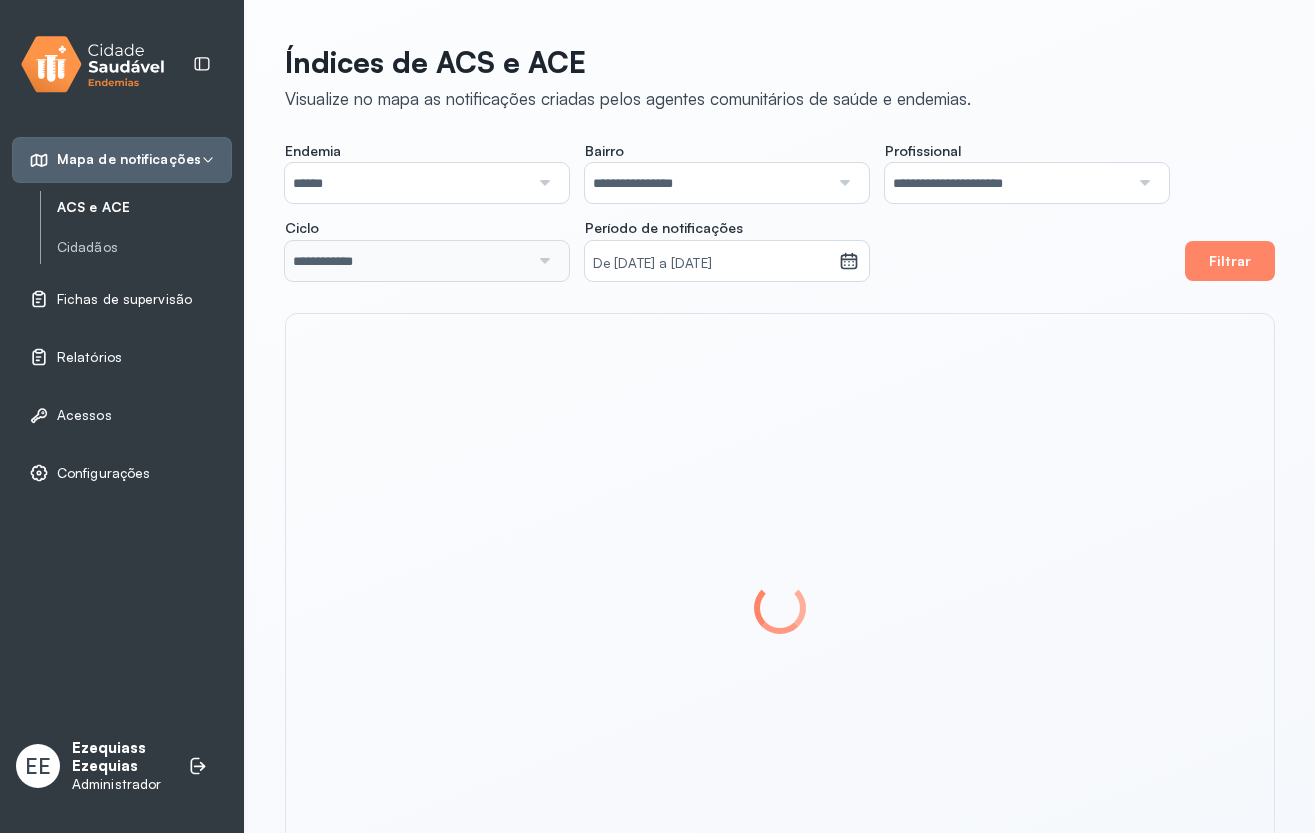 scroll, scrollTop: 0, scrollLeft: 0, axis: both 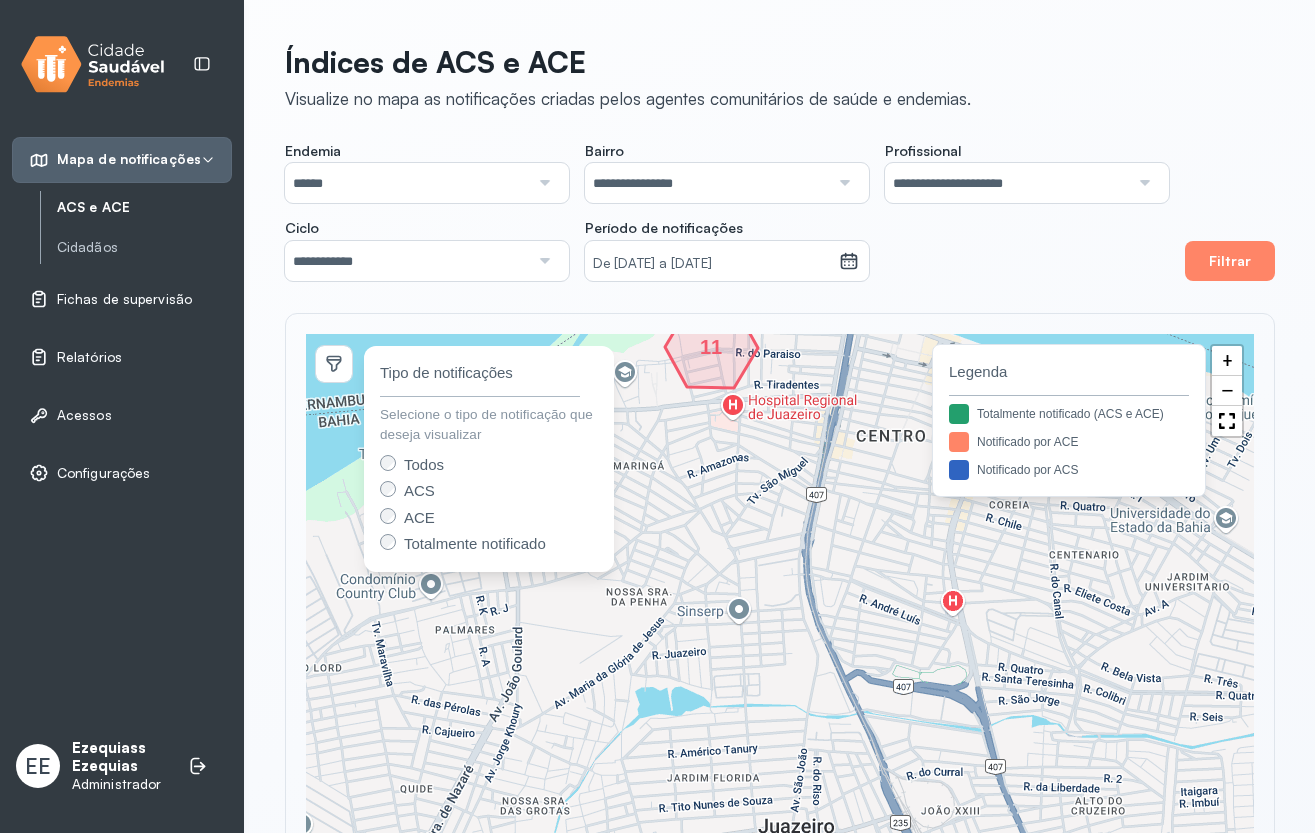 click on "Relatórios" at bounding box center (122, 357) 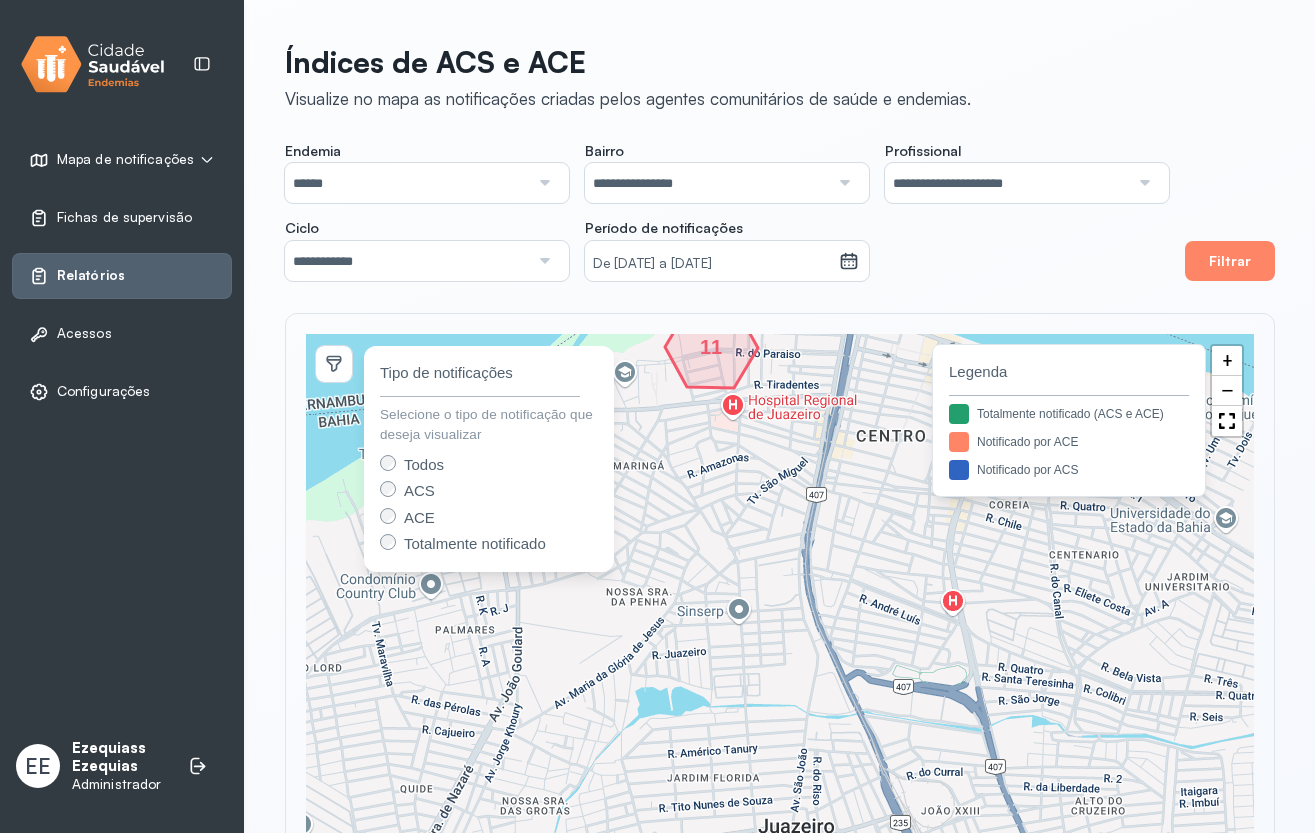 click on "Relatórios" at bounding box center (91, 275) 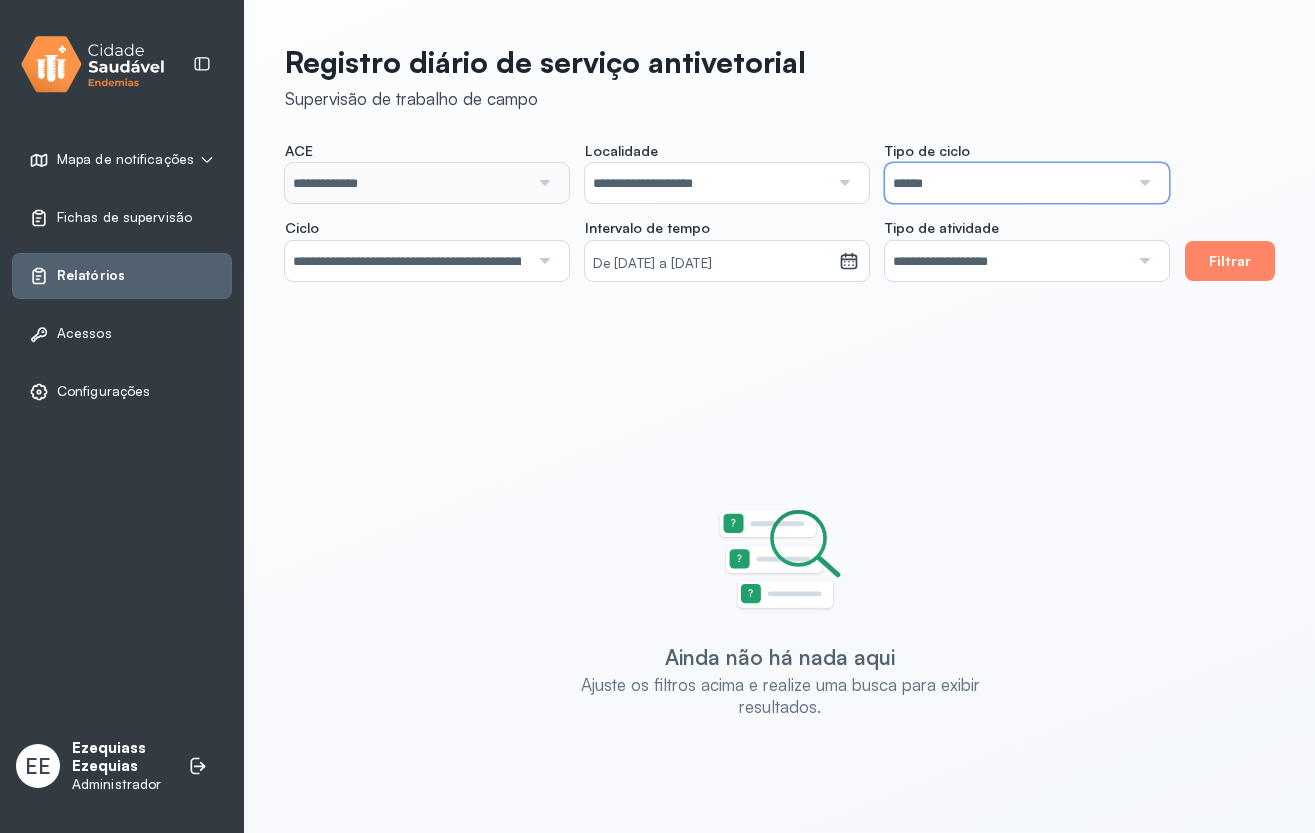 click on "******" at bounding box center (1007, 183) 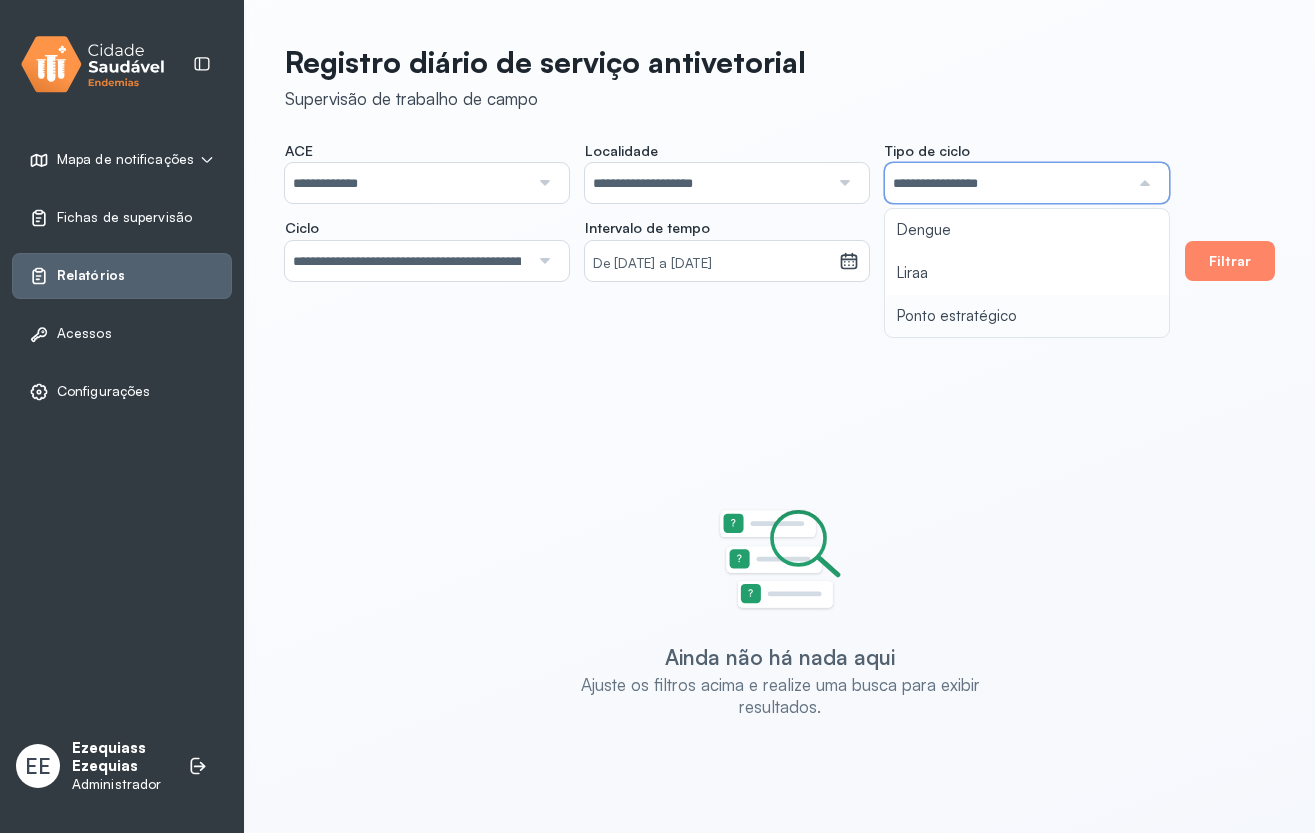 type on "**********" 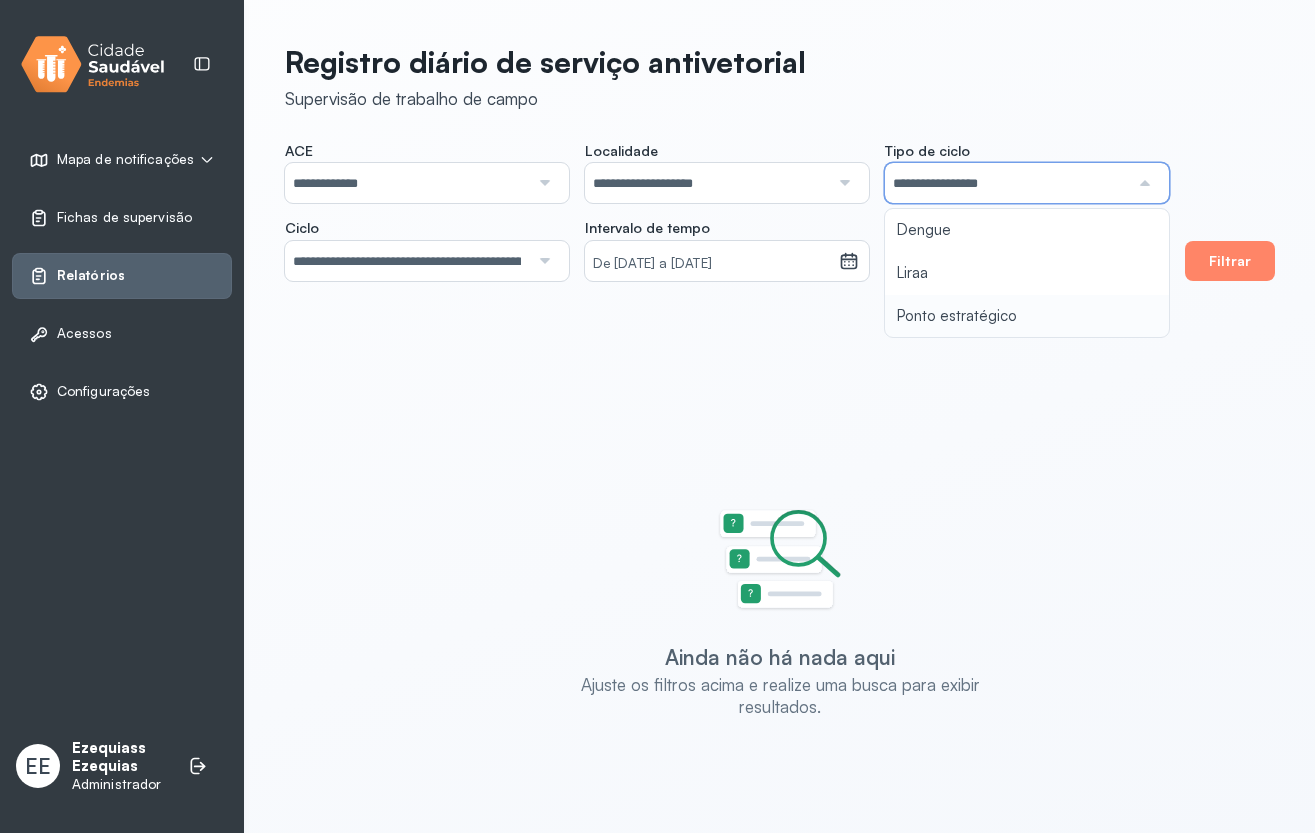 type on "**********" 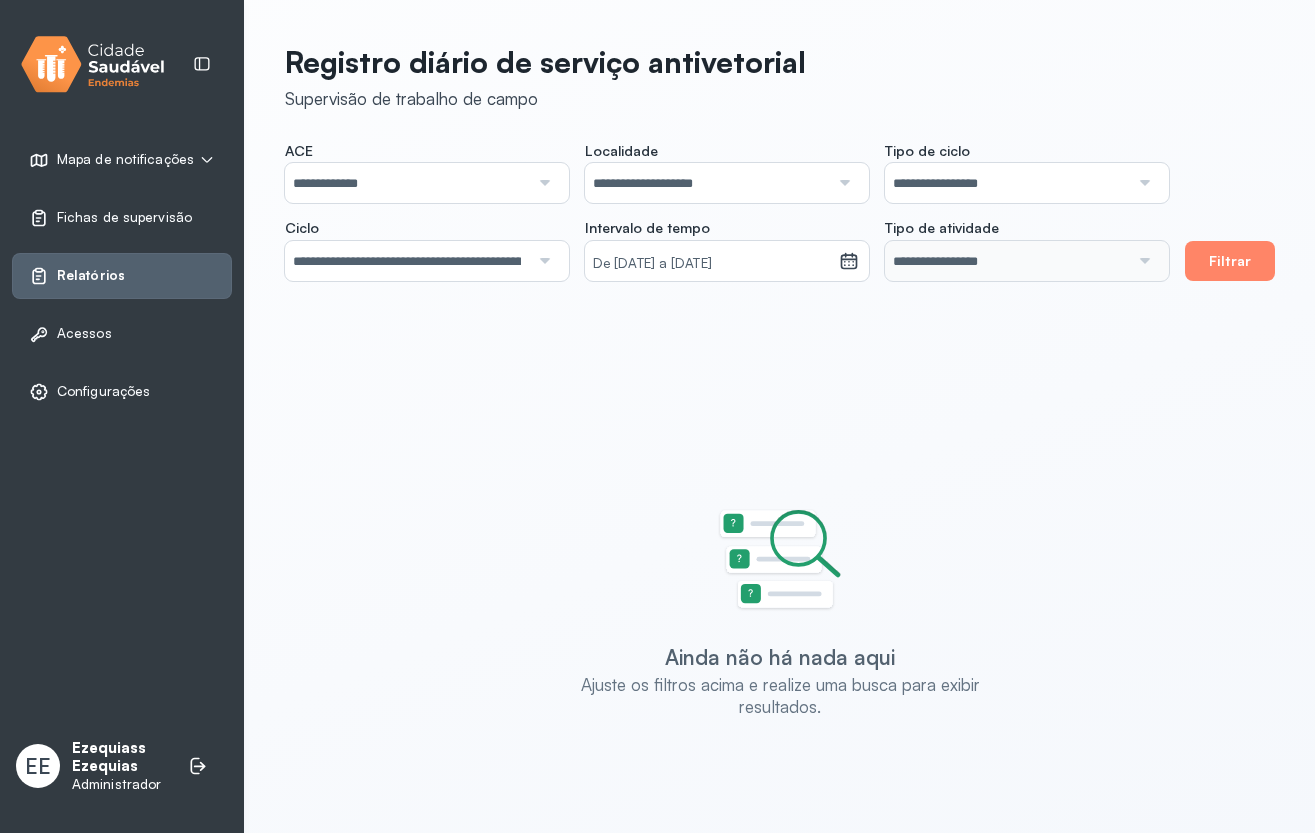 click on "**********" 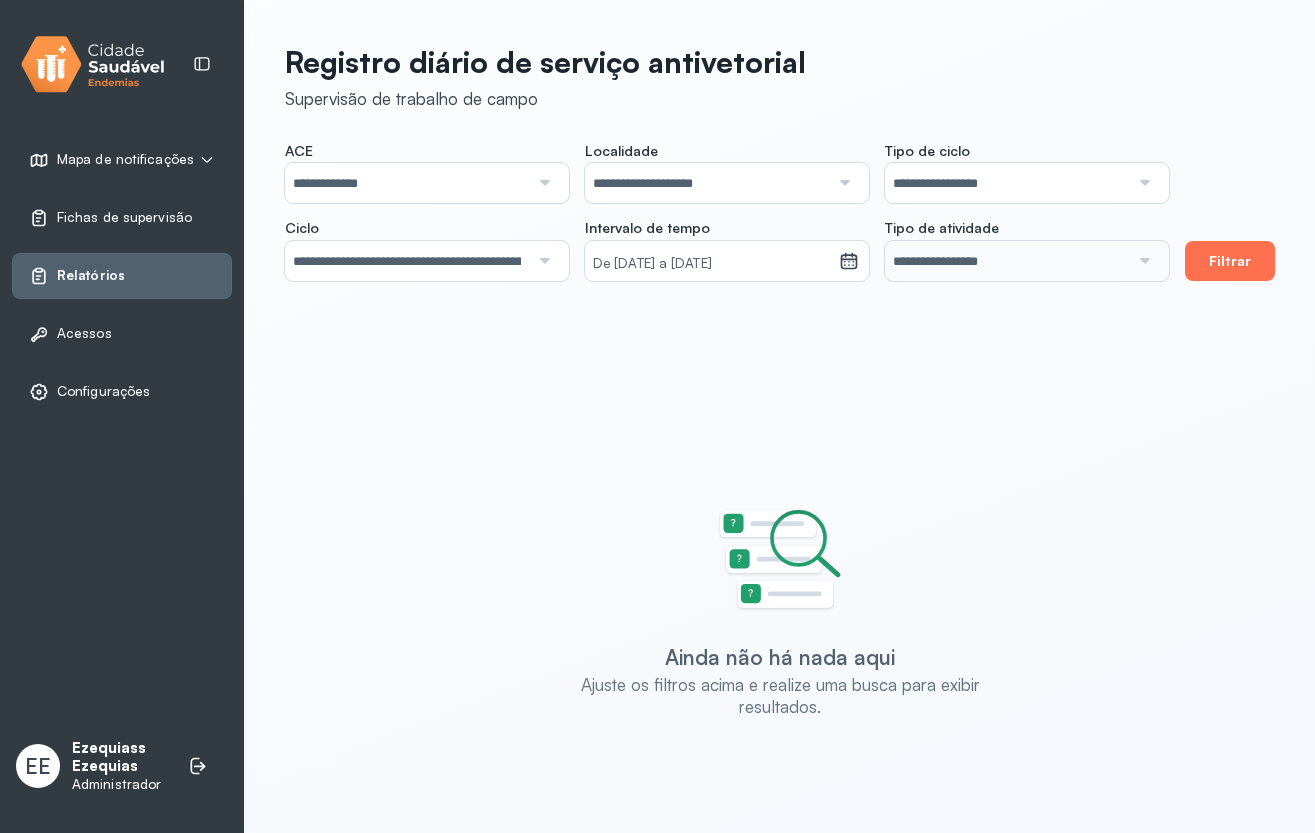 click on "Filtrar" at bounding box center [1230, 261] 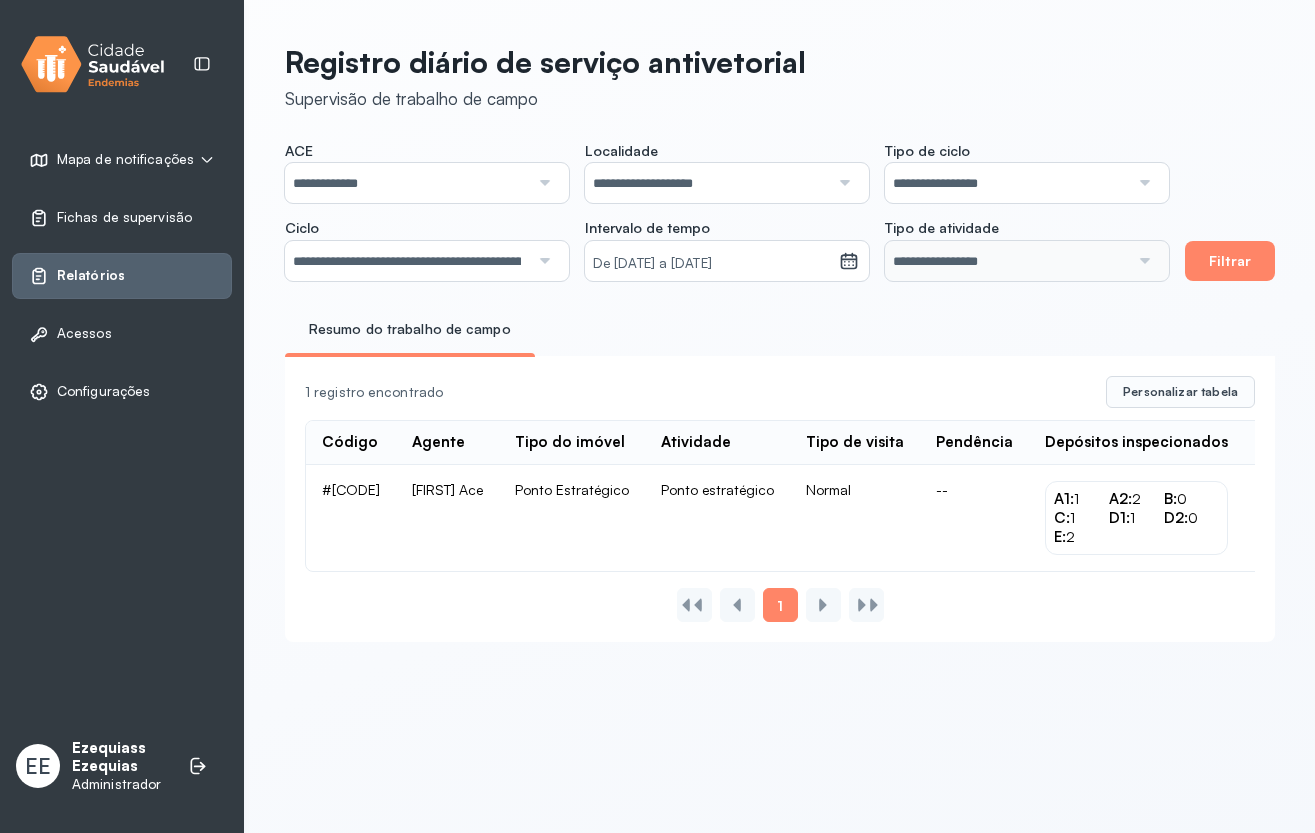 scroll, scrollTop: 0, scrollLeft: 179, axis: horizontal 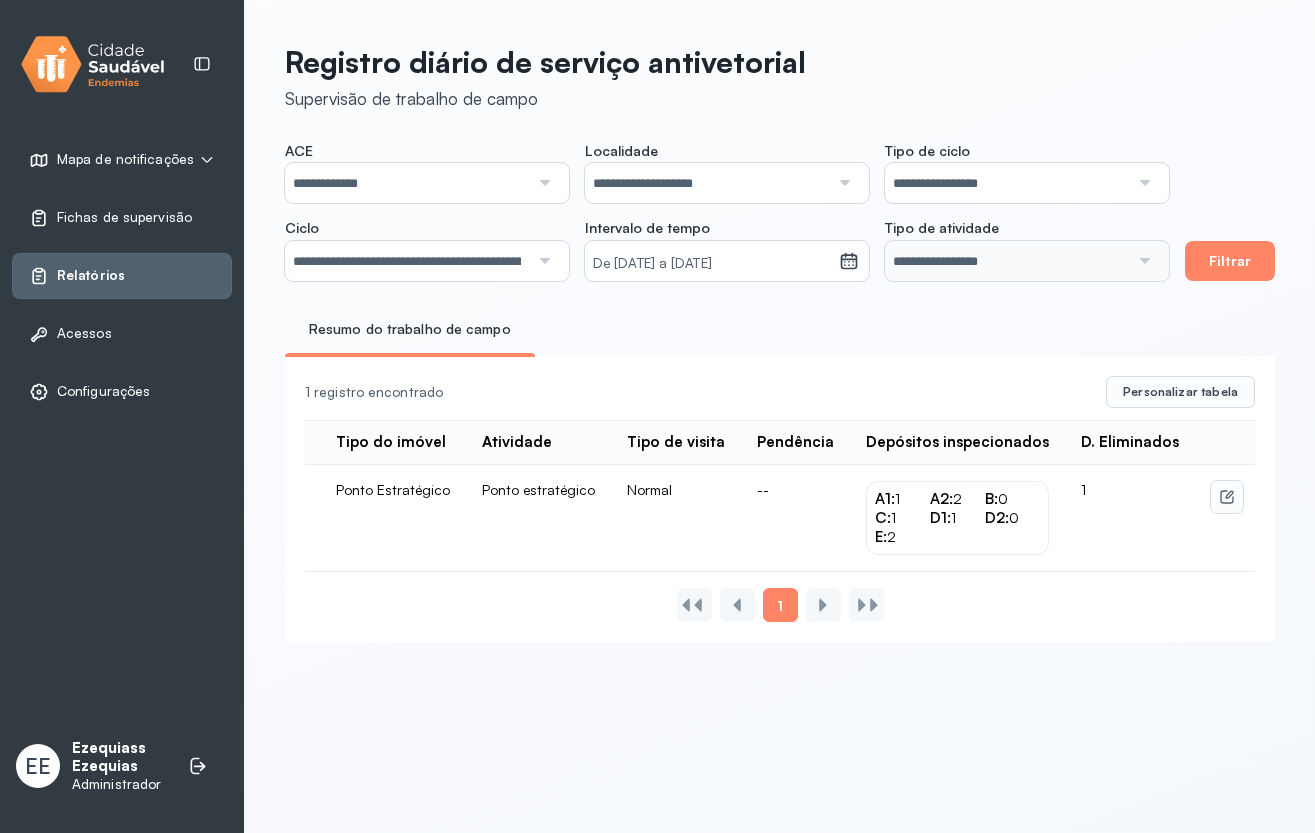 click 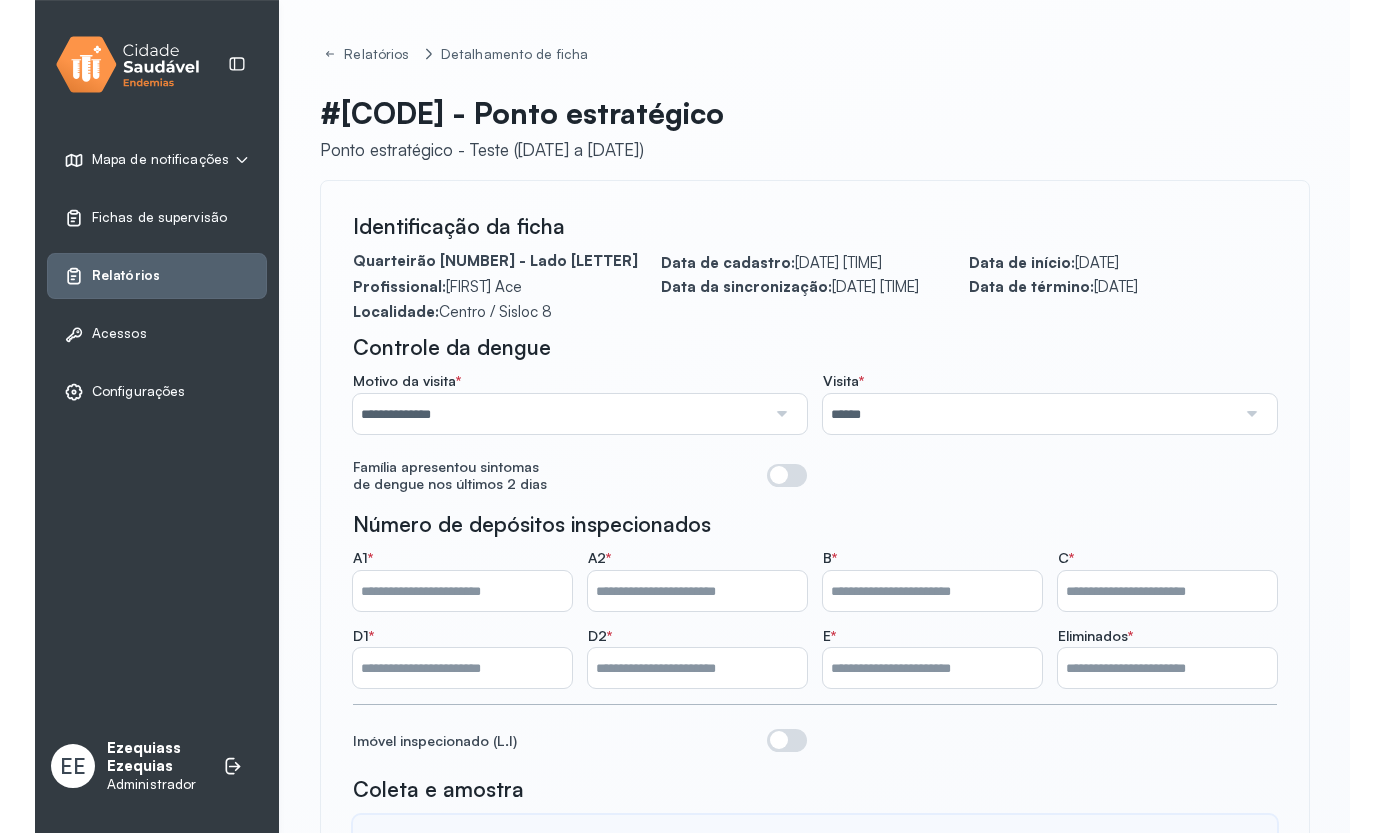 scroll, scrollTop: 0, scrollLeft: 0, axis: both 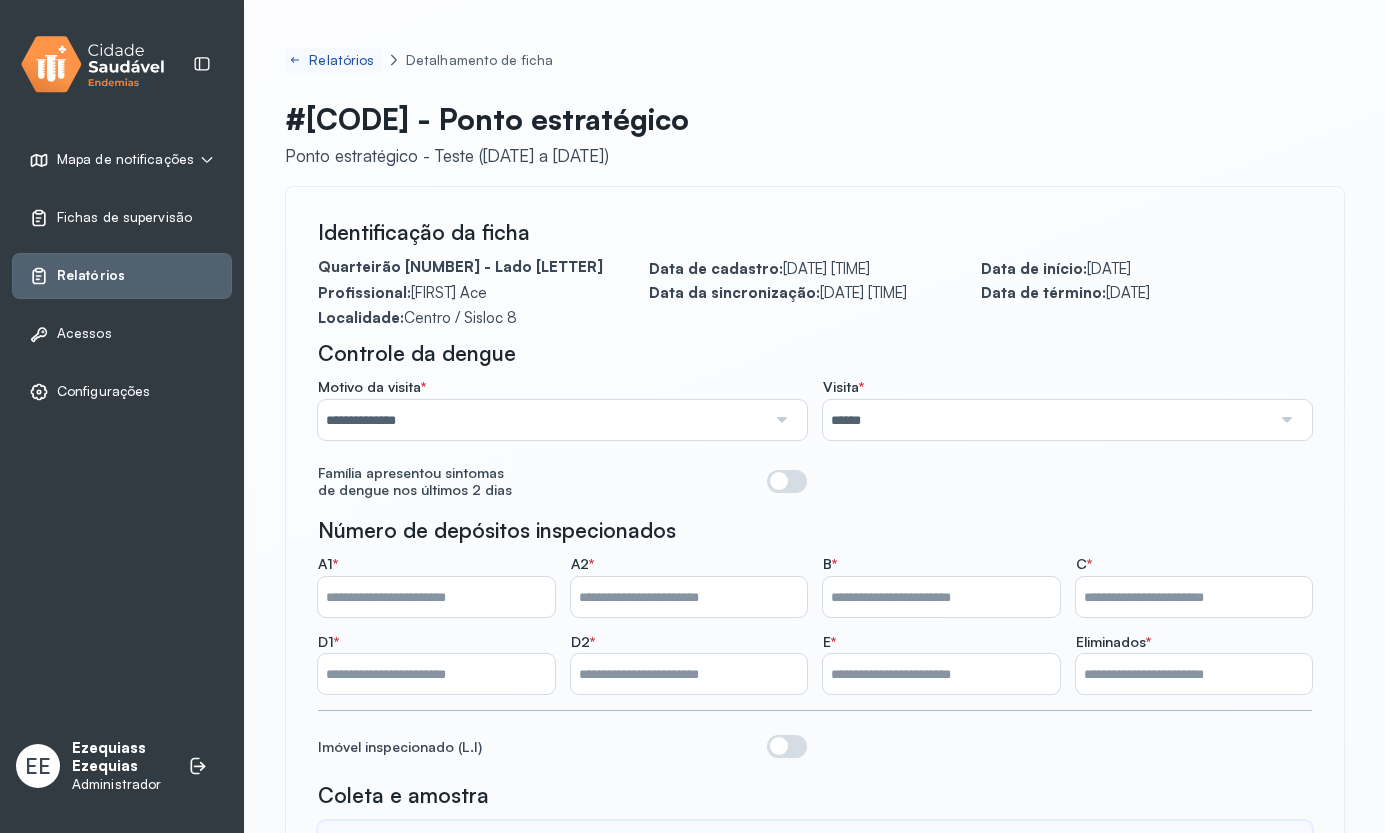 click on "Relatórios" at bounding box center (343, 60) 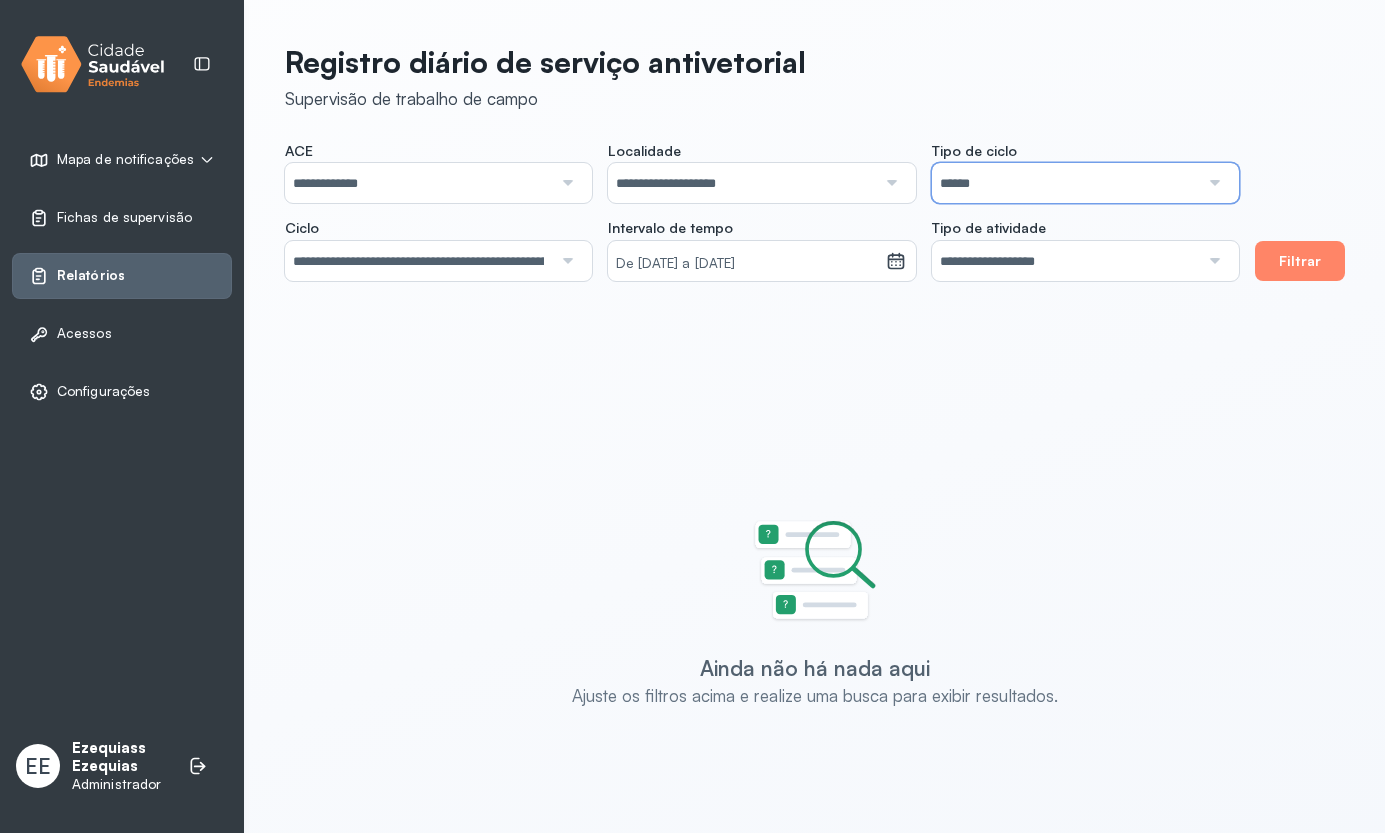 click on "******" at bounding box center [1065, 183] 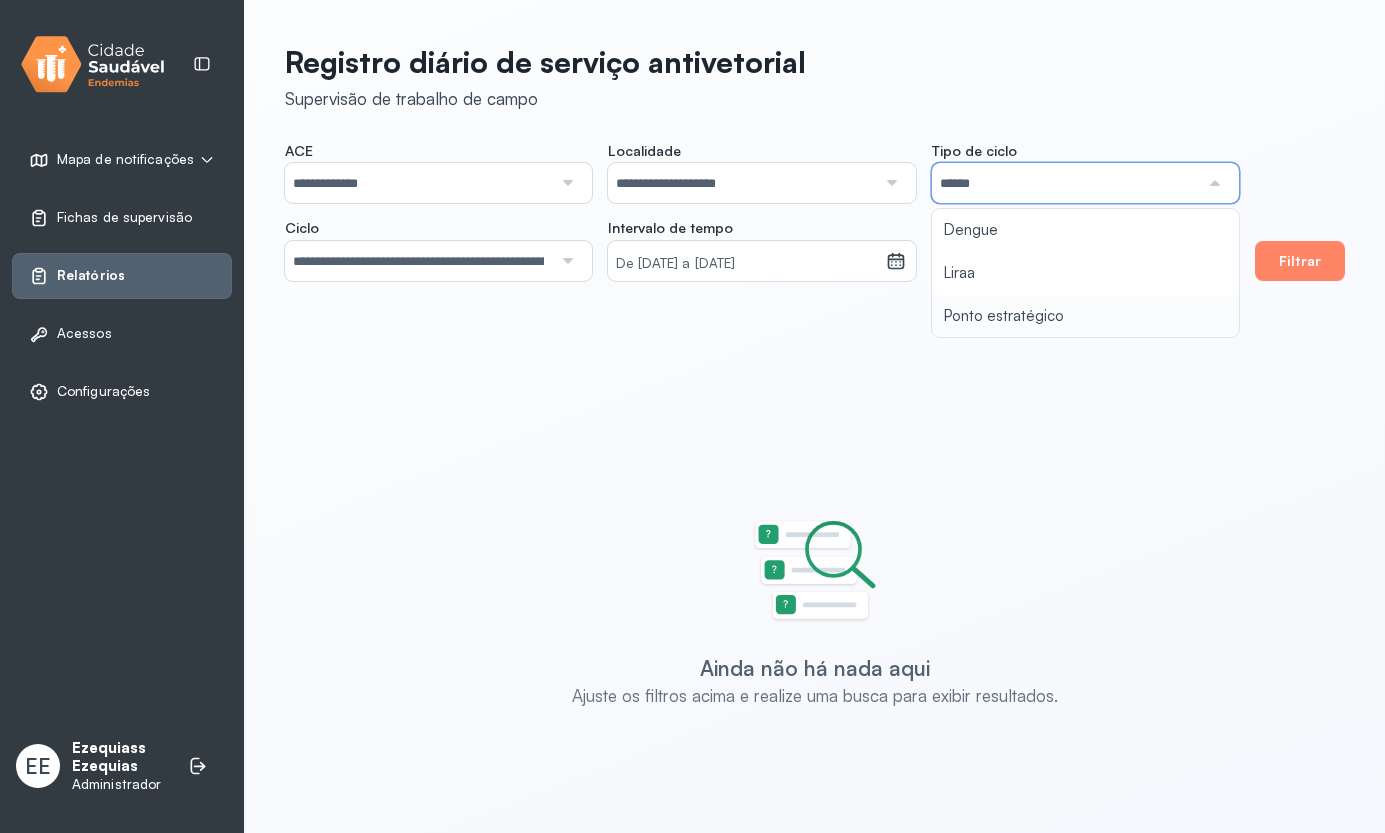 type on "**********" 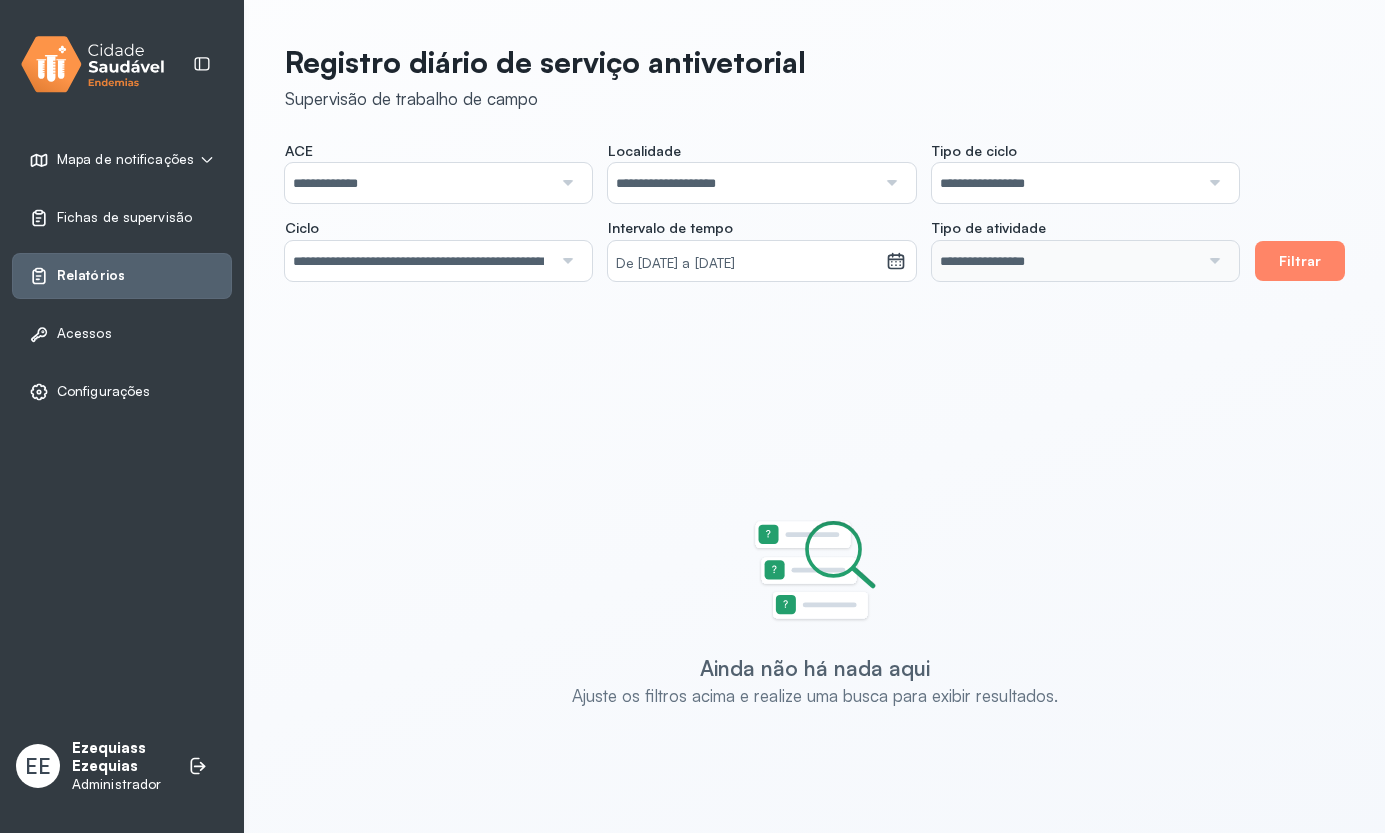 click on "**********" 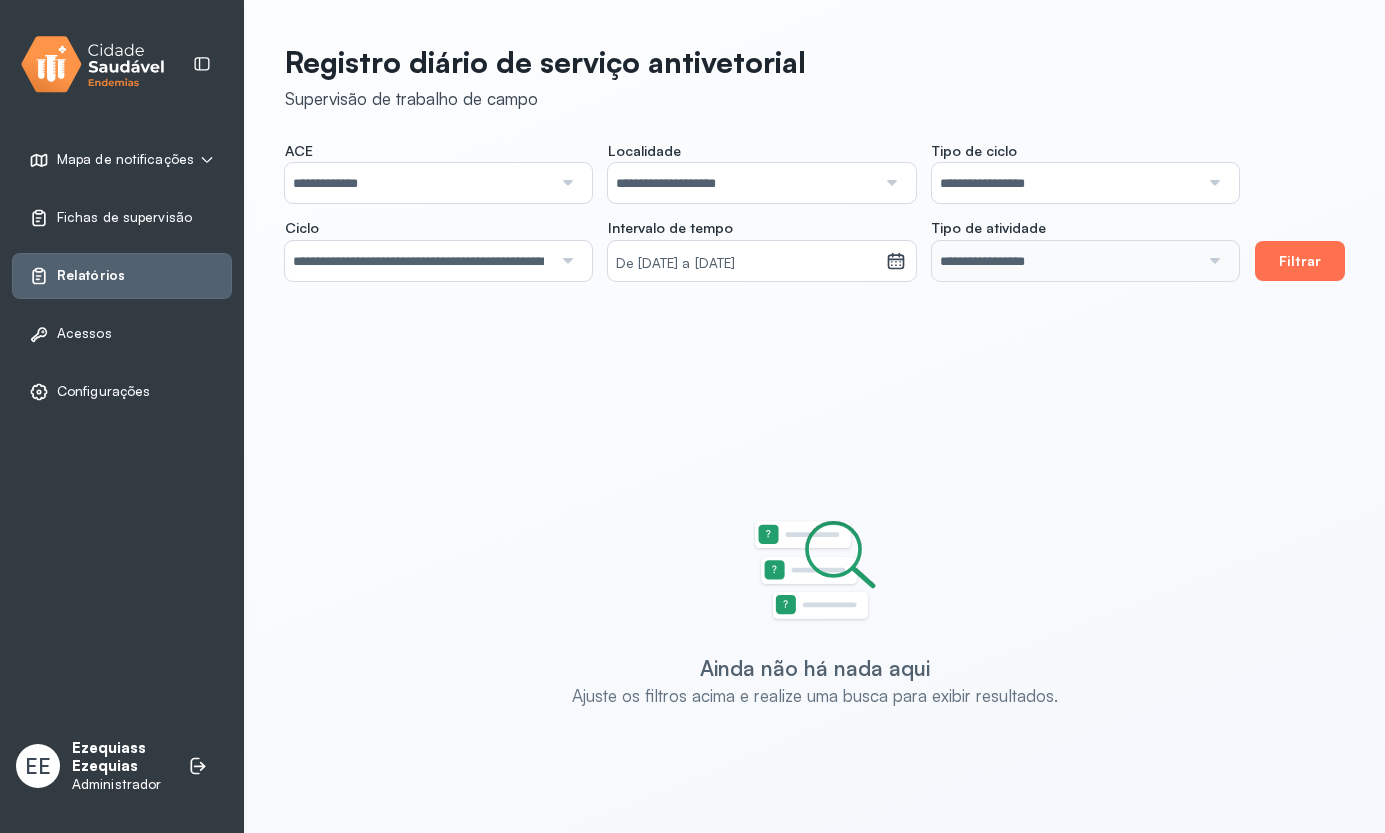 drag, startPoint x: 1265, startPoint y: 284, endPoint x: 1323, endPoint y: 259, distance: 63.15853 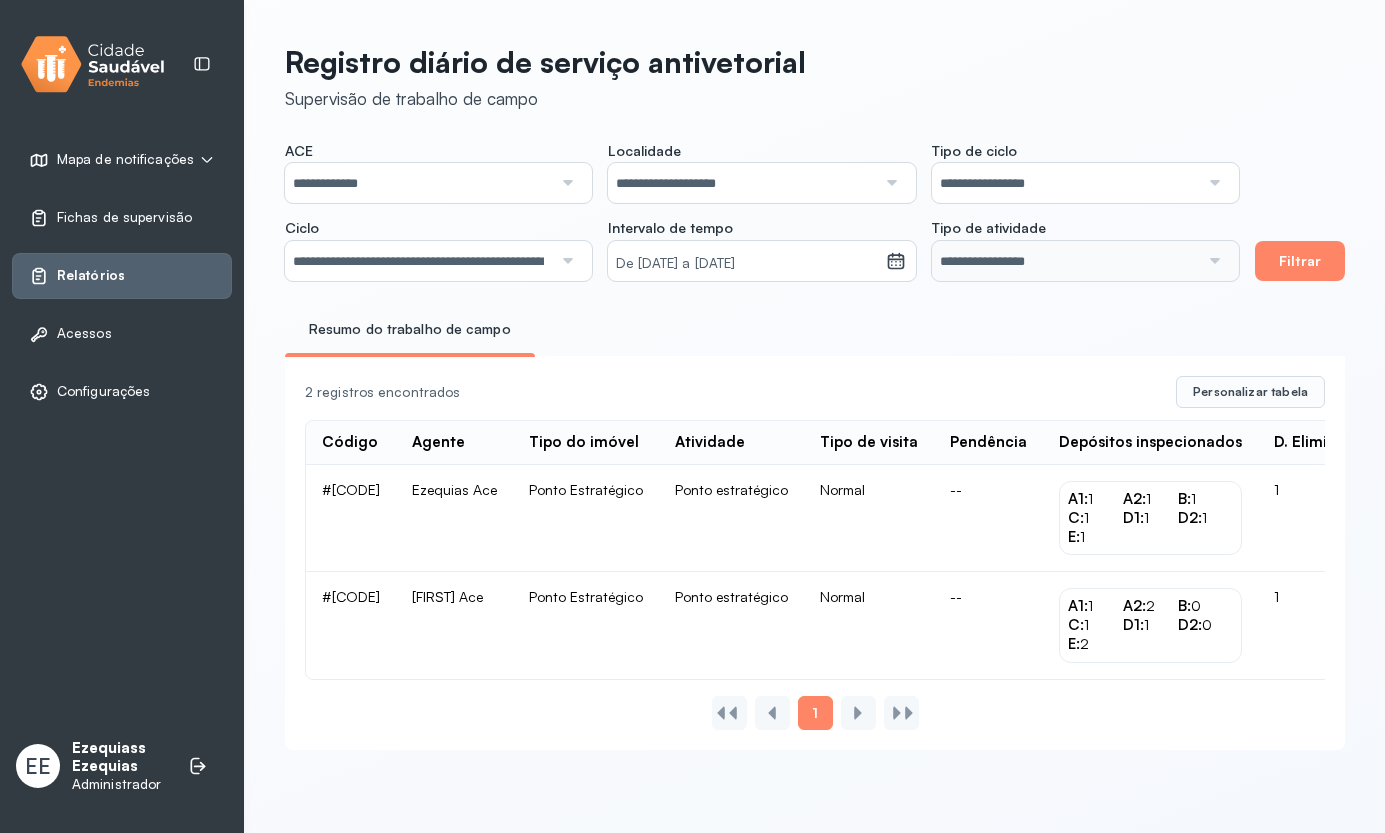 scroll, scrollTop: 0, scrollLeft: 145, axis: horizontal 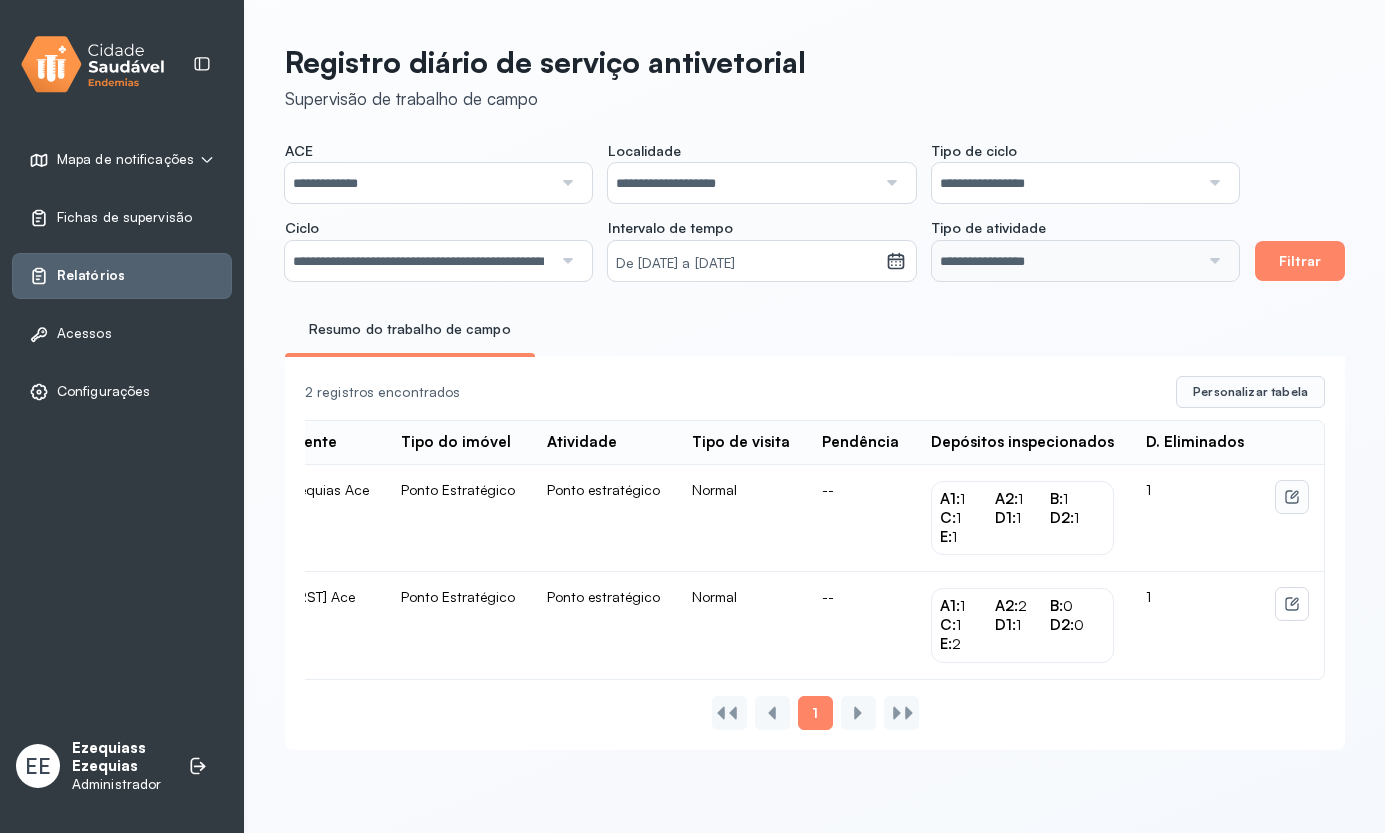click 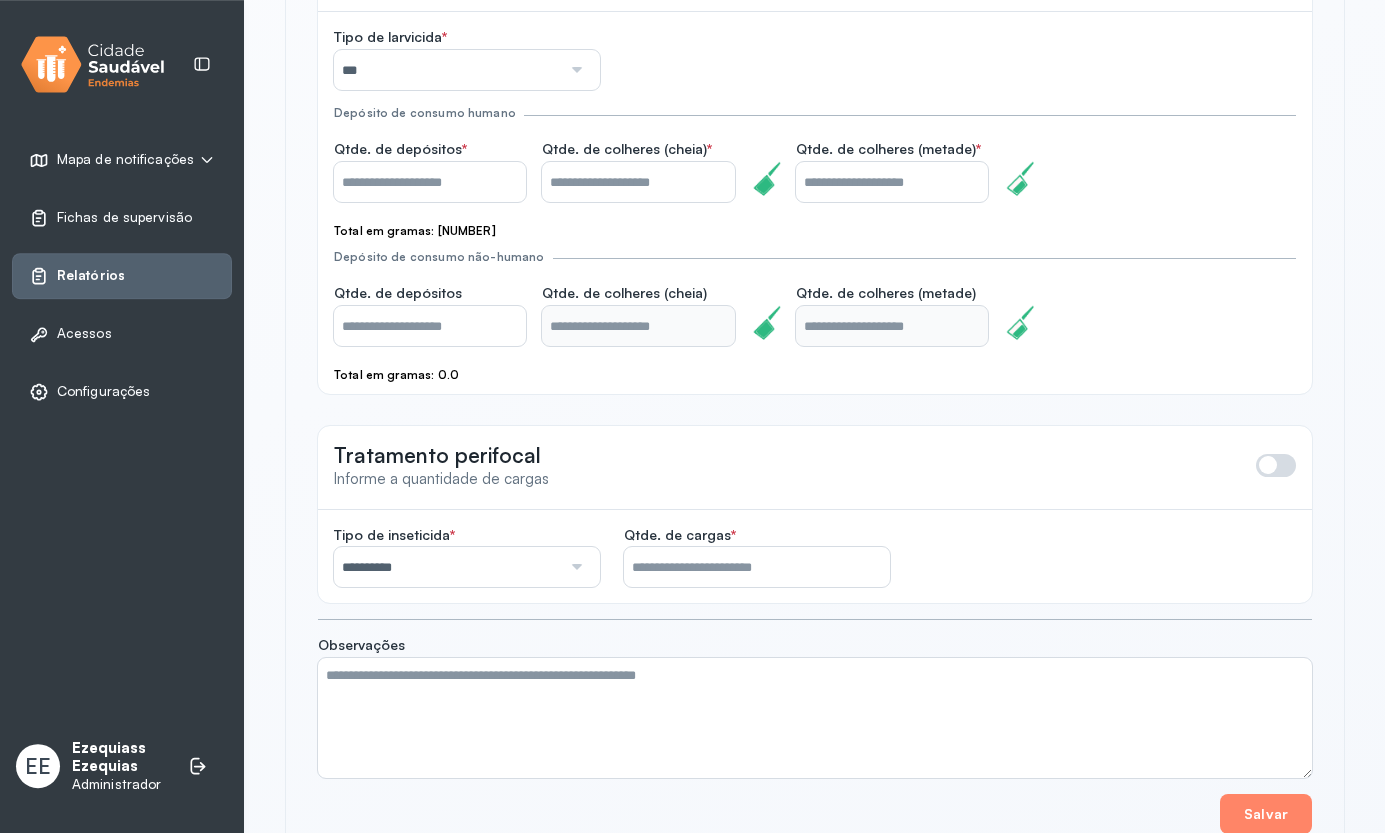 scroll, scrollTop: 934, scrollLeft: 0, axis: vertical 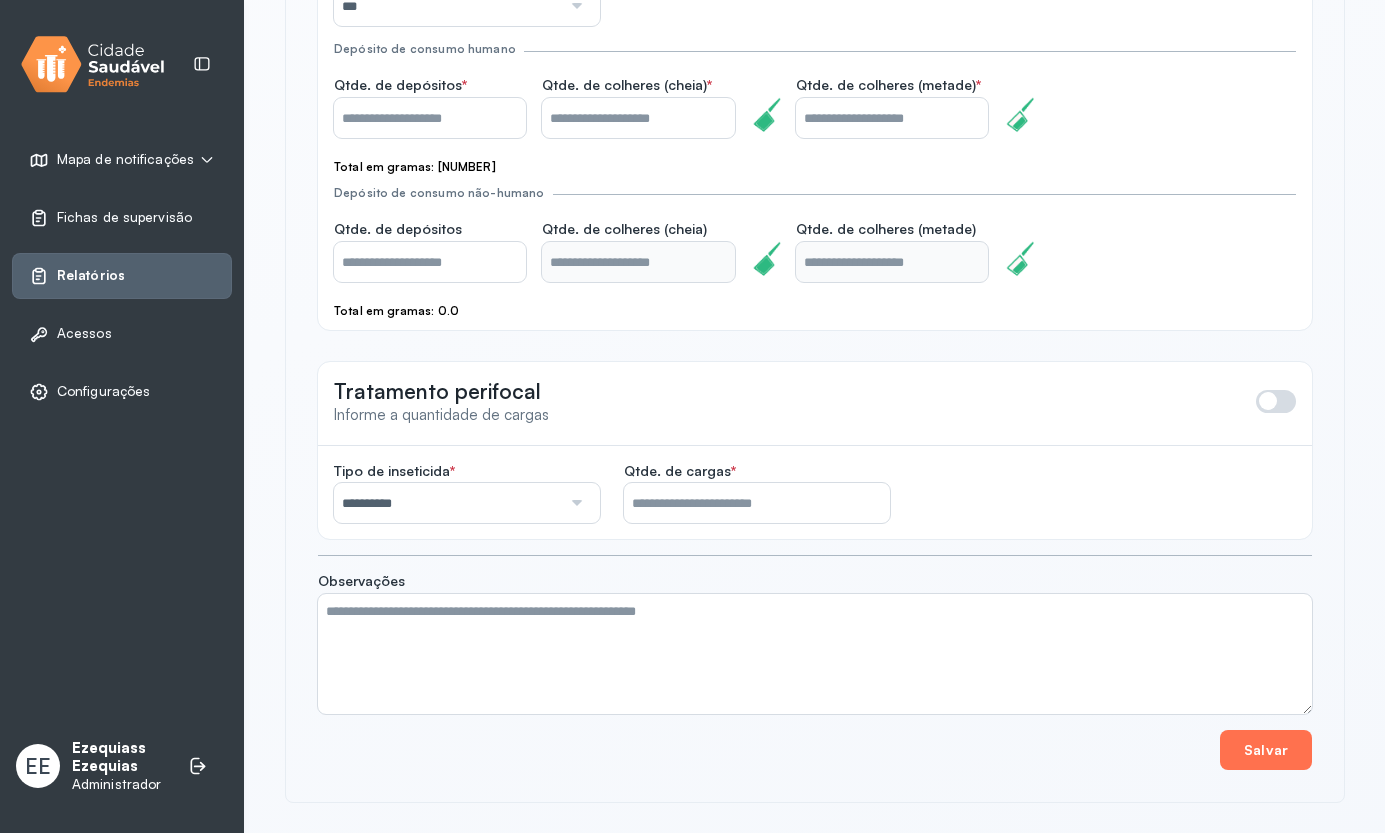 drag, startPoint x: 1271, startPoint y: 727, endPoint x: 1271, endPoint y: 742, distance: 15 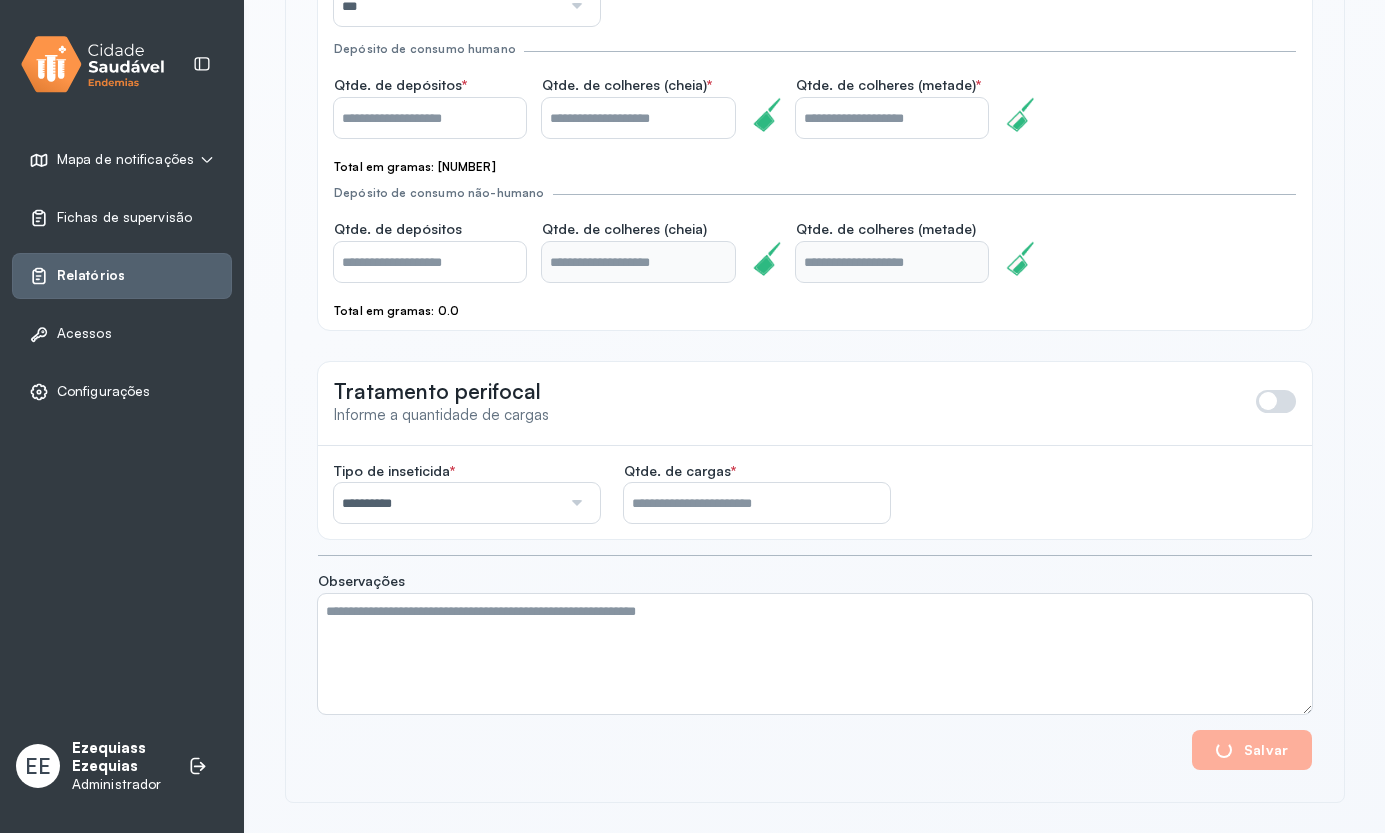 scroll, scrollTop: 0, scrollLeft: 0, axis: both 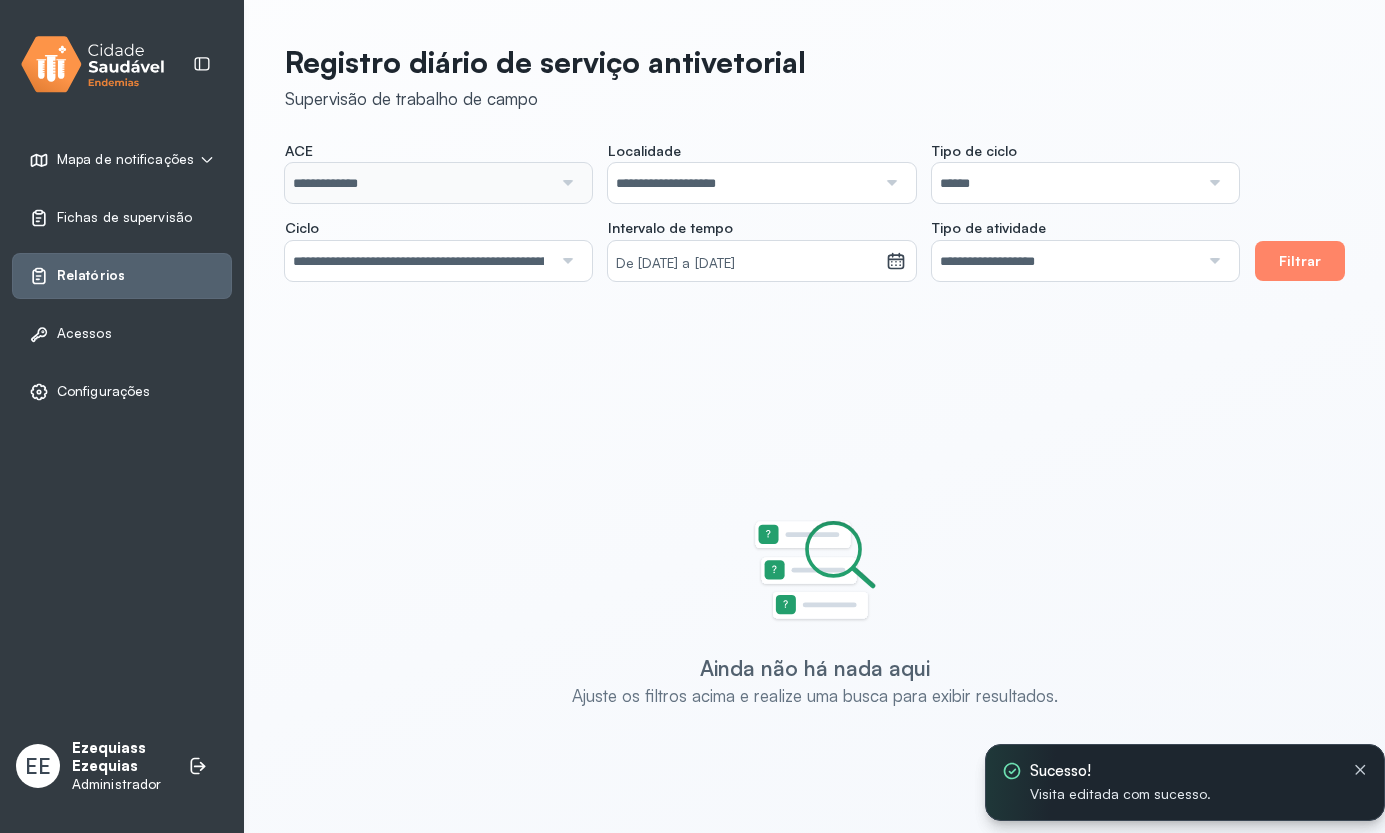 click on "******" at bounding box center (1065, 183) 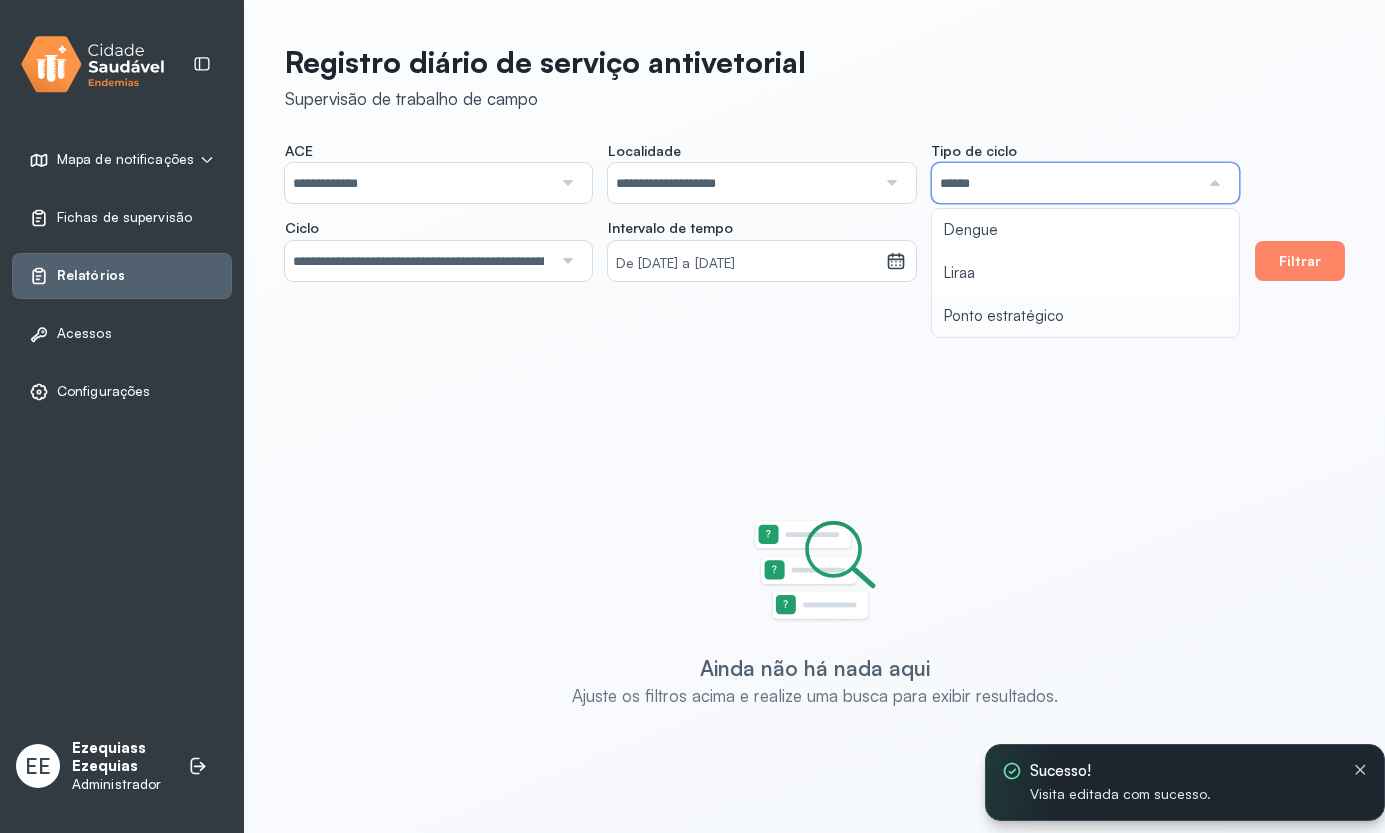 type on "**********" 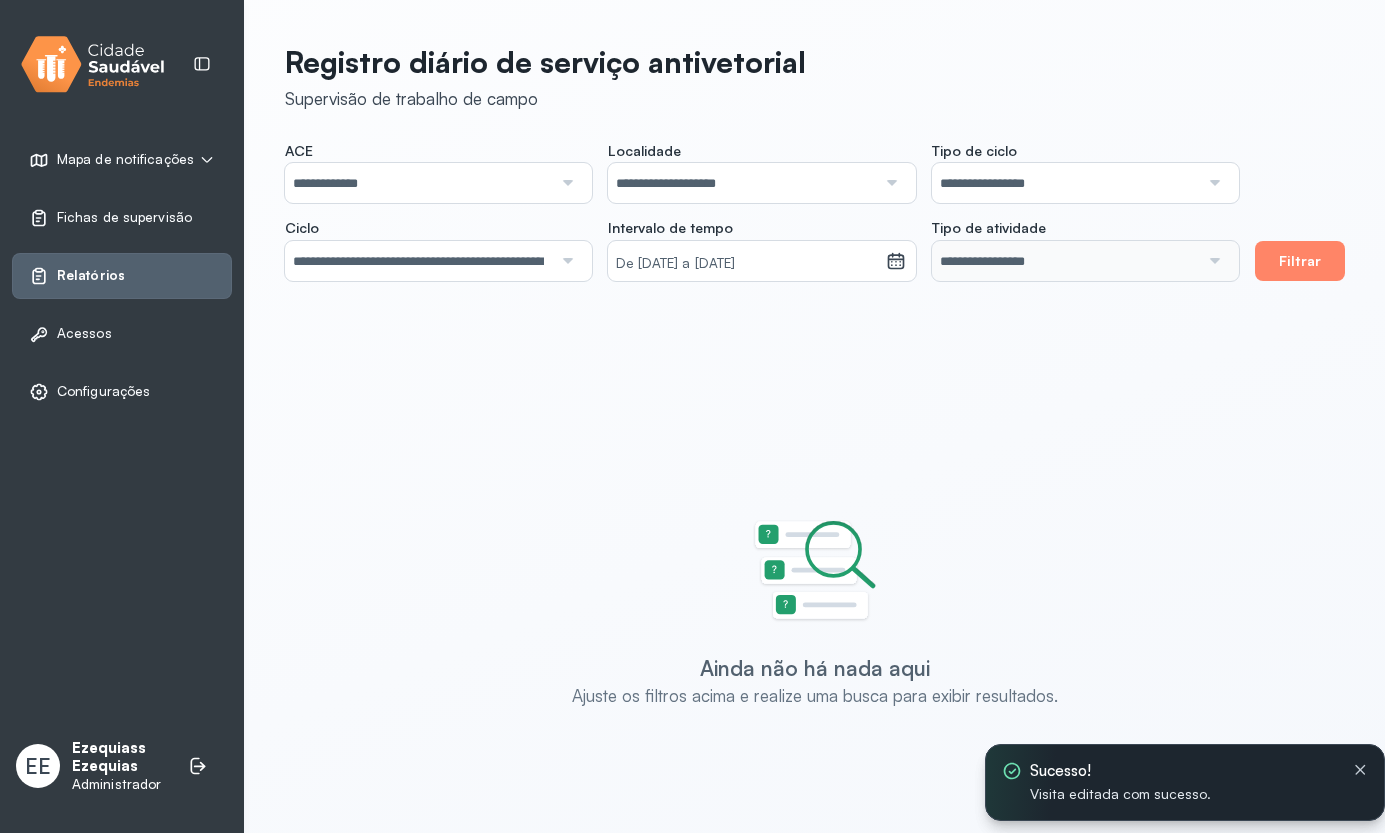 click on "**********" 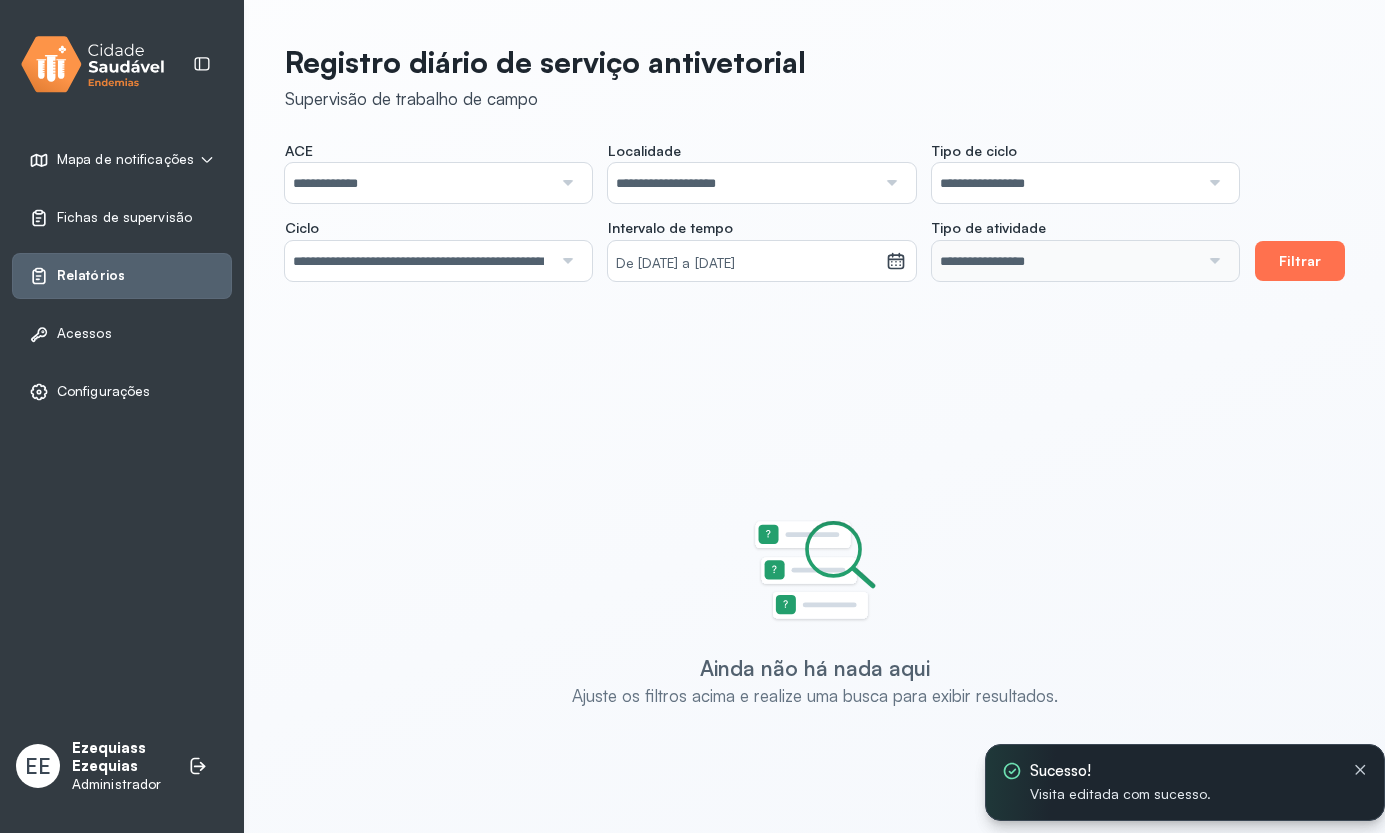 click on "Filtrar" at bounding box center [1300, 261] 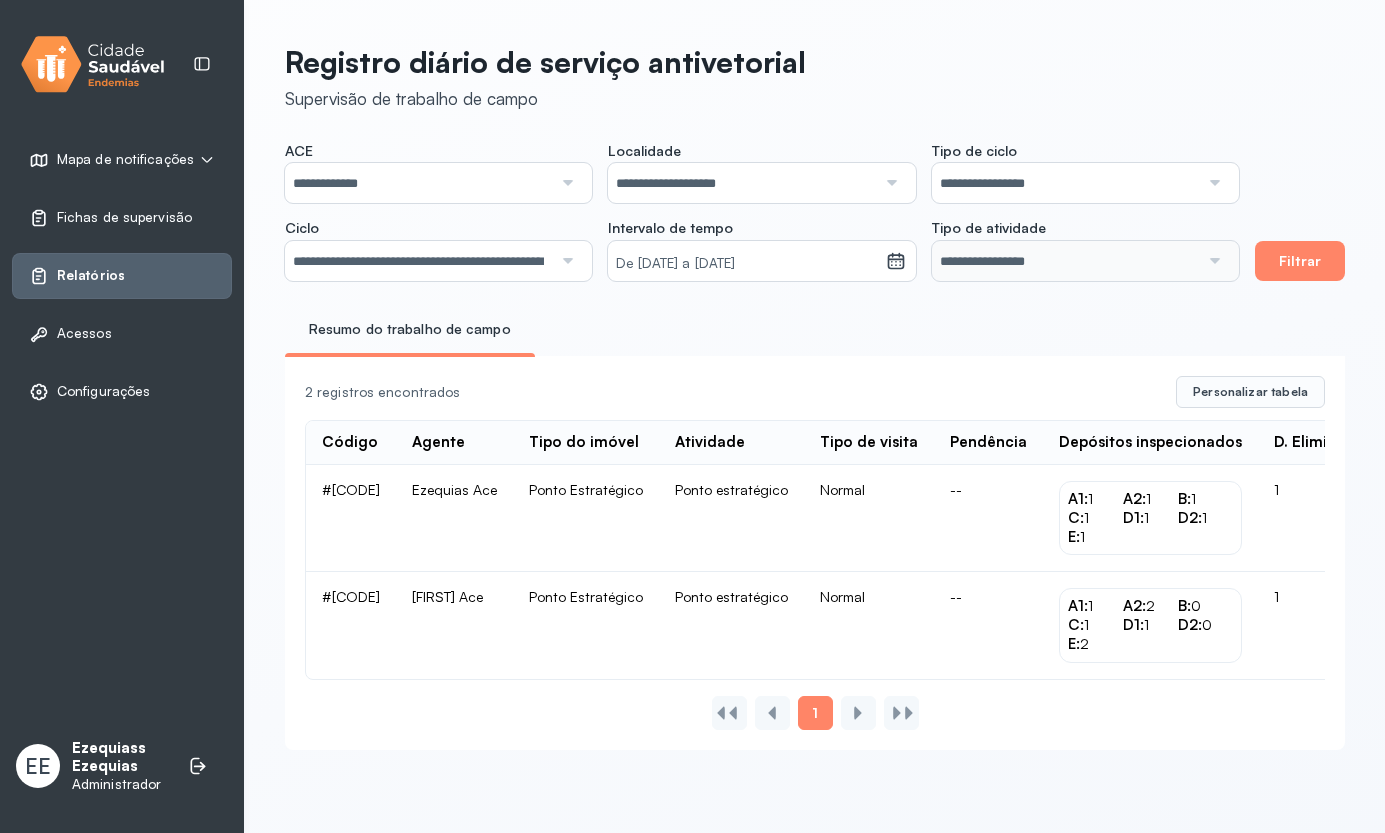 scroll, scrollTop: 0, scrollLeft: 145, axis: horizontal 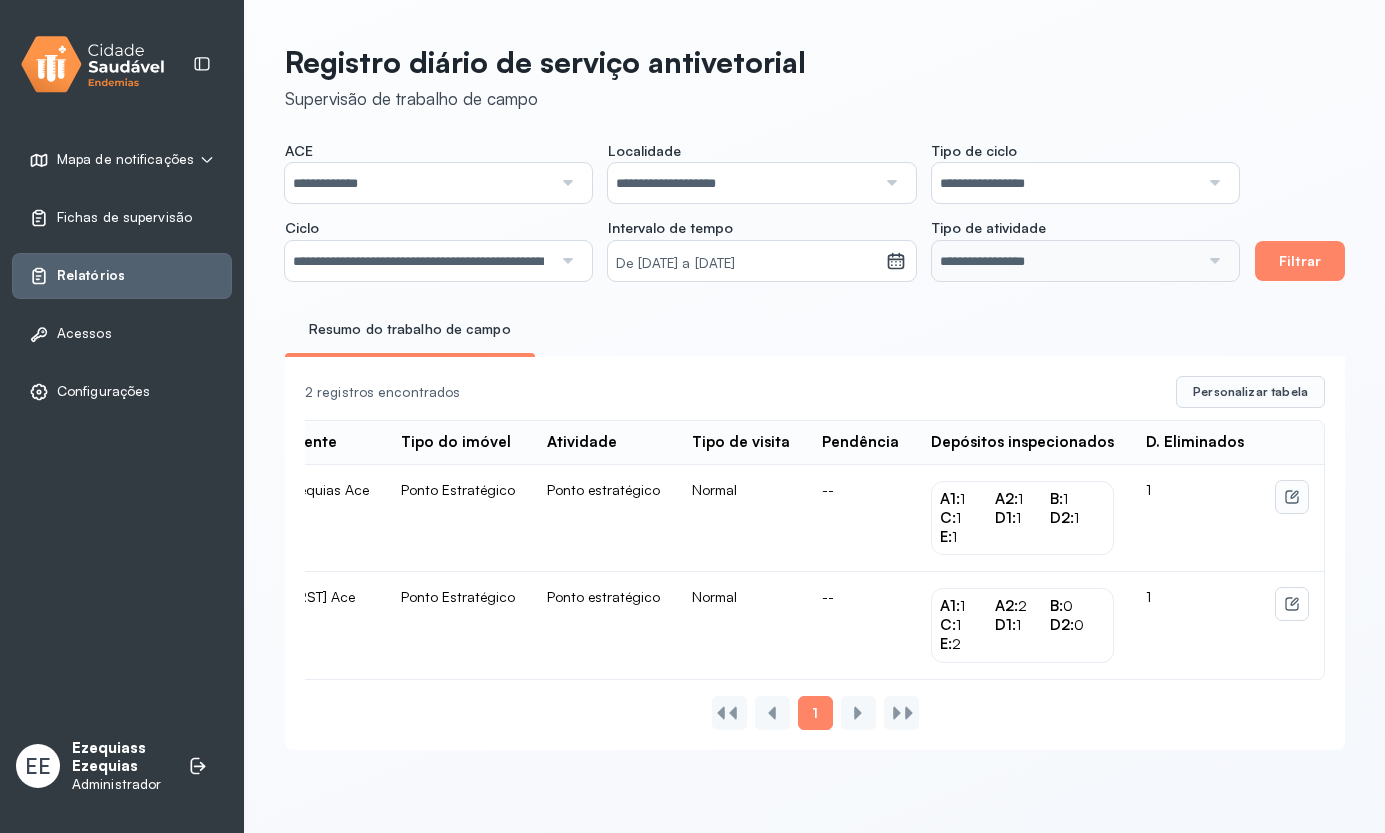 click 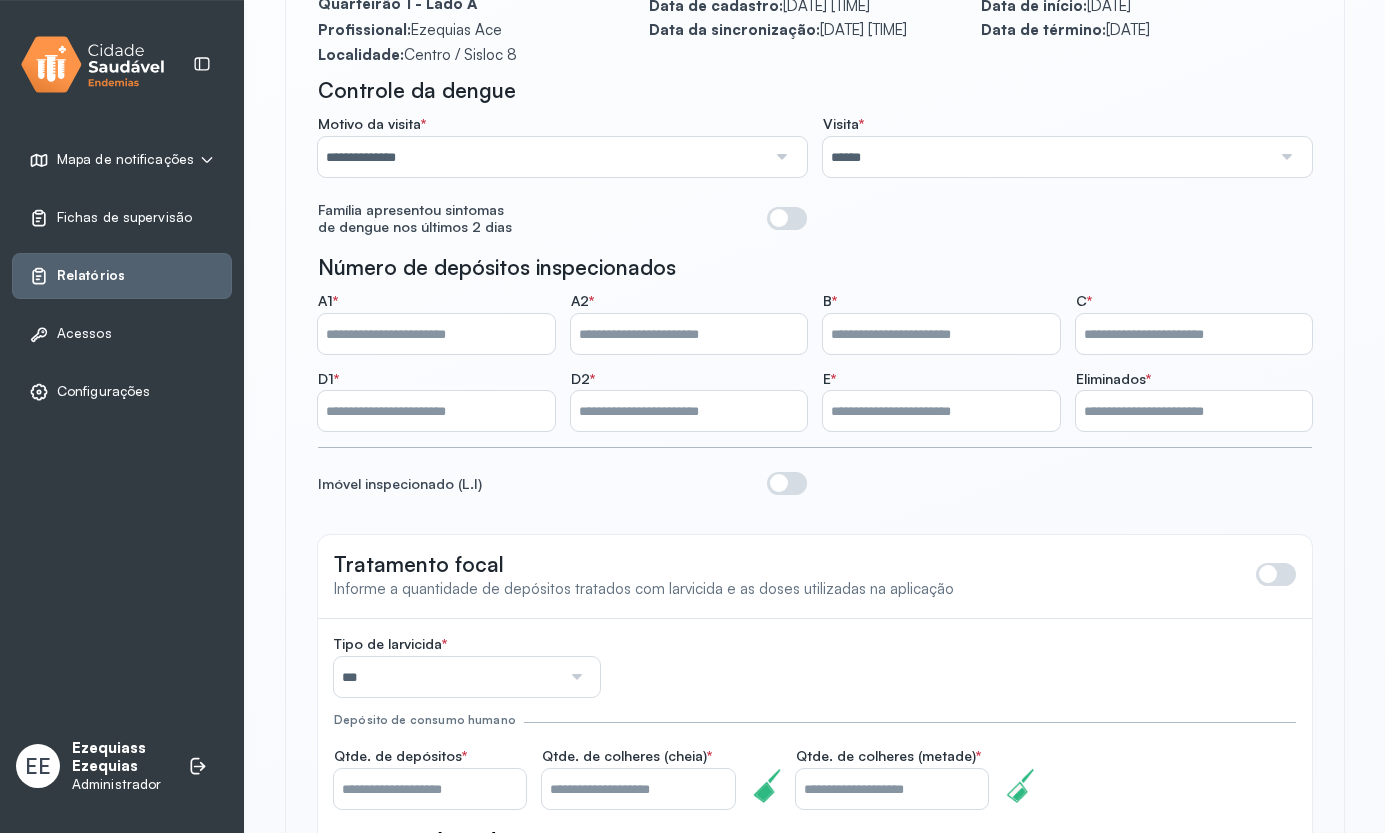 scroll, scrollTop: 242, scrollLeft: 0, axis: vertical 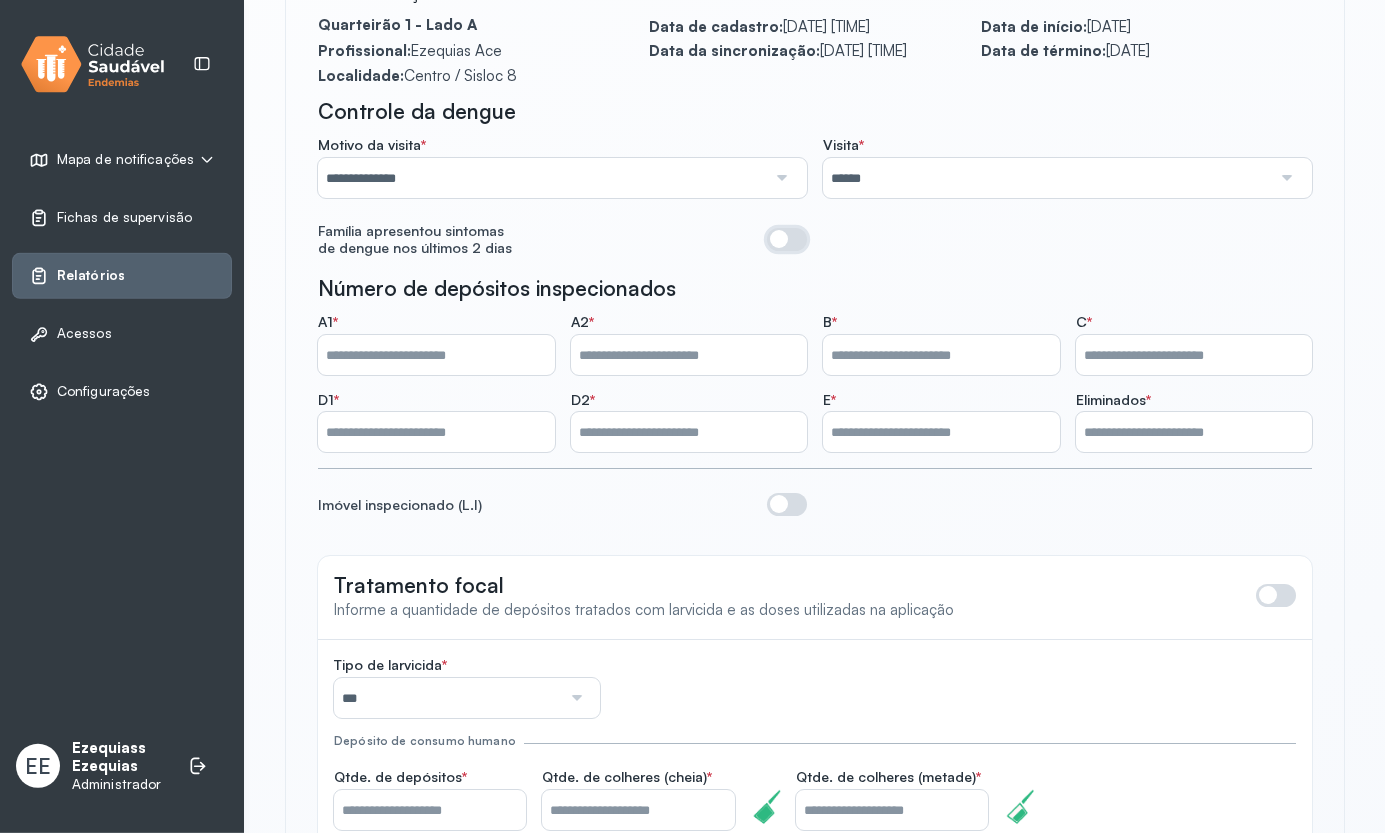click at bounding box center [787, 239] 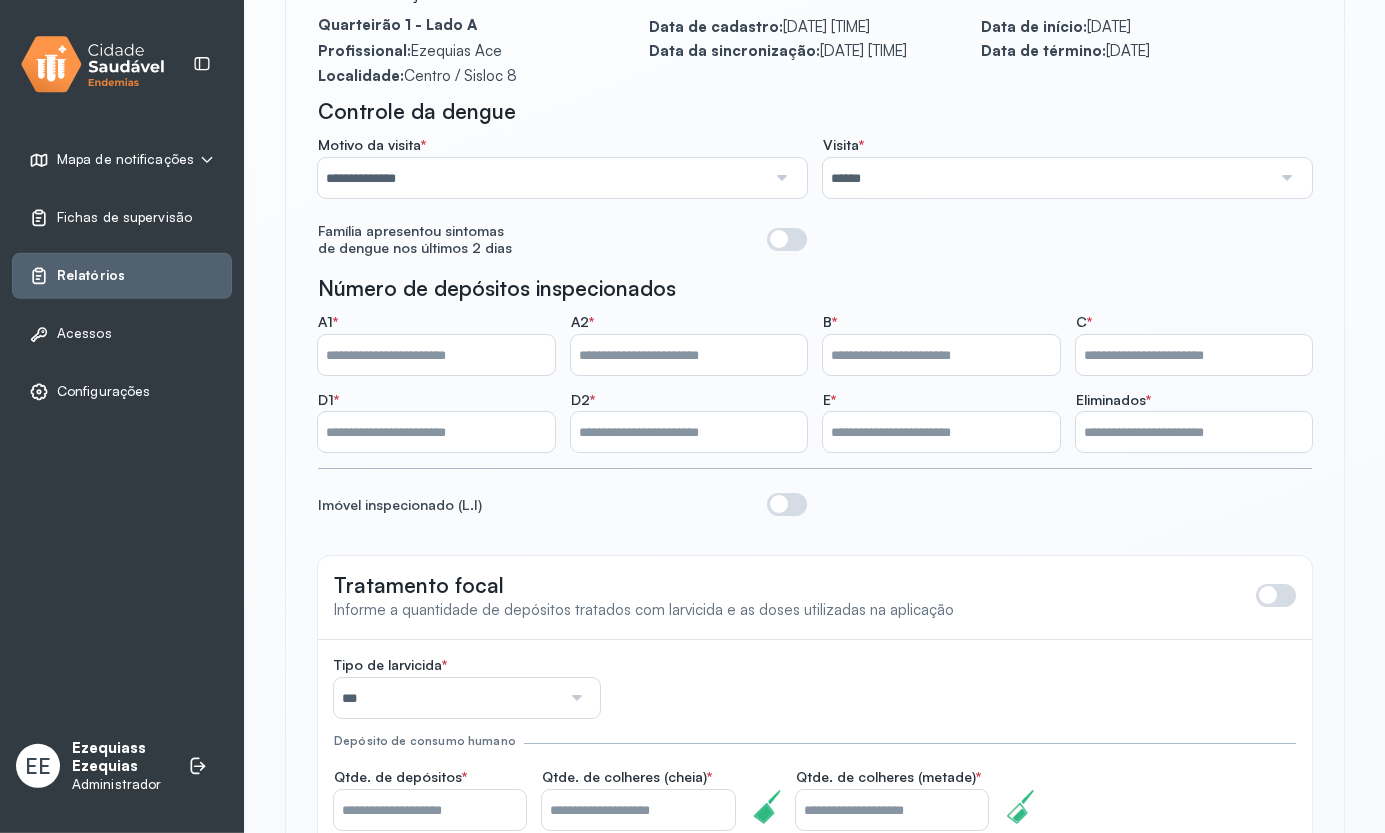 click on "*" at bounding box center [436, 355] 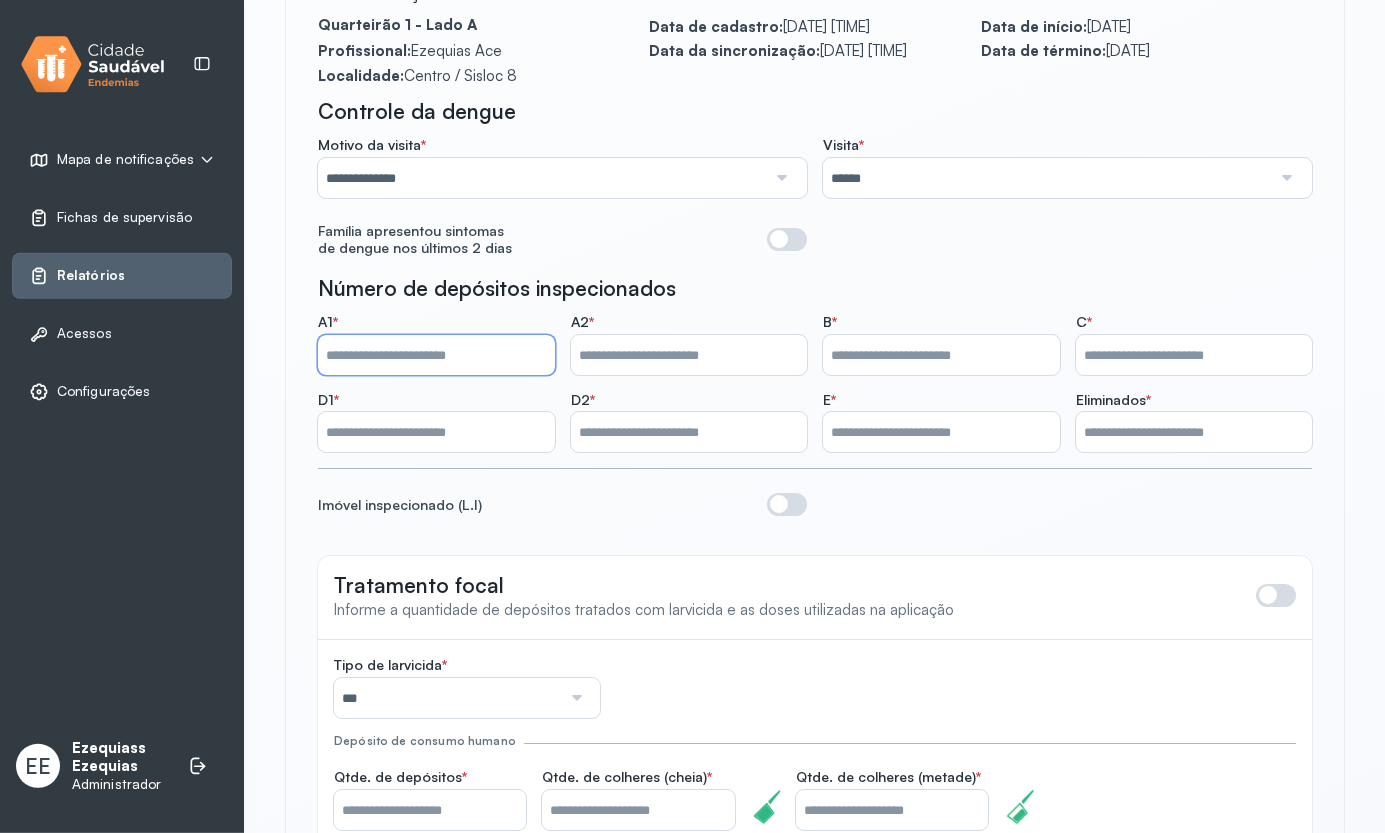 click on "*" at bounding box center (436, 355) 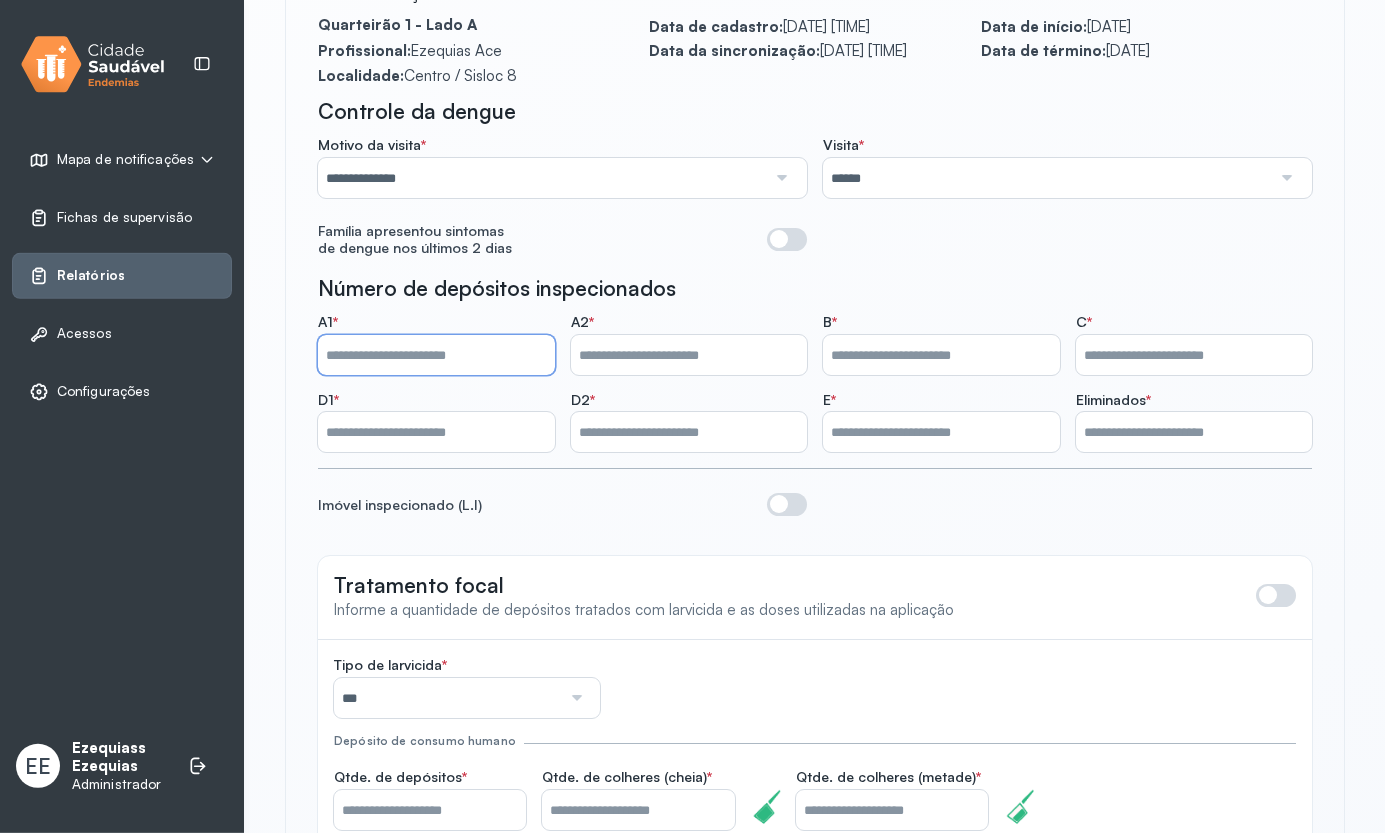 type on "*" 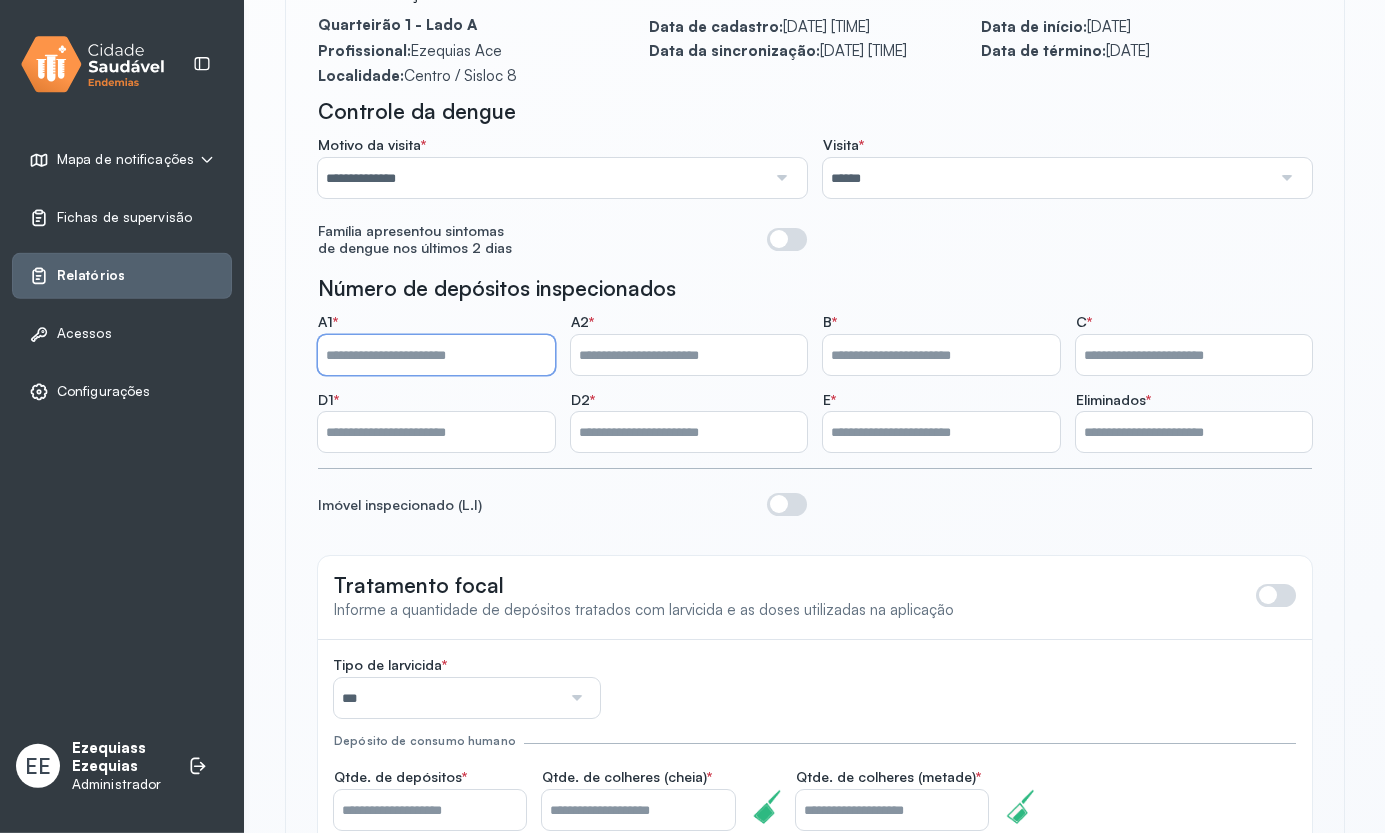 click on "*" at bounding box center [689, 355] 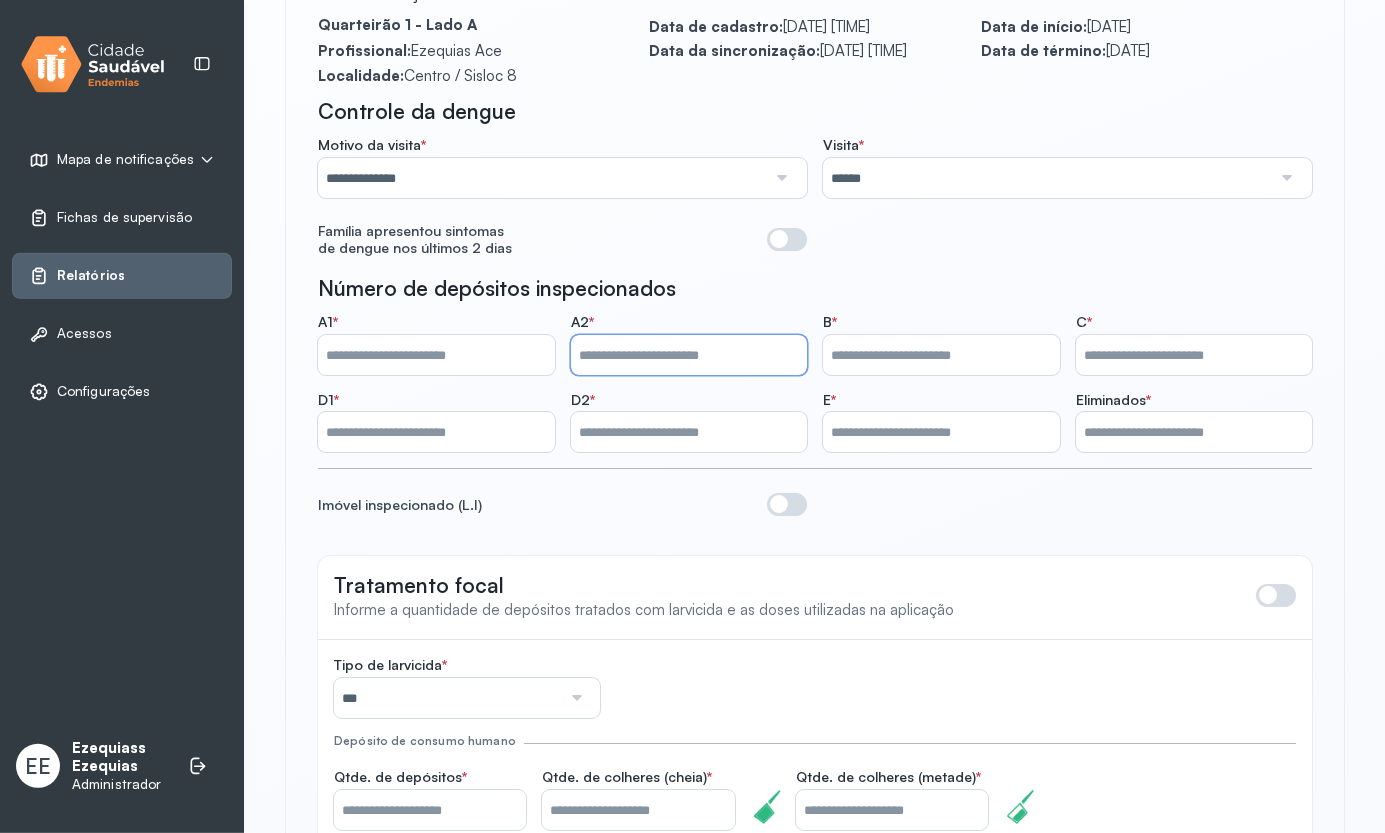 click on "*" at bounding box center (689, 355) 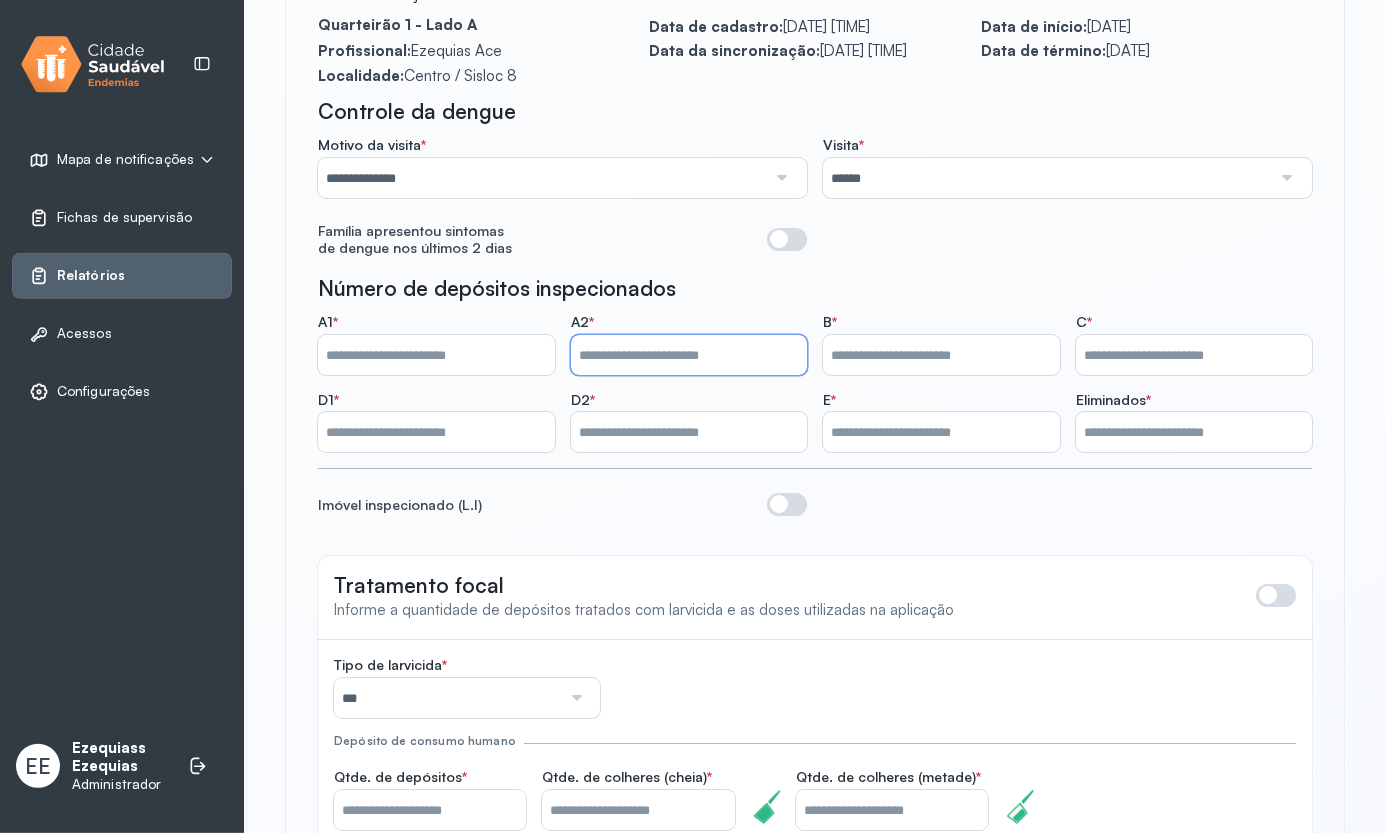 click on "*" at bounding box center (689, 355) 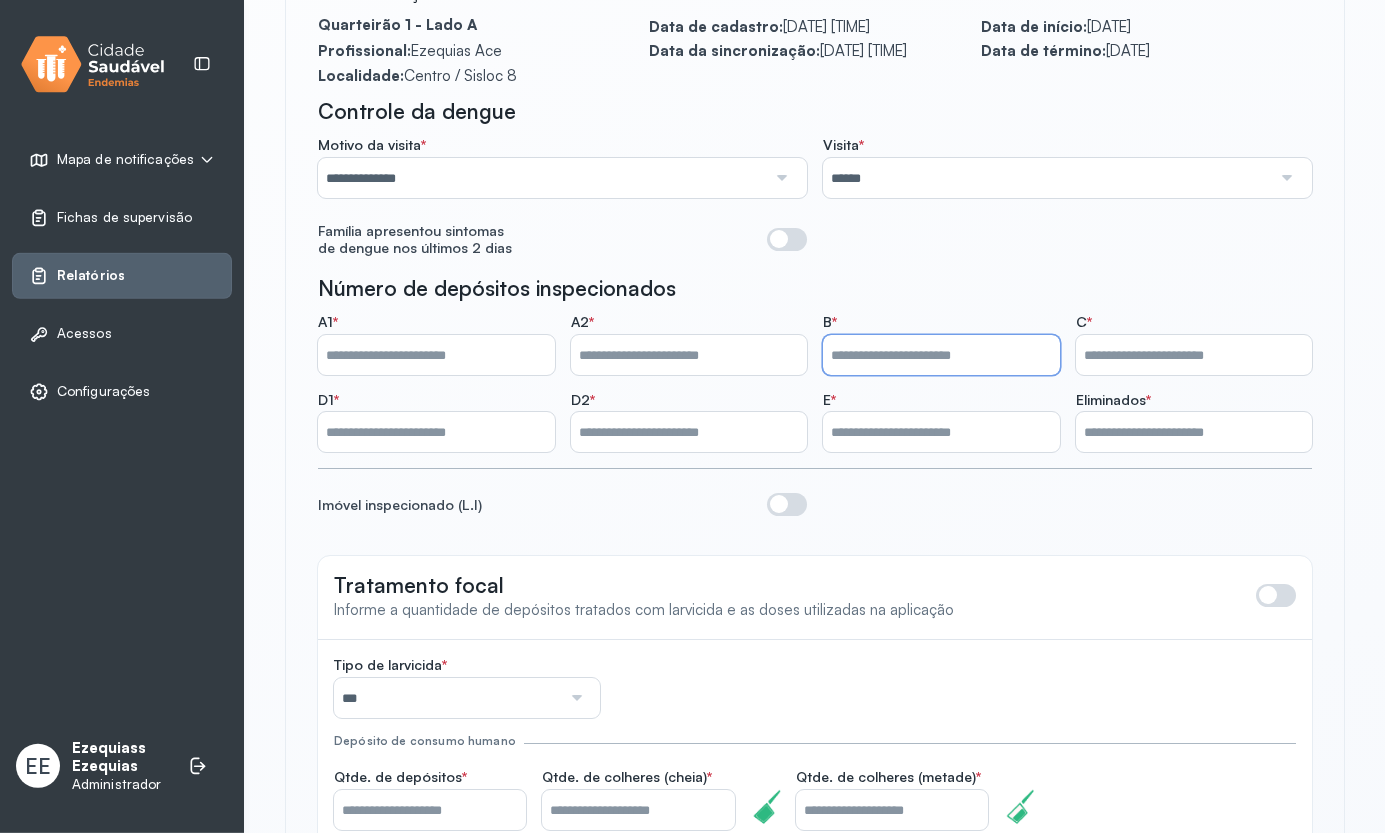 click on "*" at bounding box center [941, 355] 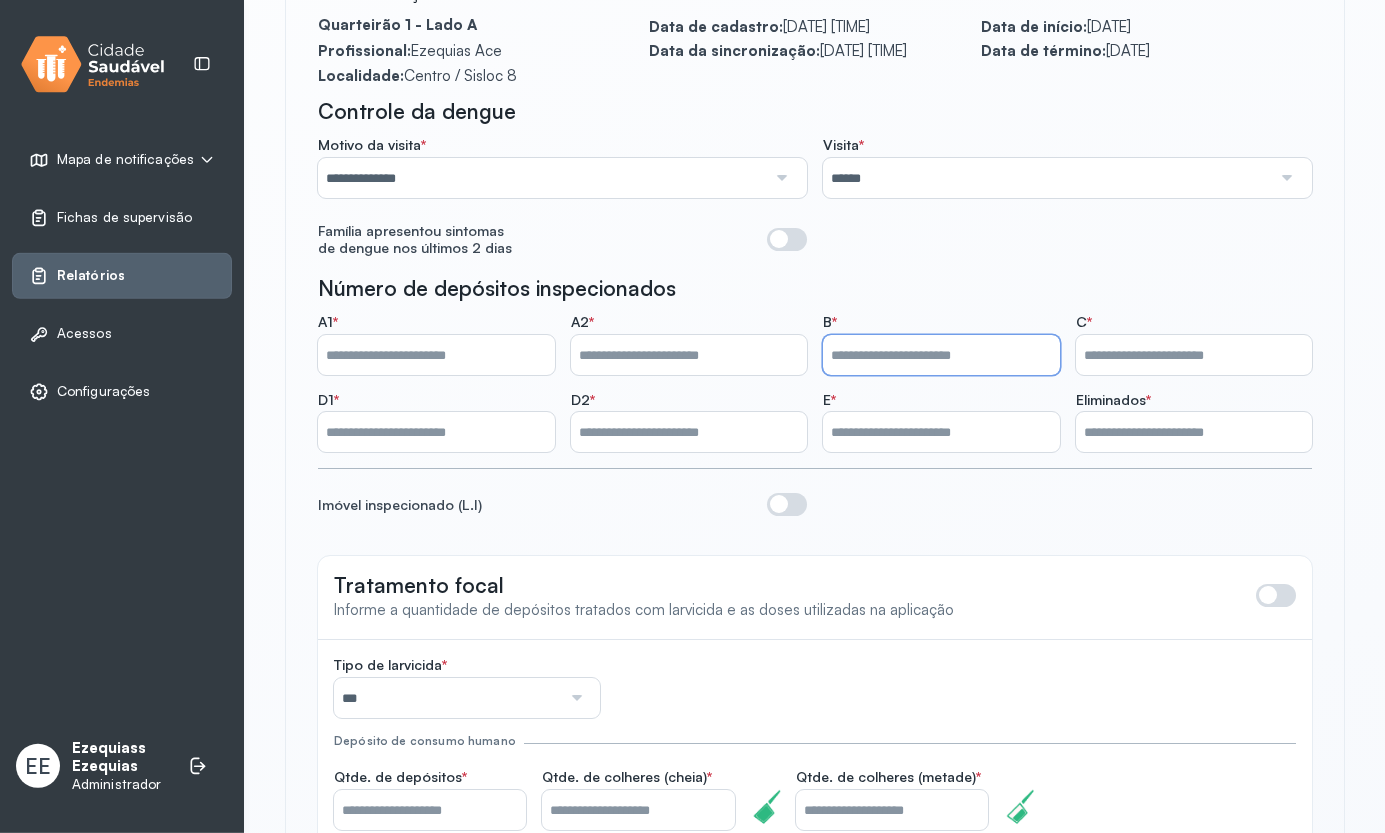 type on "*" 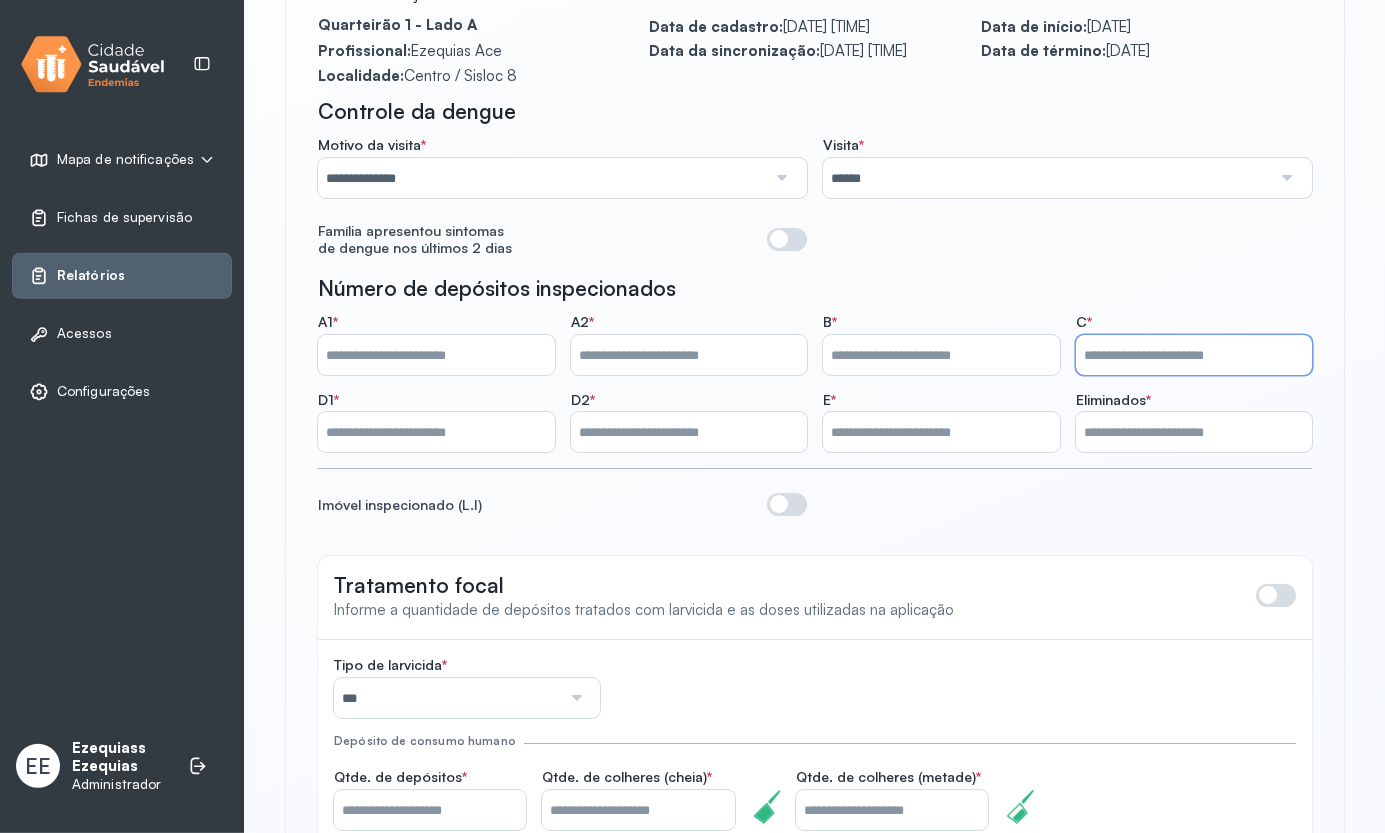 click on "*" at bounding box center (1194, 355) 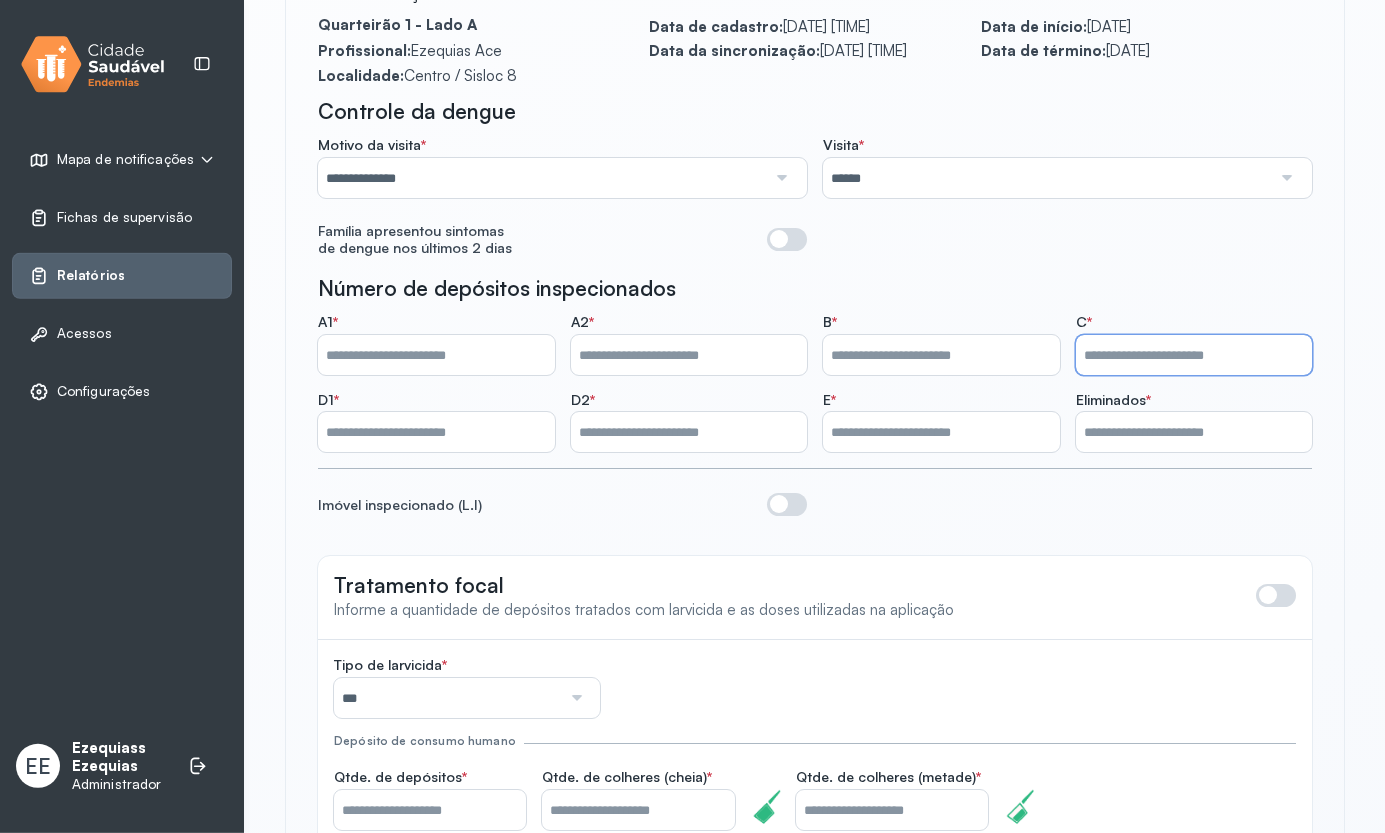 click on "*" at bounding box center [1194, 355] 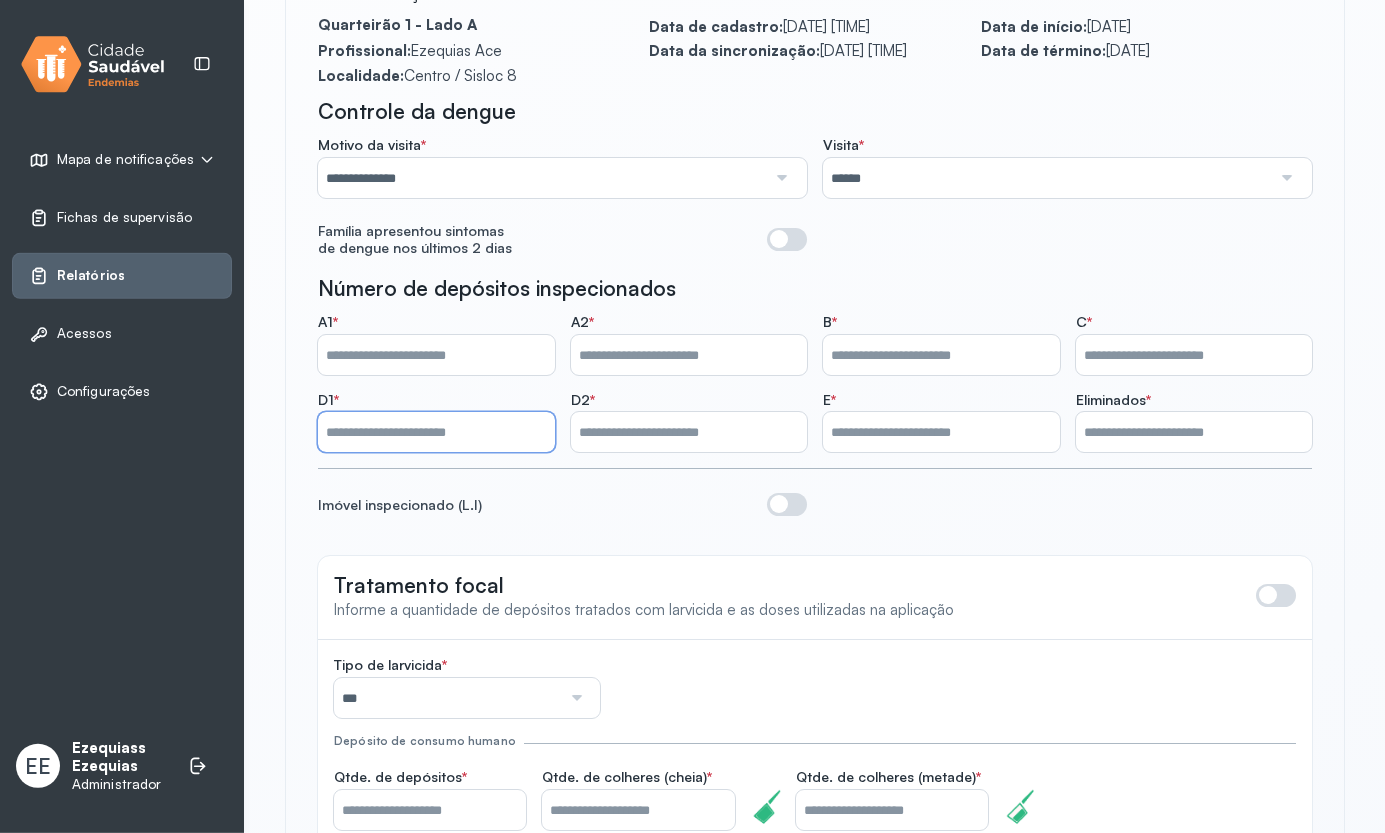 click on "*" at bounding box center (436, 432) 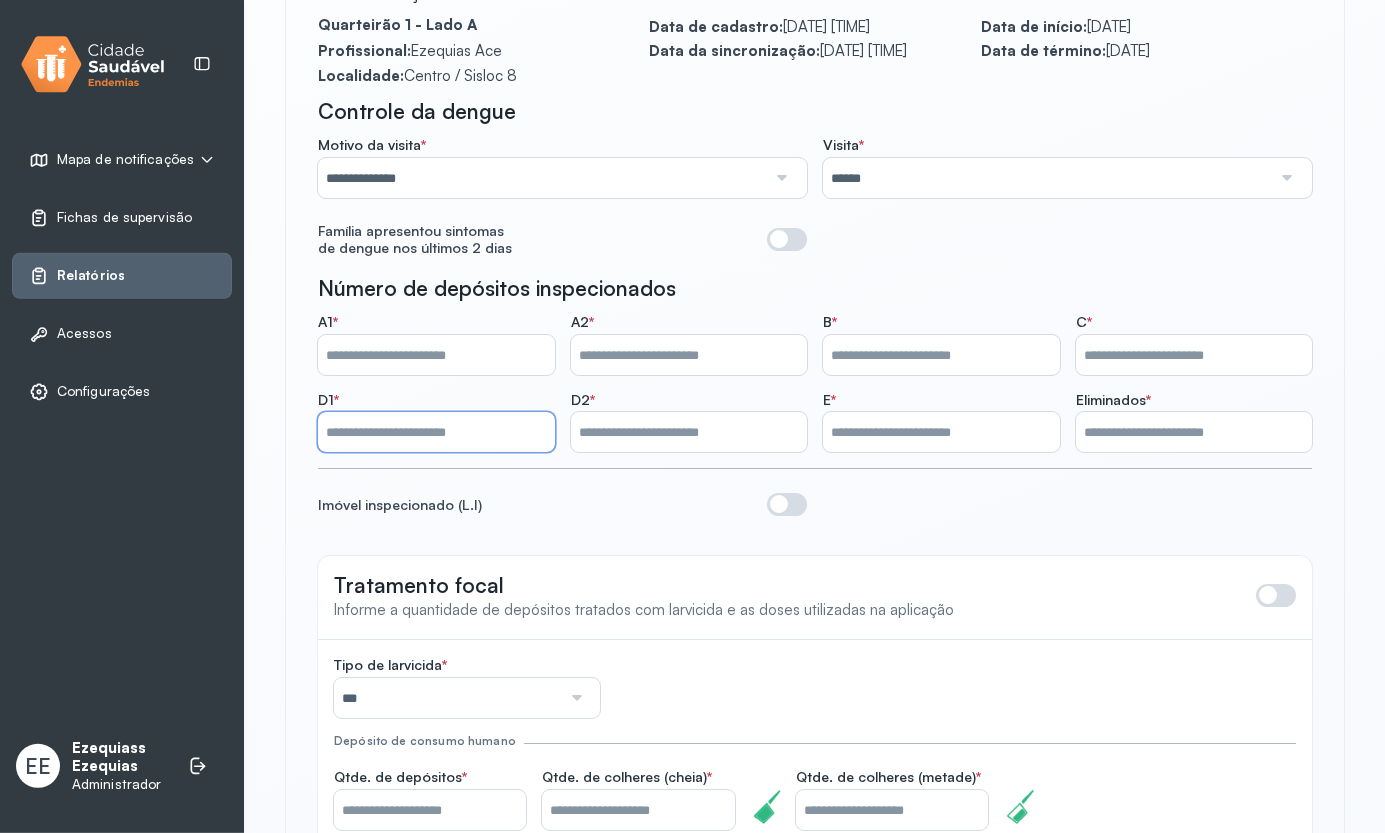 click on "*" at bounding box center [436, 432] 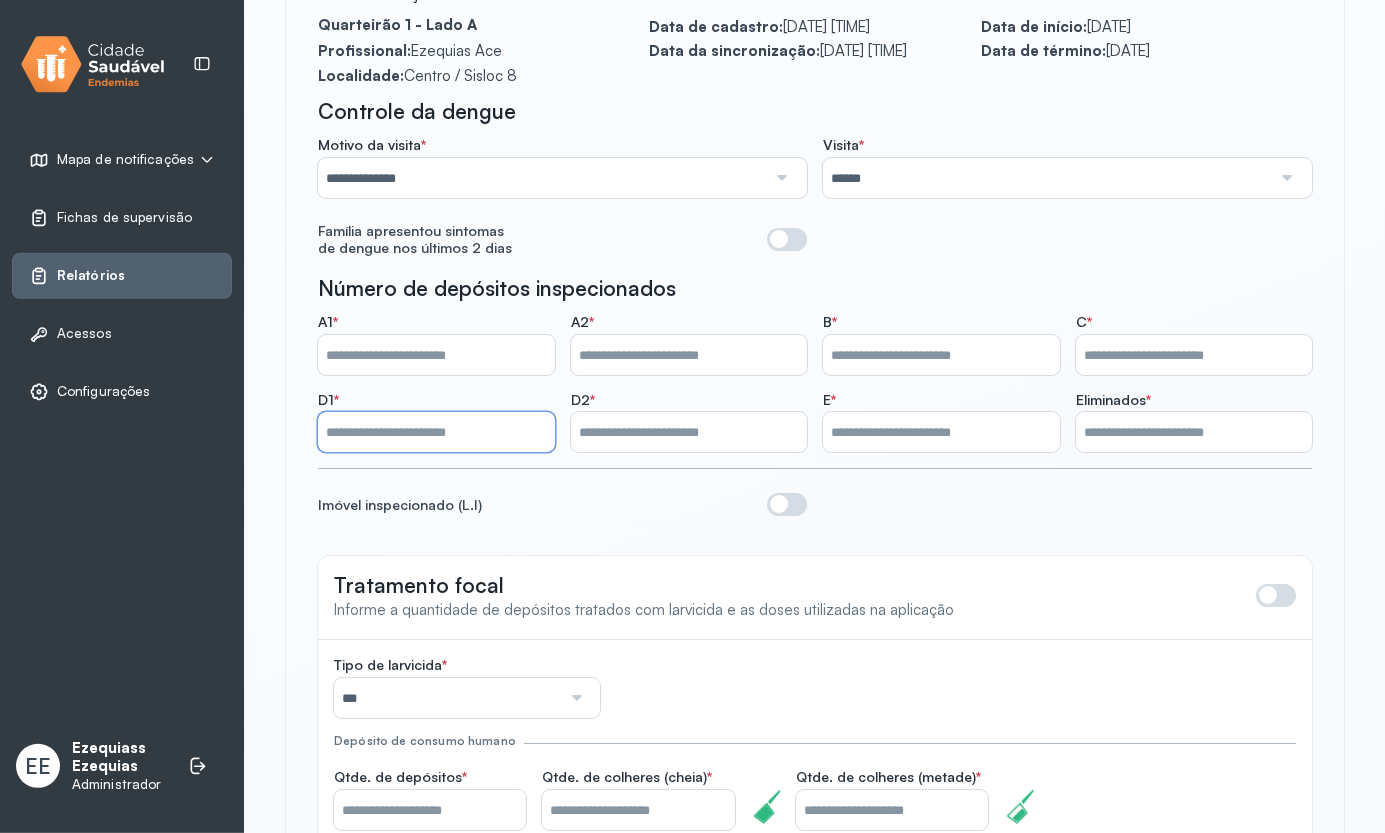 type on "*" 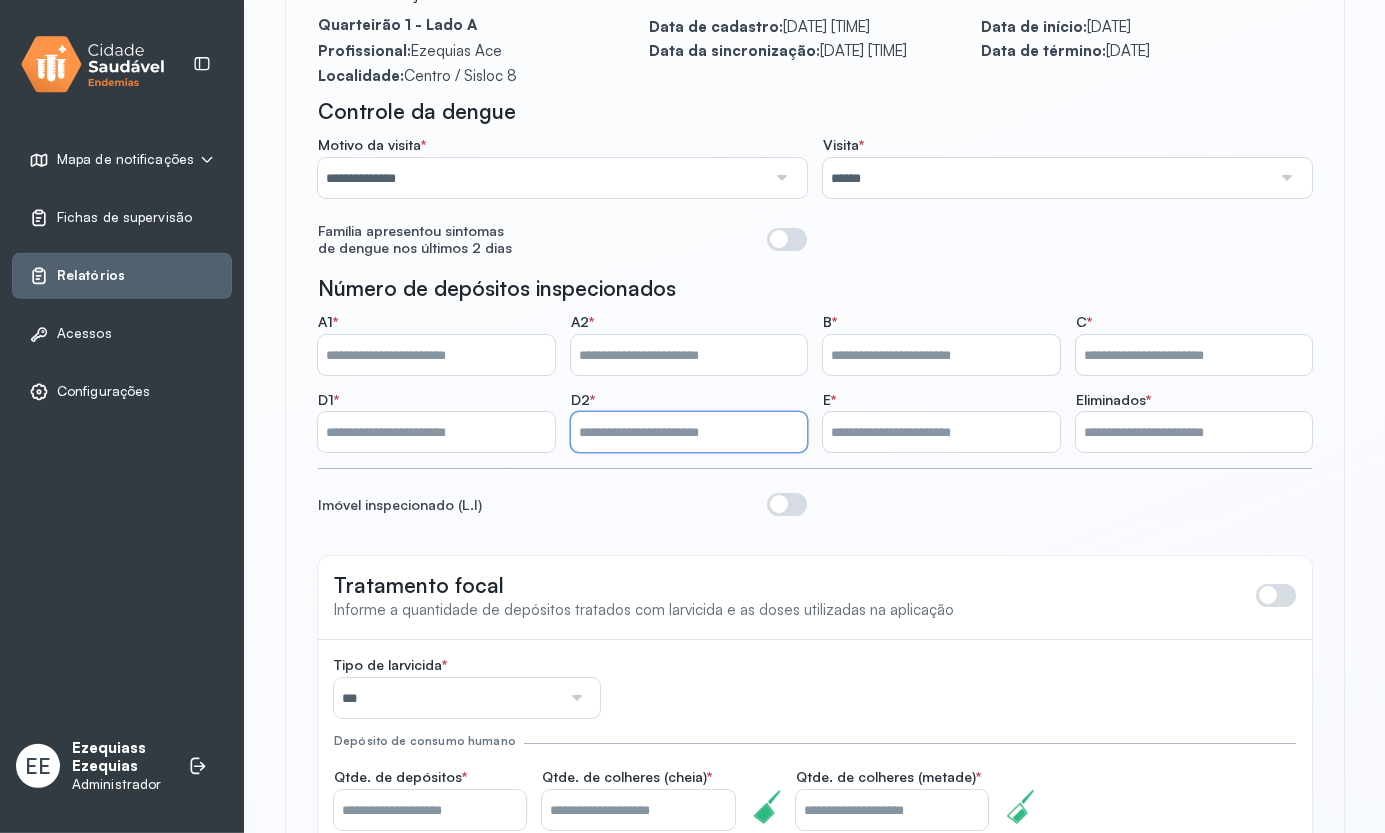 click on "*" at bounding box center (689, 432) 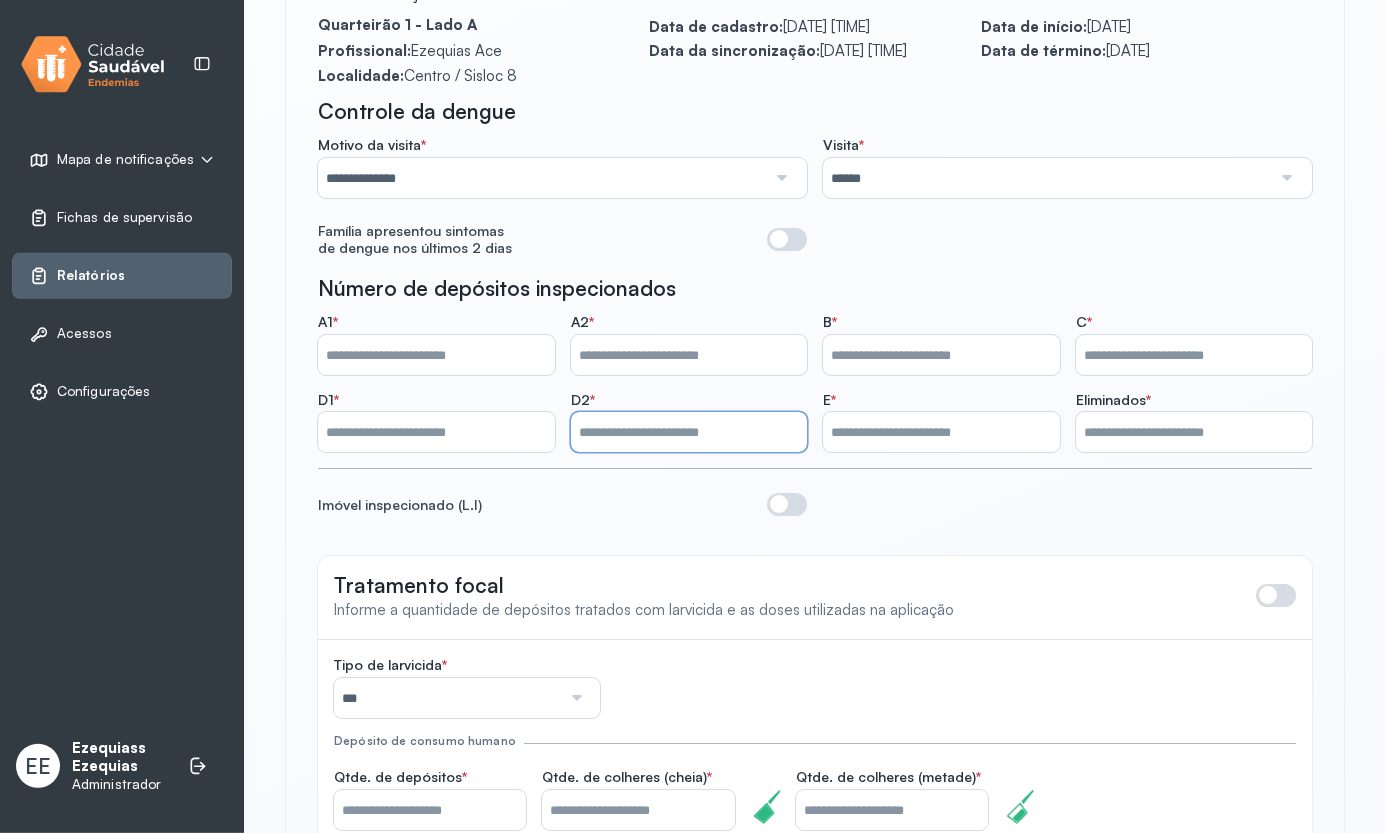 click on "*" at bounding box center (689, 432) 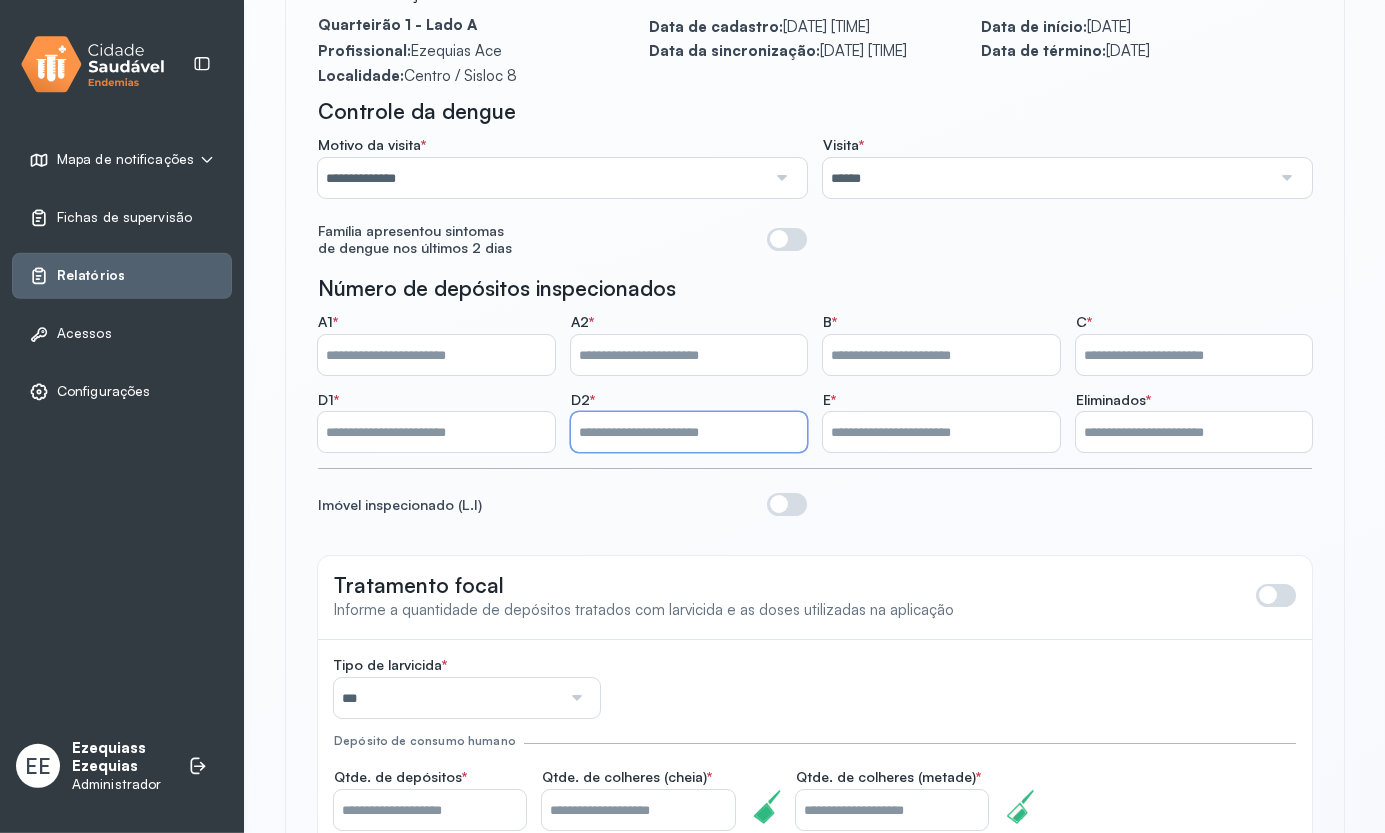 type on "*" 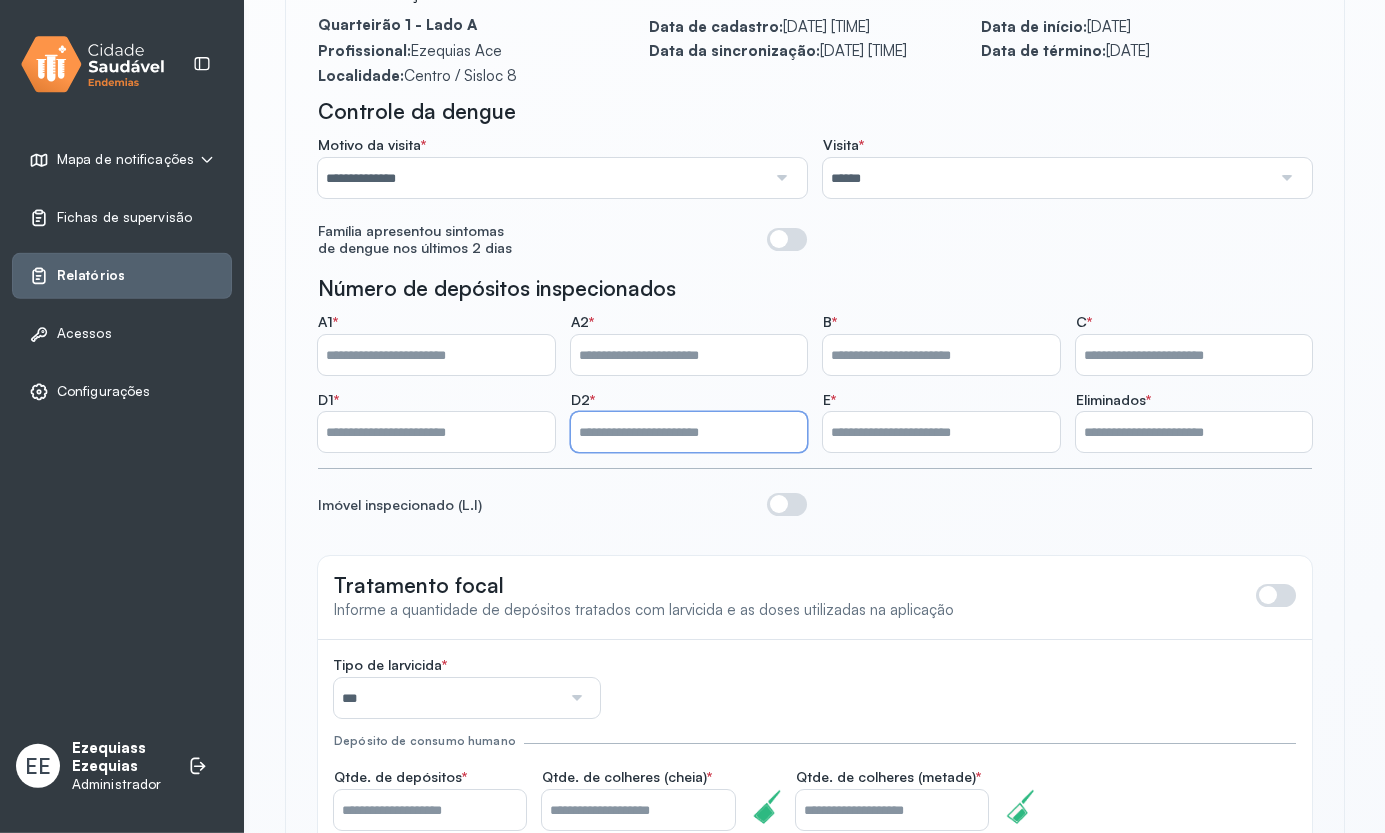 click on "*" at bounding box center [941, 432] 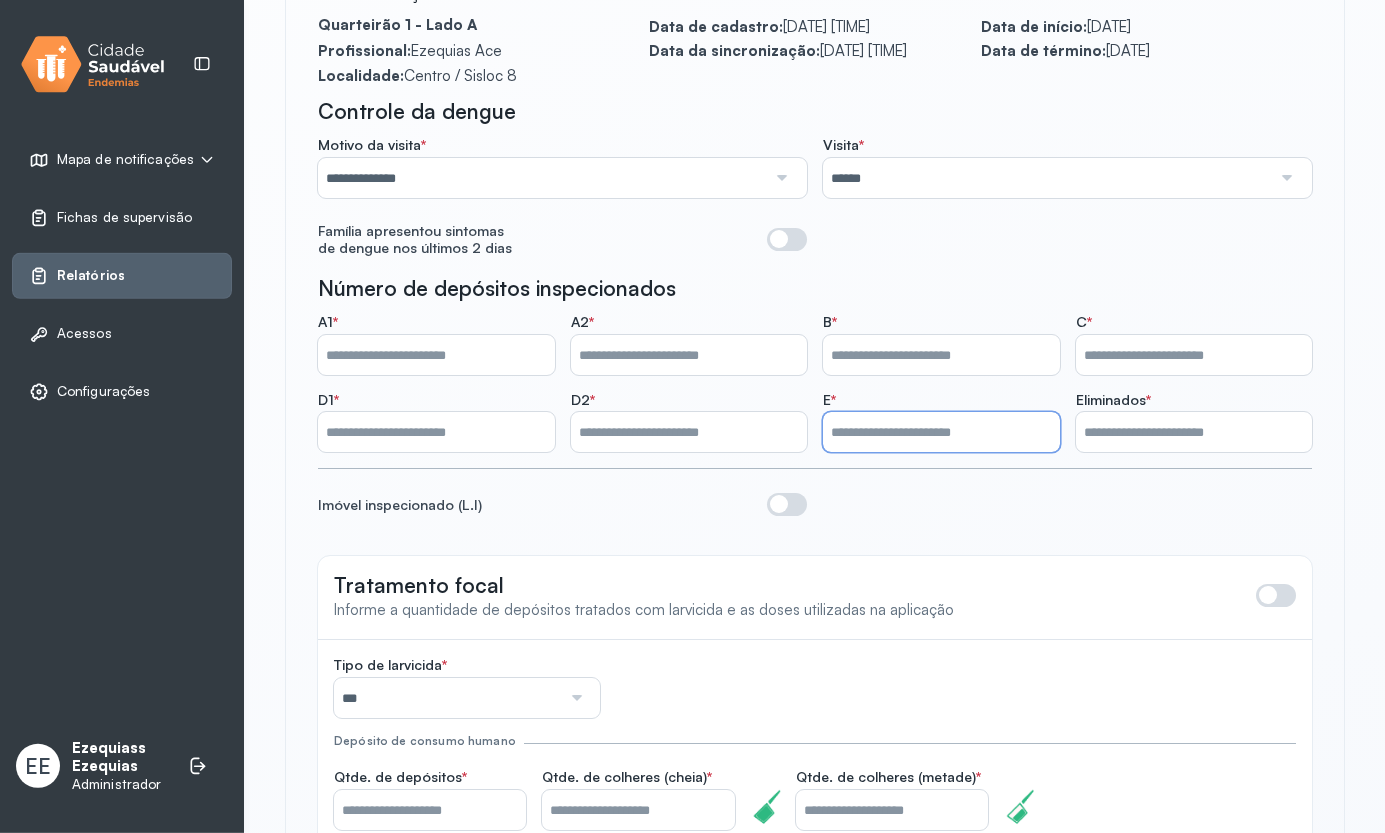 click on "*" at bounding box center (941, 432) 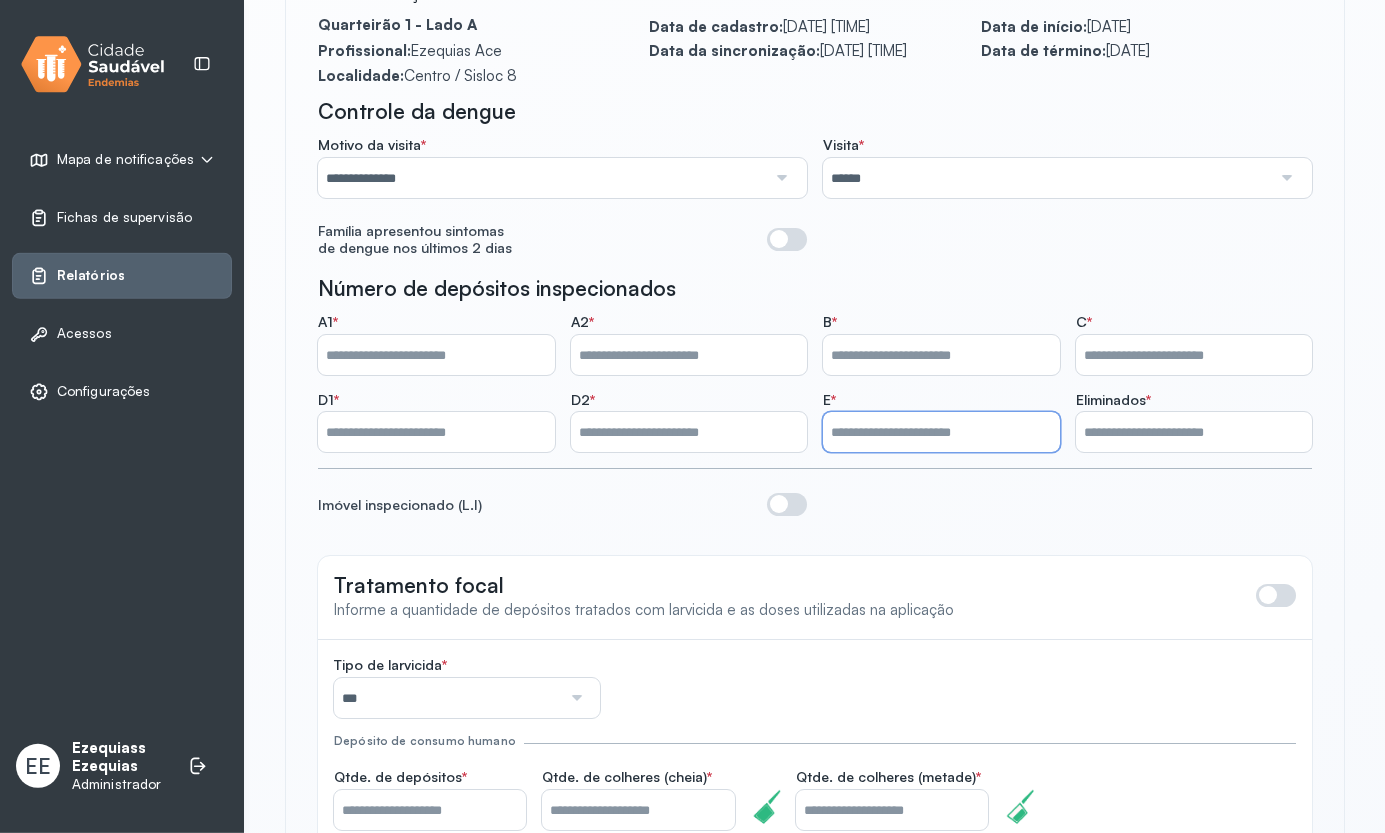 click on "*" at bounding box center (941, 432) 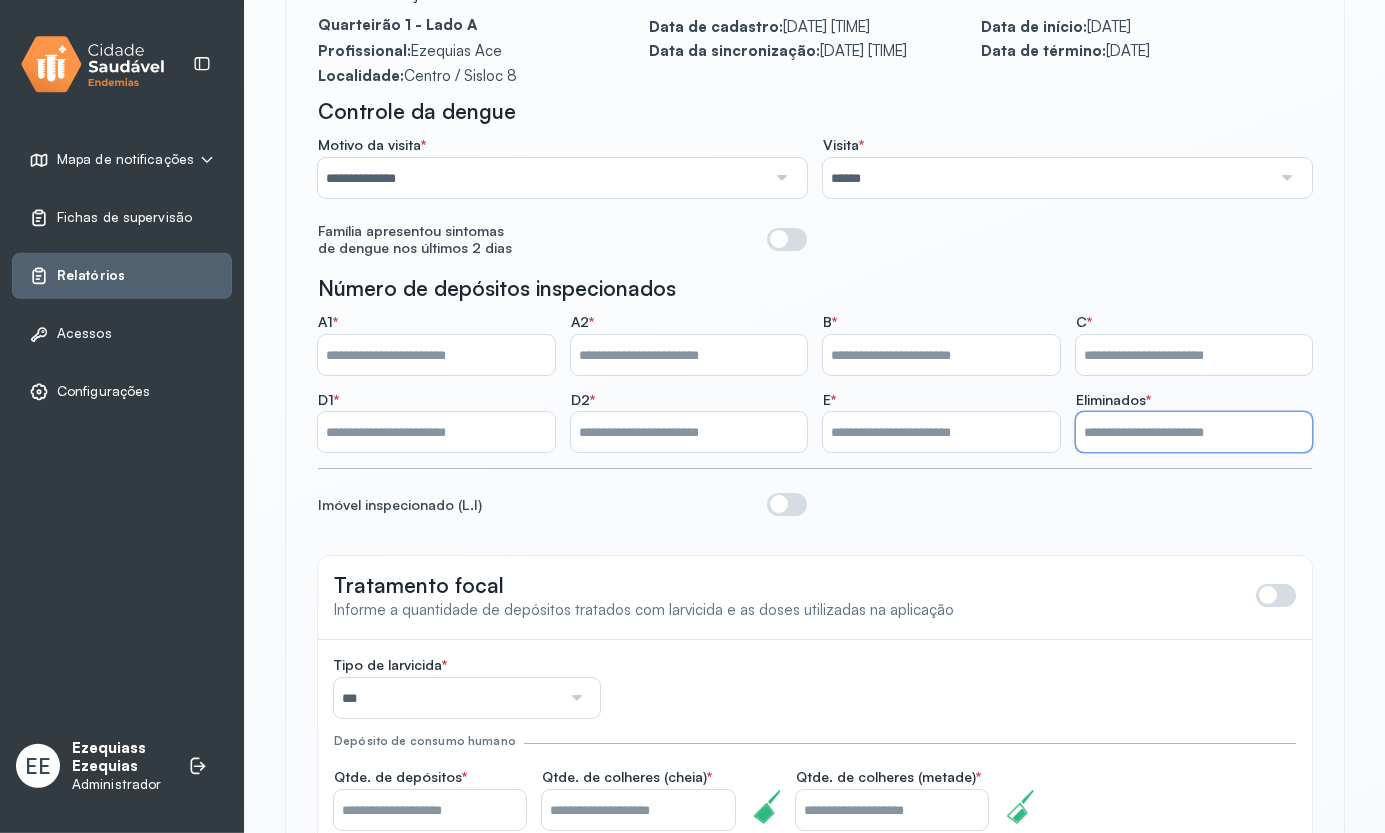 click on "*" at bounding box center [1194, 432] 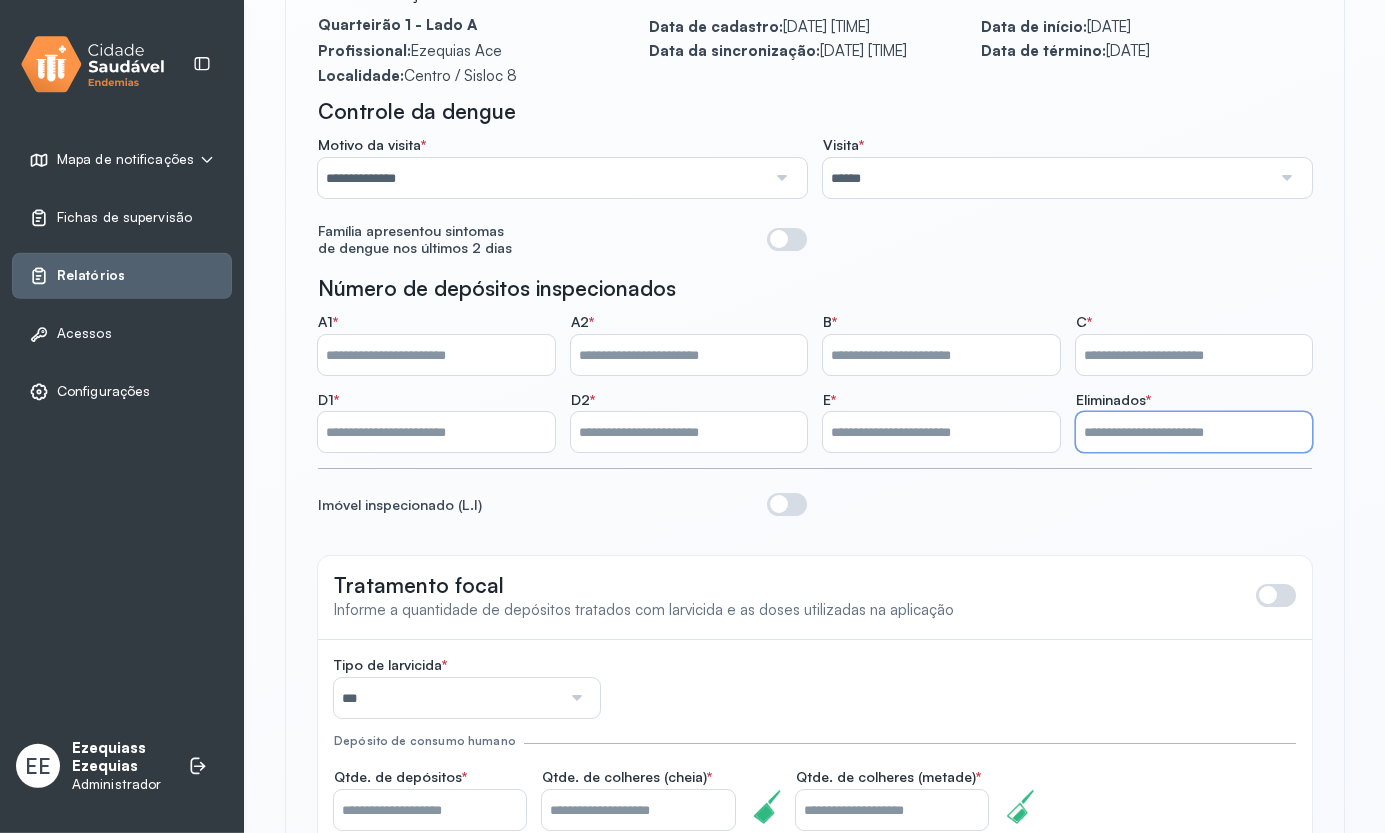click on "*" at bounding box center (1194, 432) 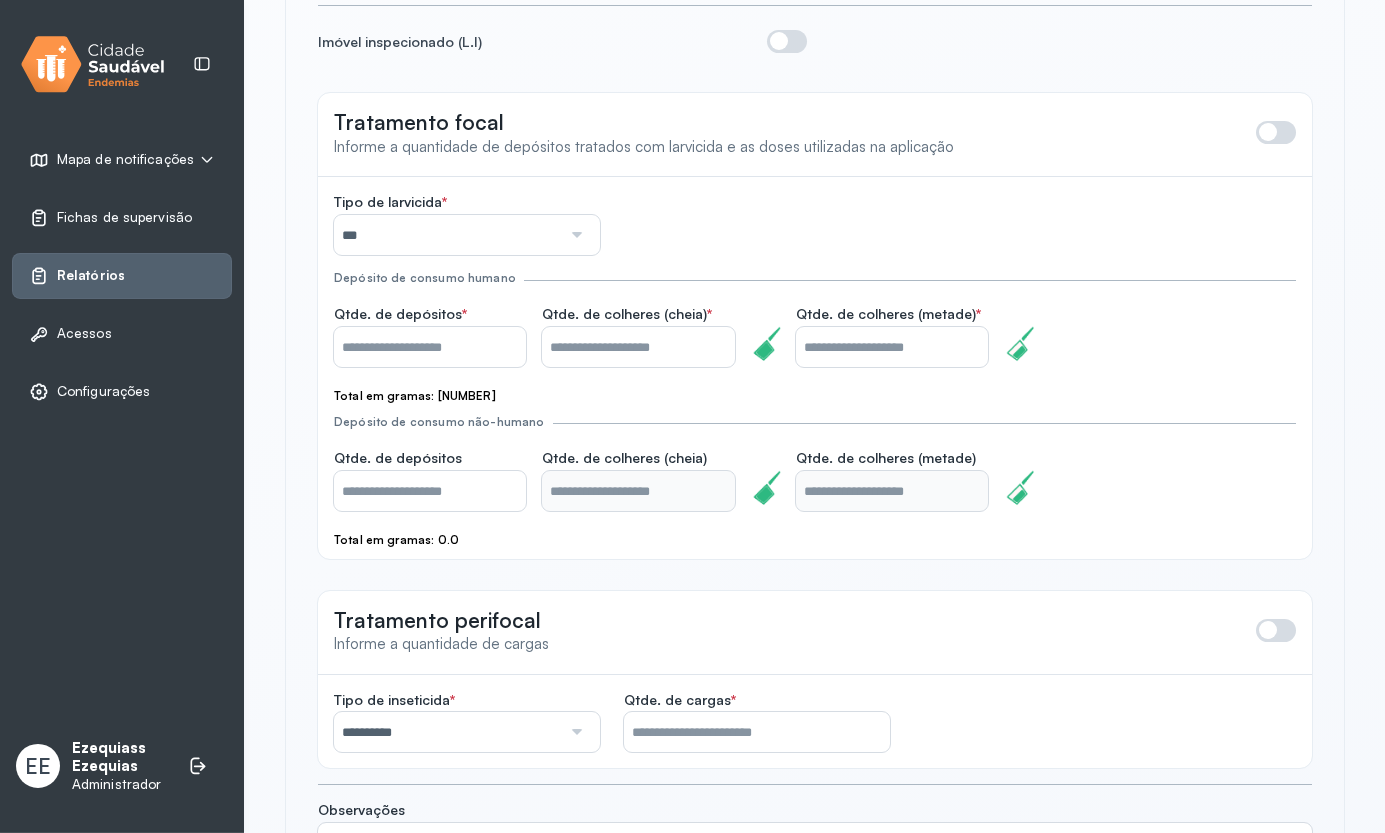 scroll, scrollTop: 724, scrollLeft: 0, axis: vertical 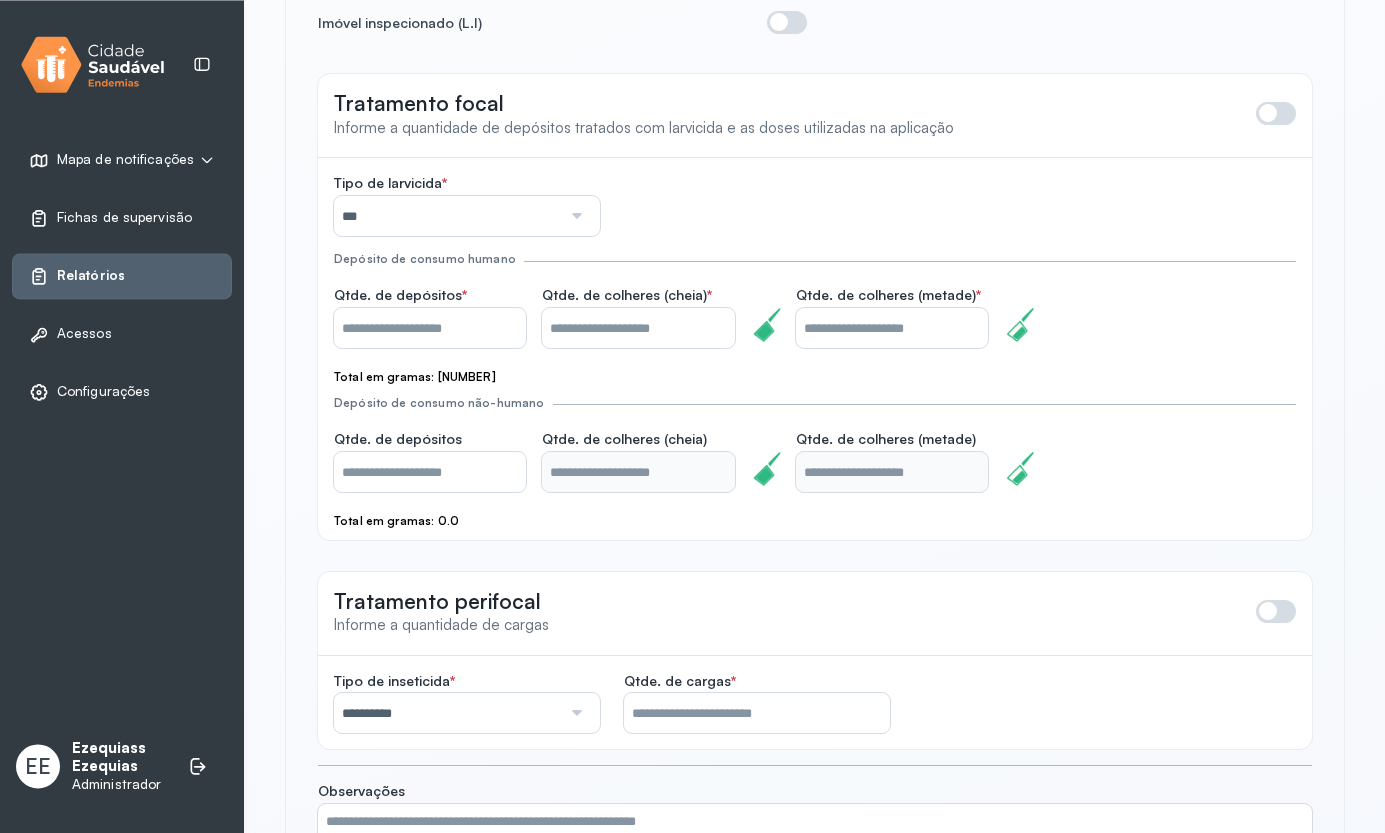 type on "*" 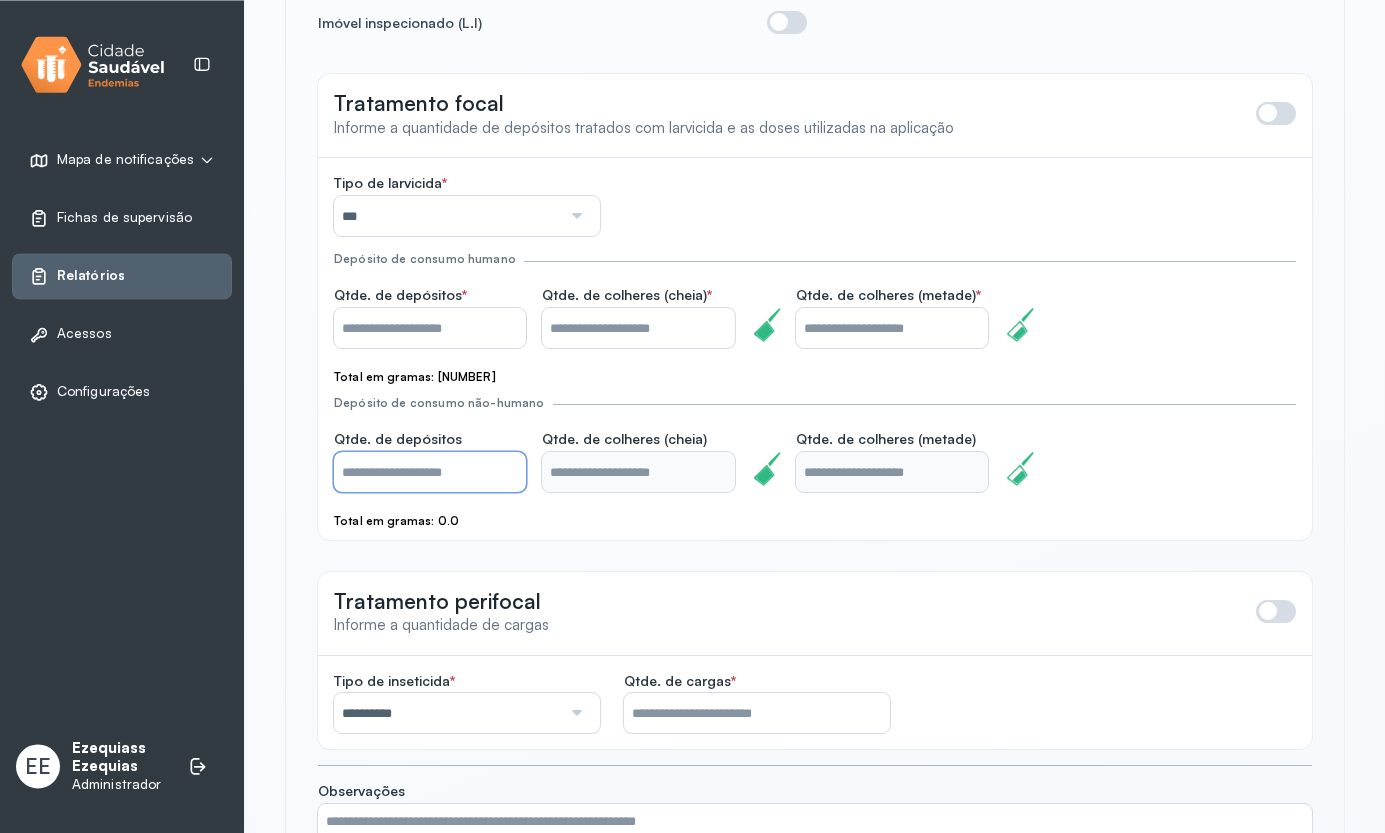 click on "*" at bounding box center [430, 472] 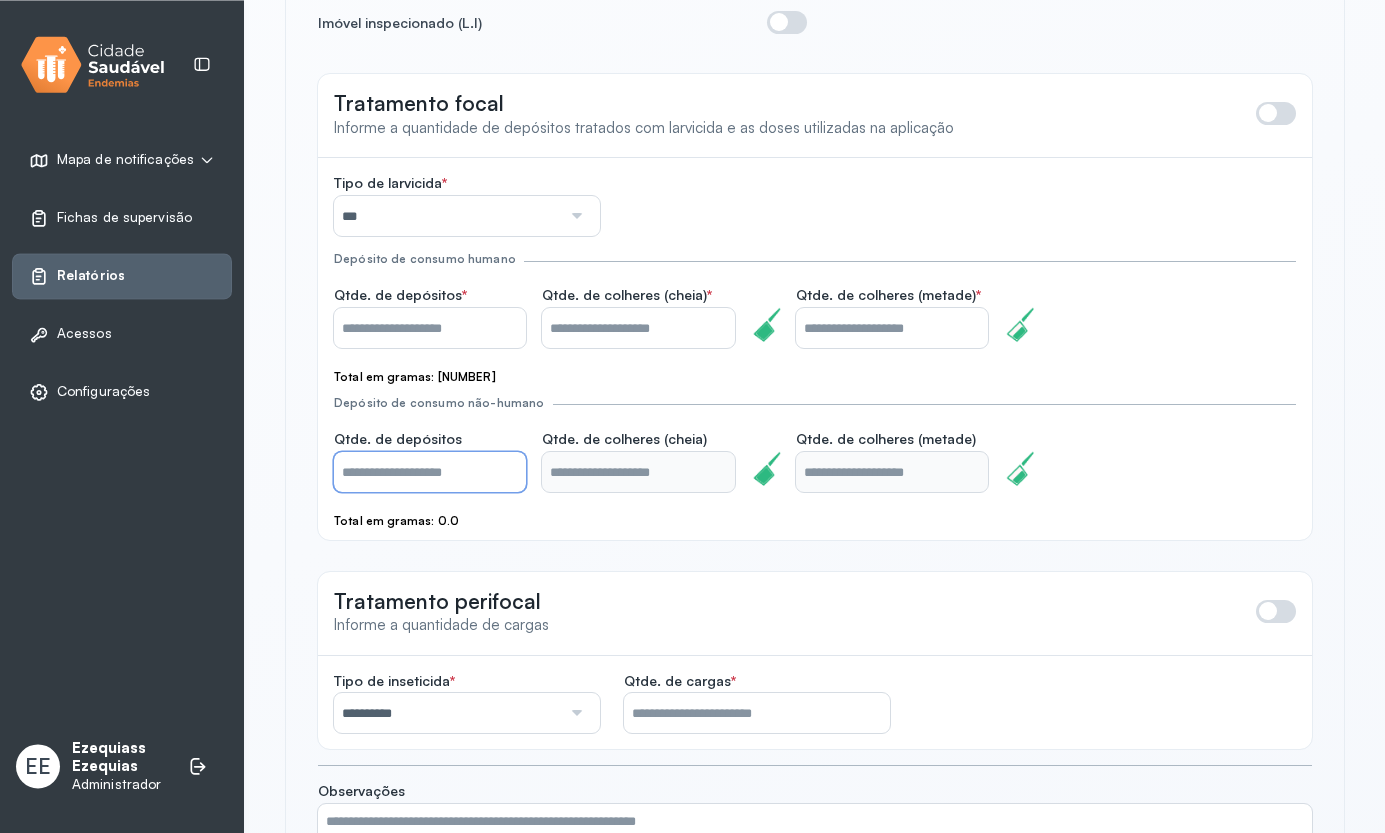click on "*" at bounding box center [430, 472] 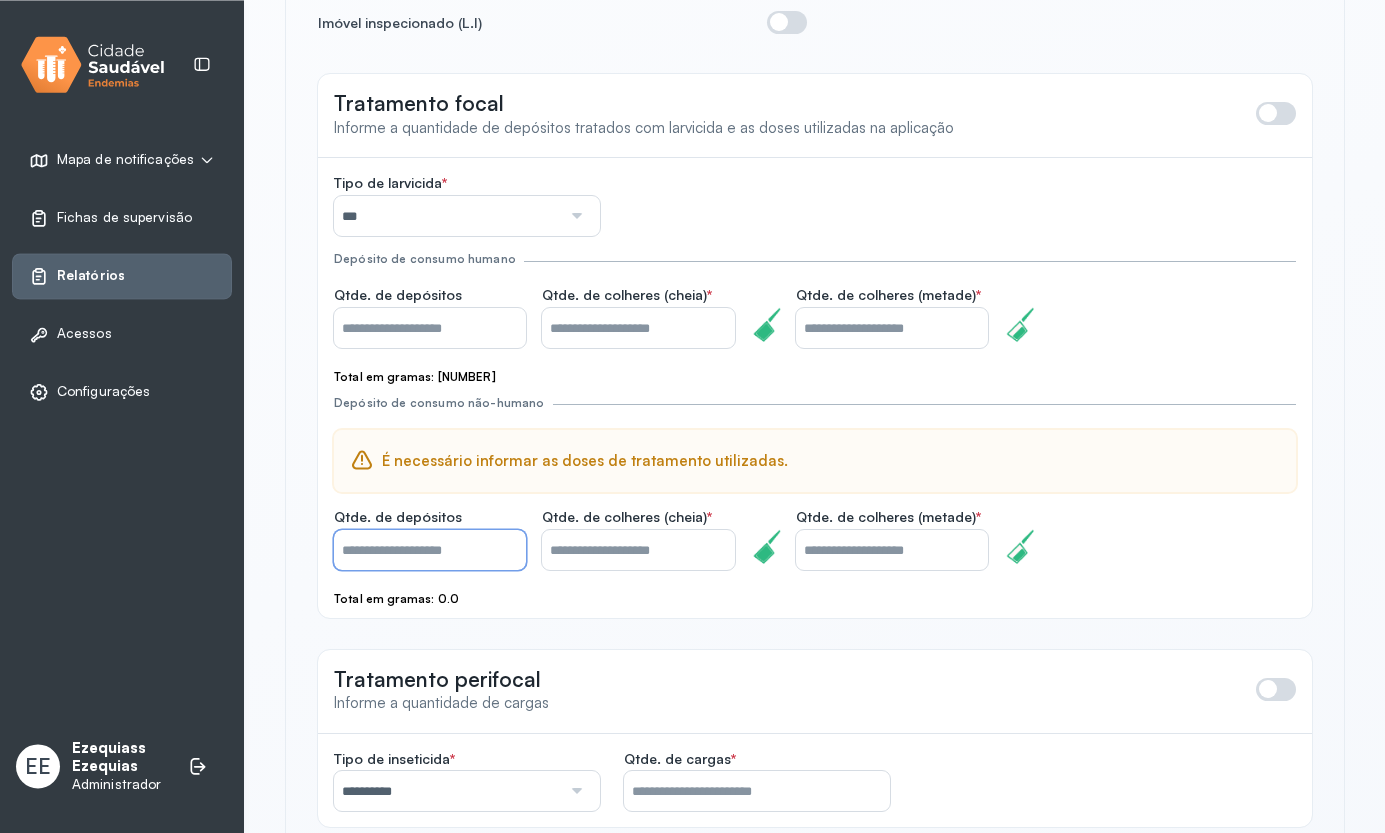 type on "*" 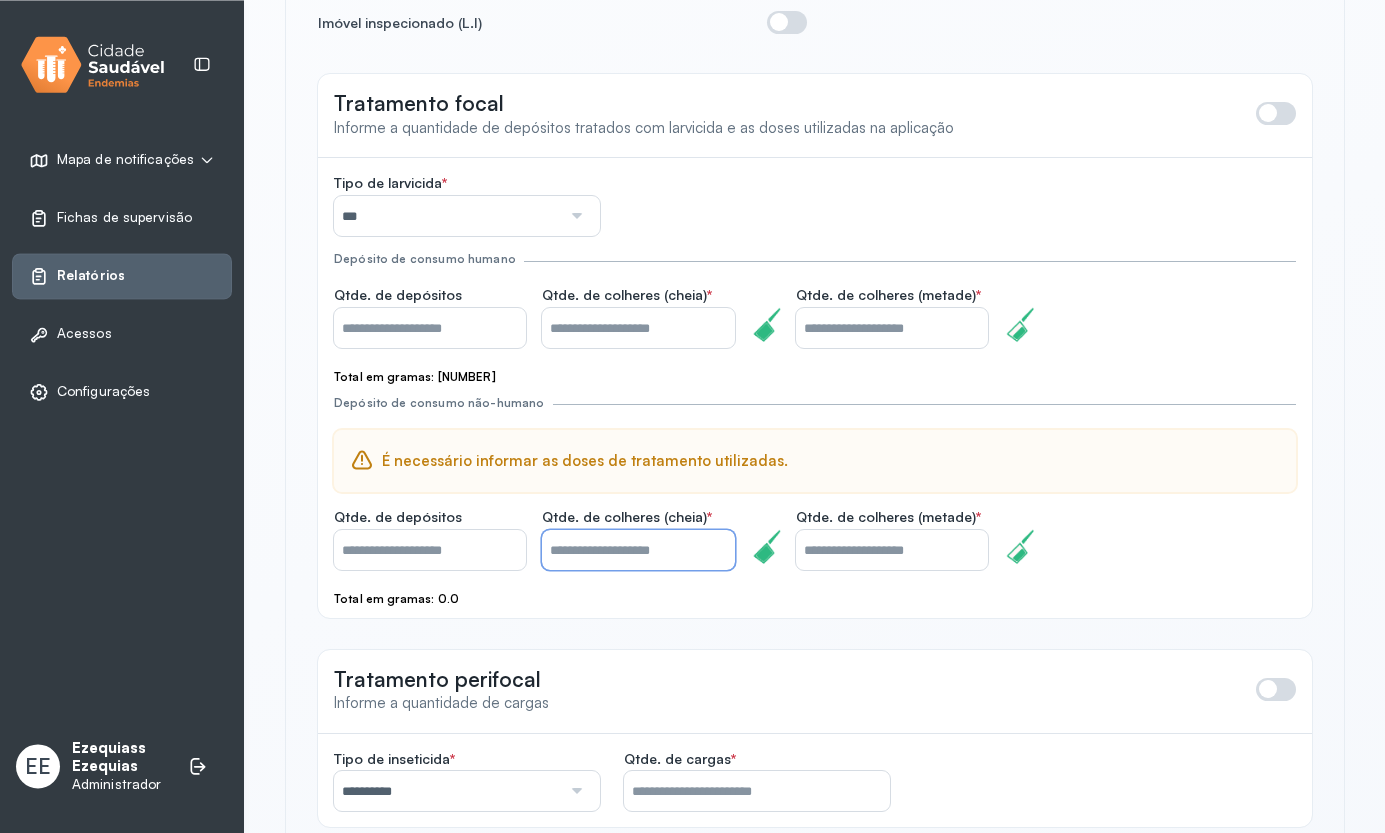 click on "*" at bounding box center [638, 550] 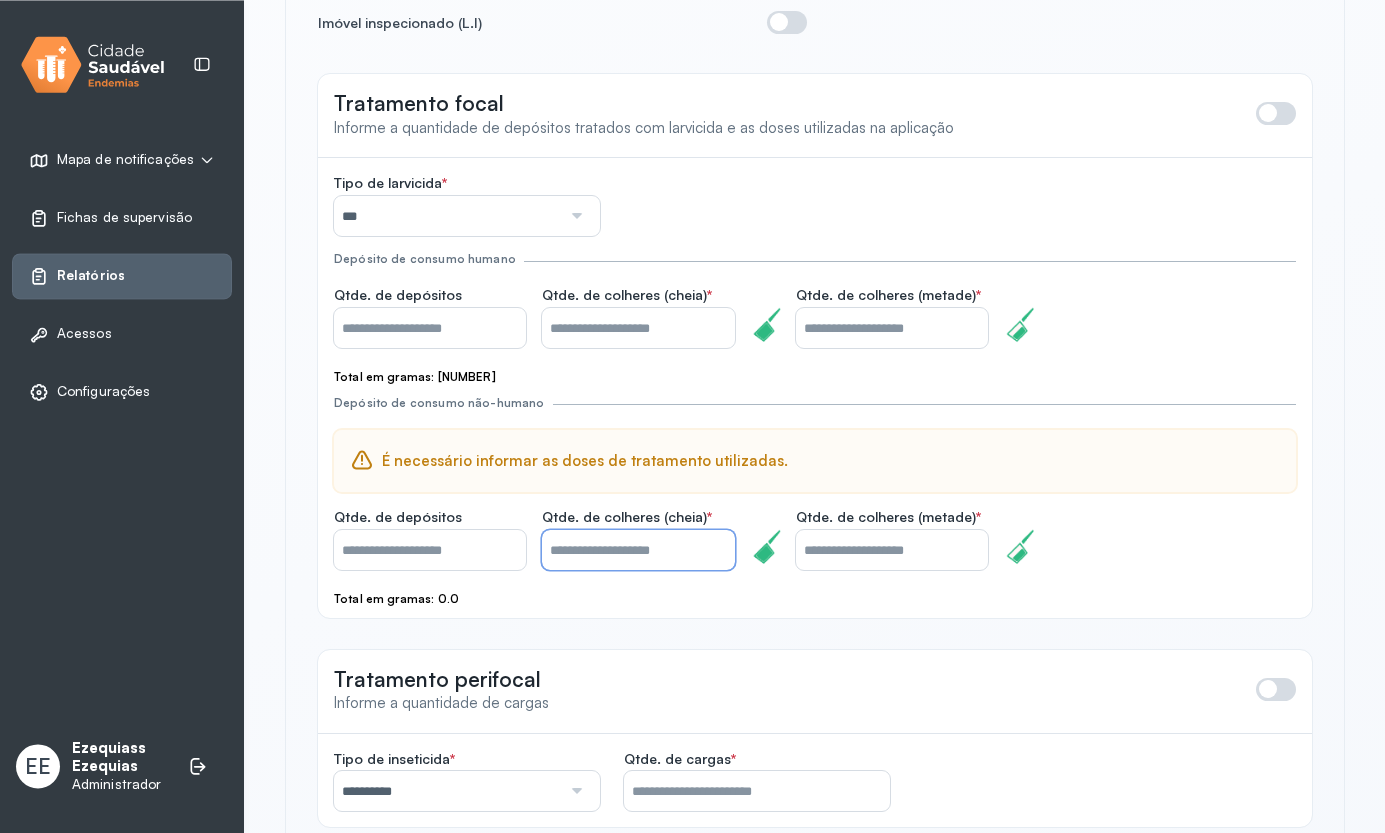 click on "*" at bounding box center [638, 550] 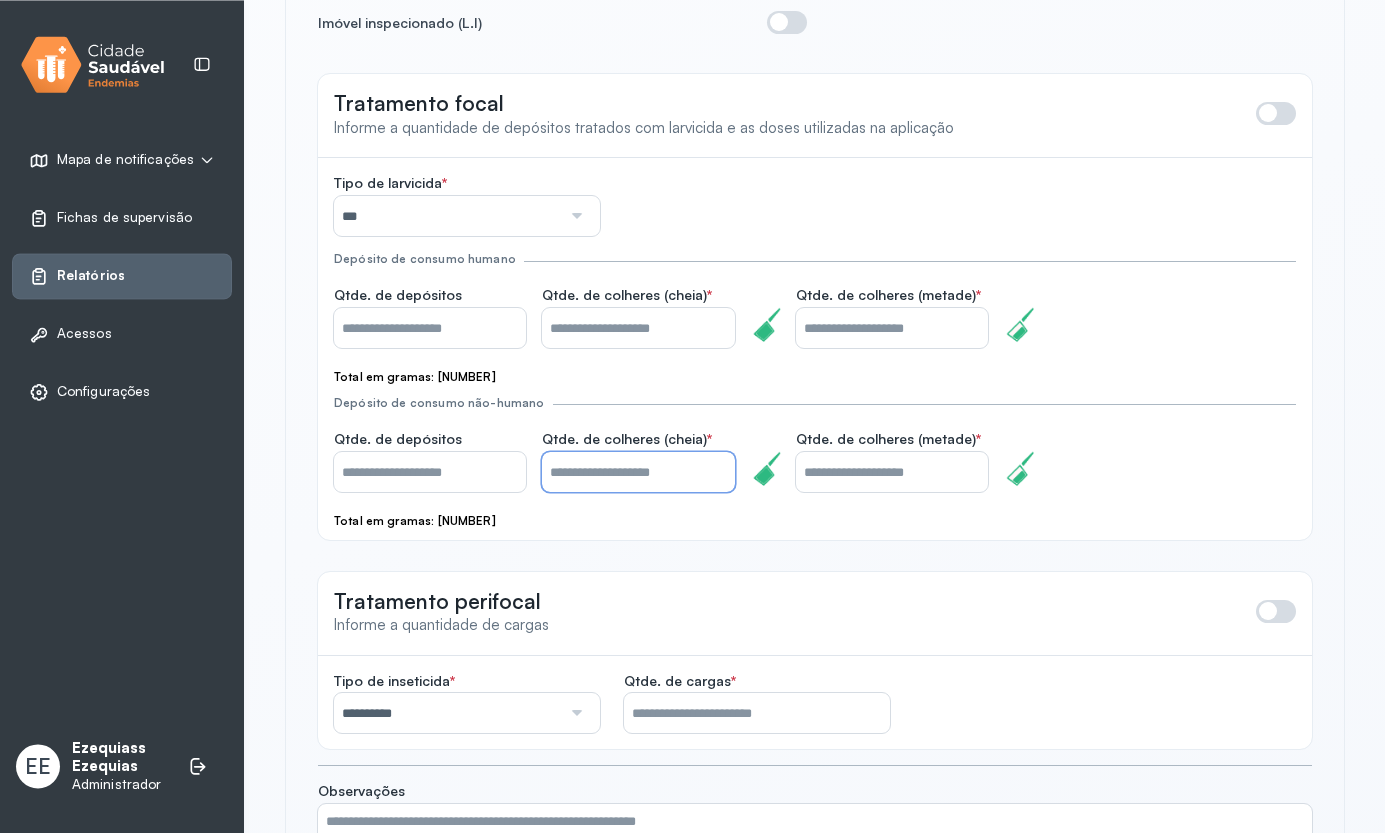 type on "*" 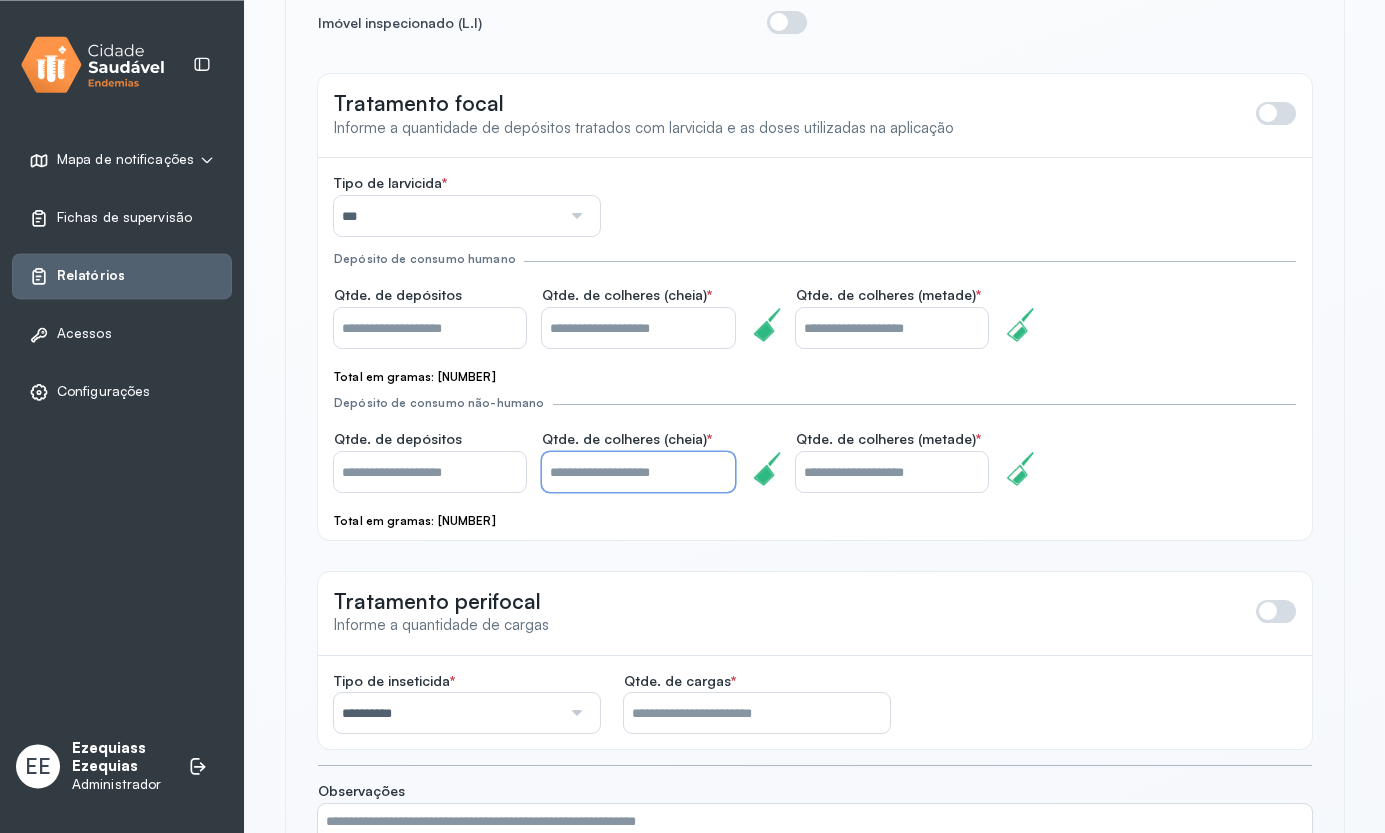 click on "*" at bounding box center (892, 472) 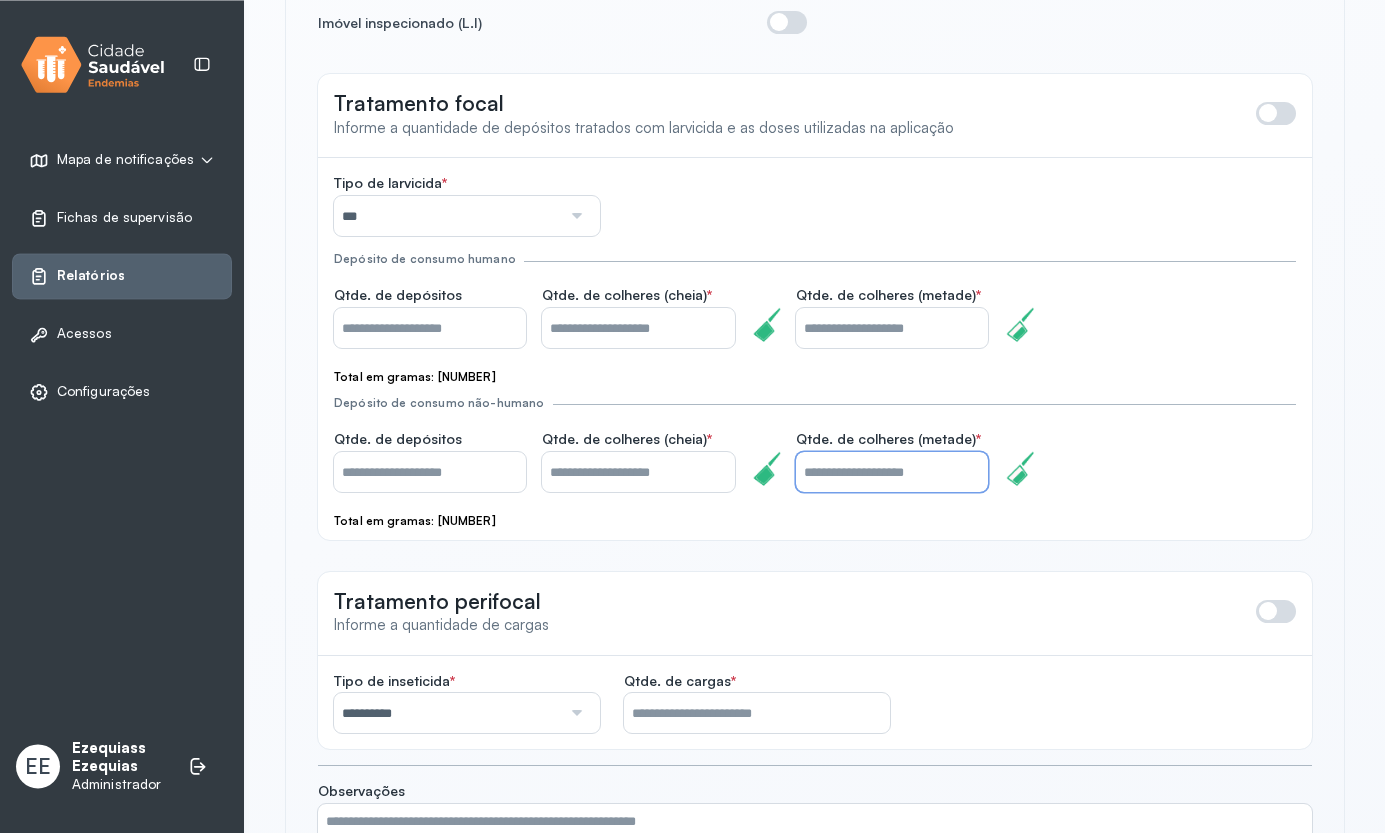 click on "*" at bounding box center (892, 472) 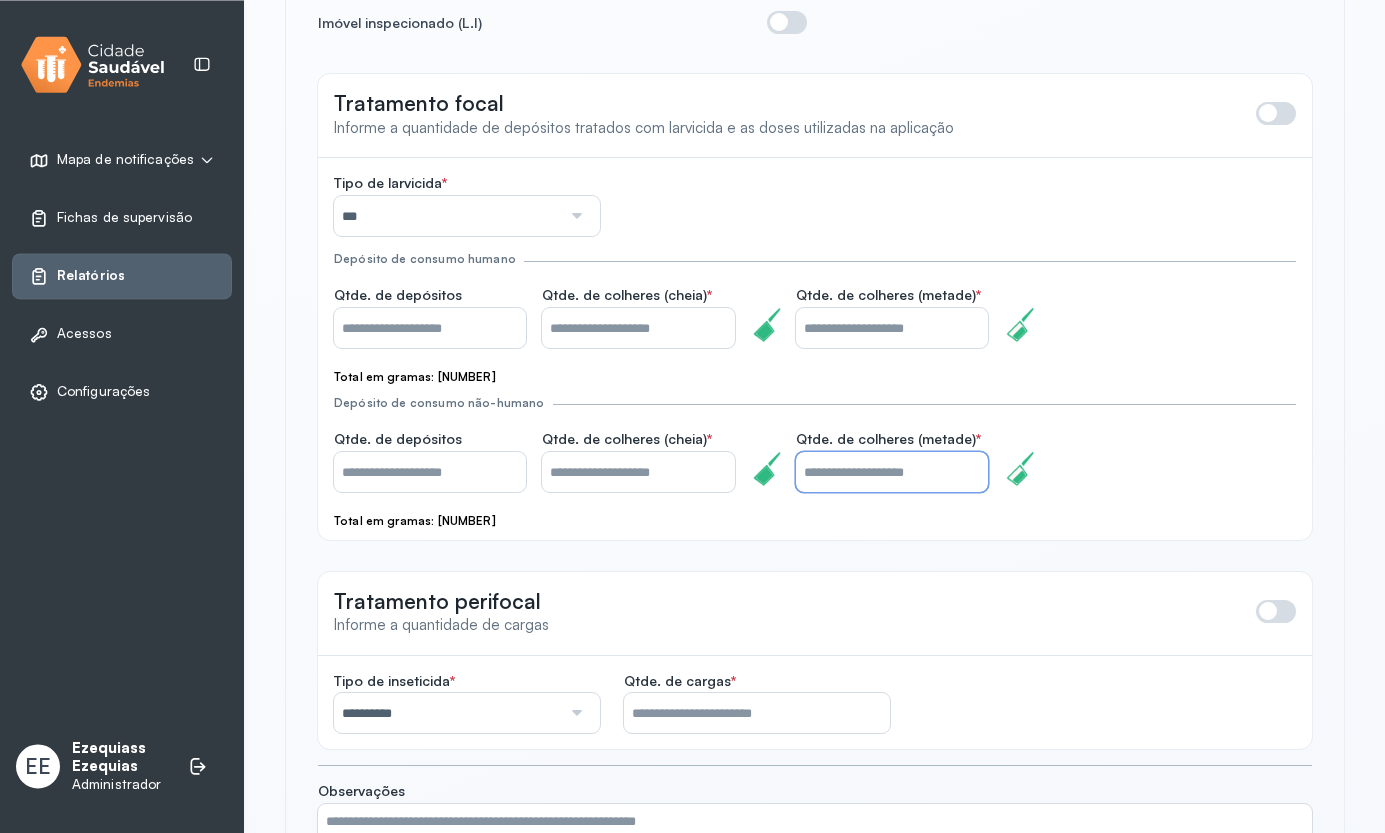 type on "*" 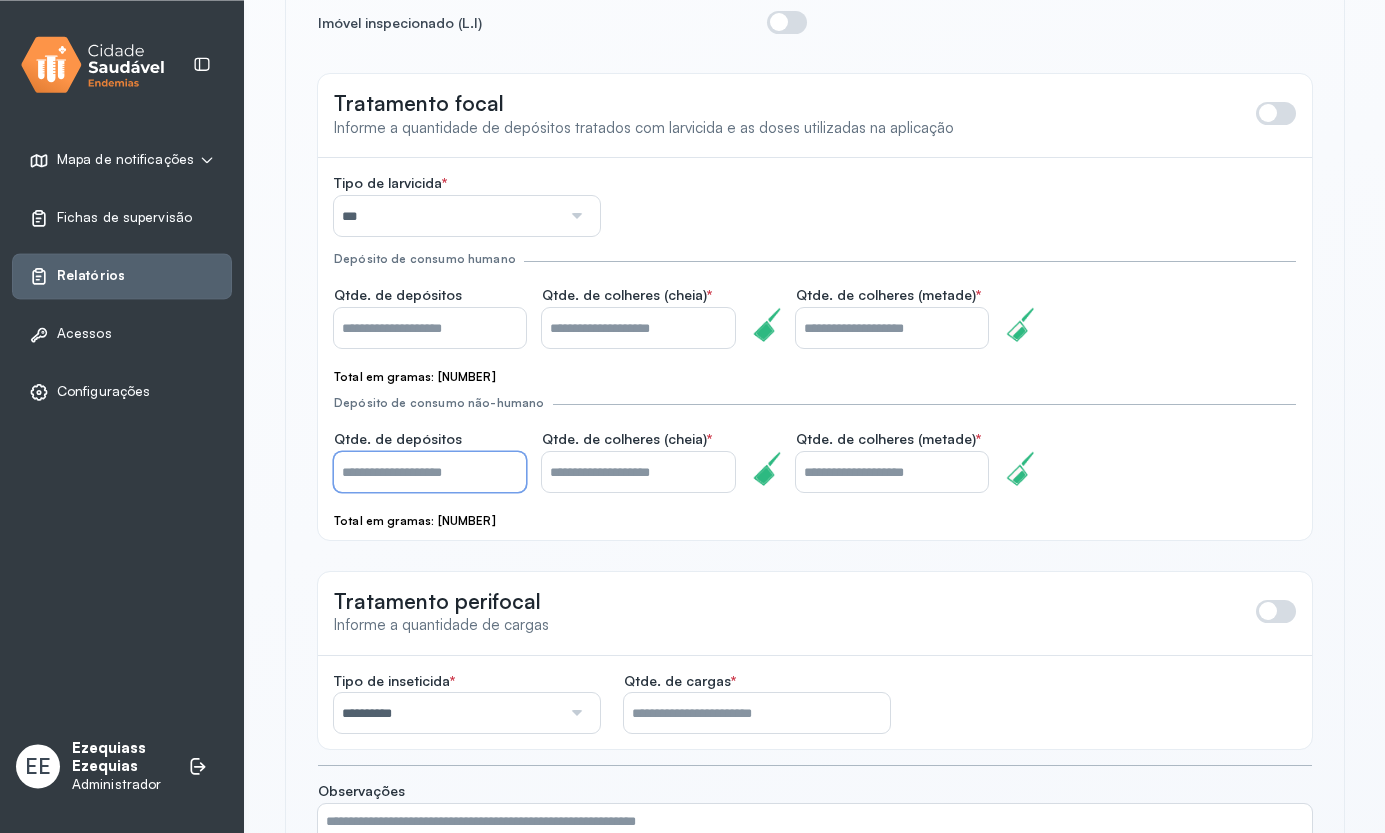 click on "*" at bounding box center (430, 472) 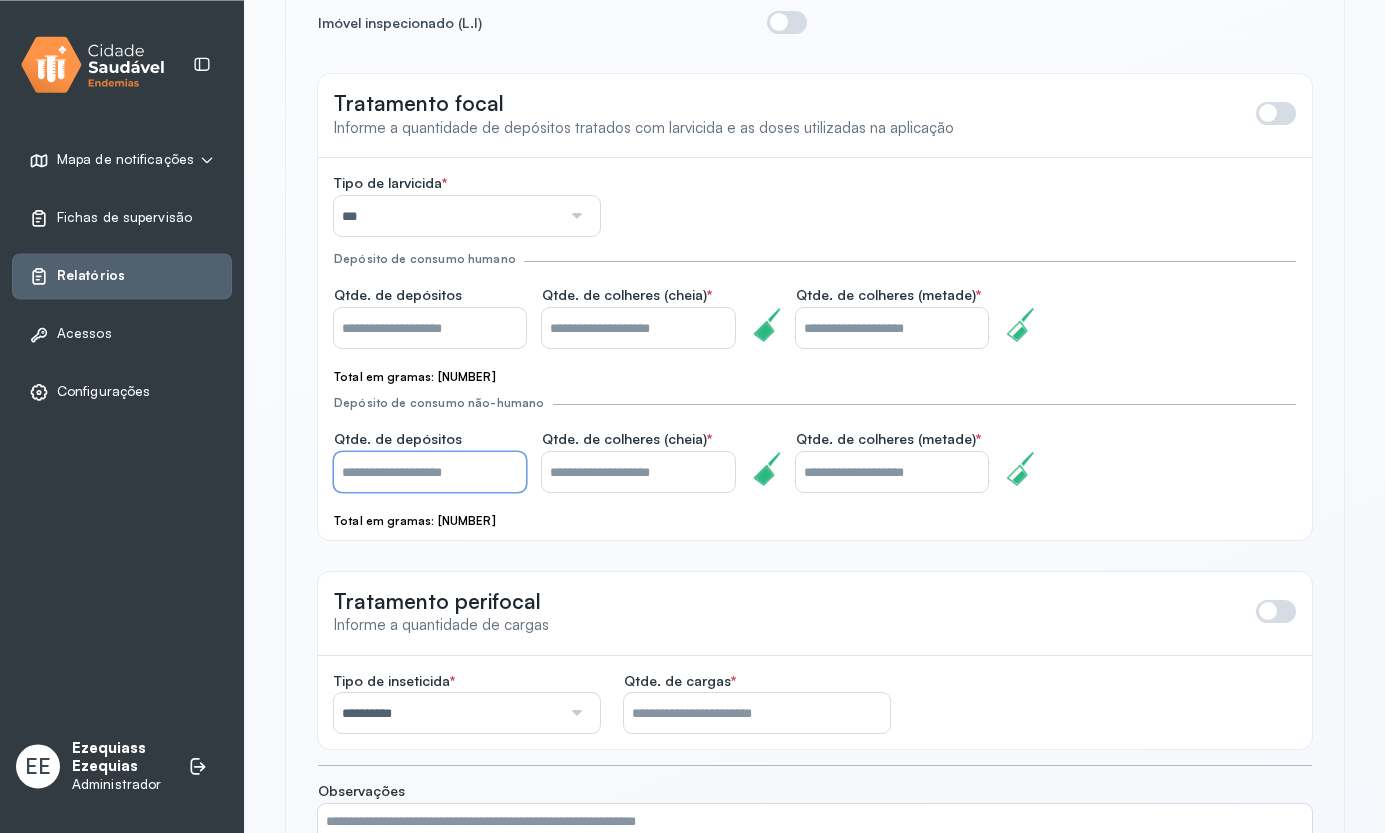 click on "*" at bounding box center (430, 472) 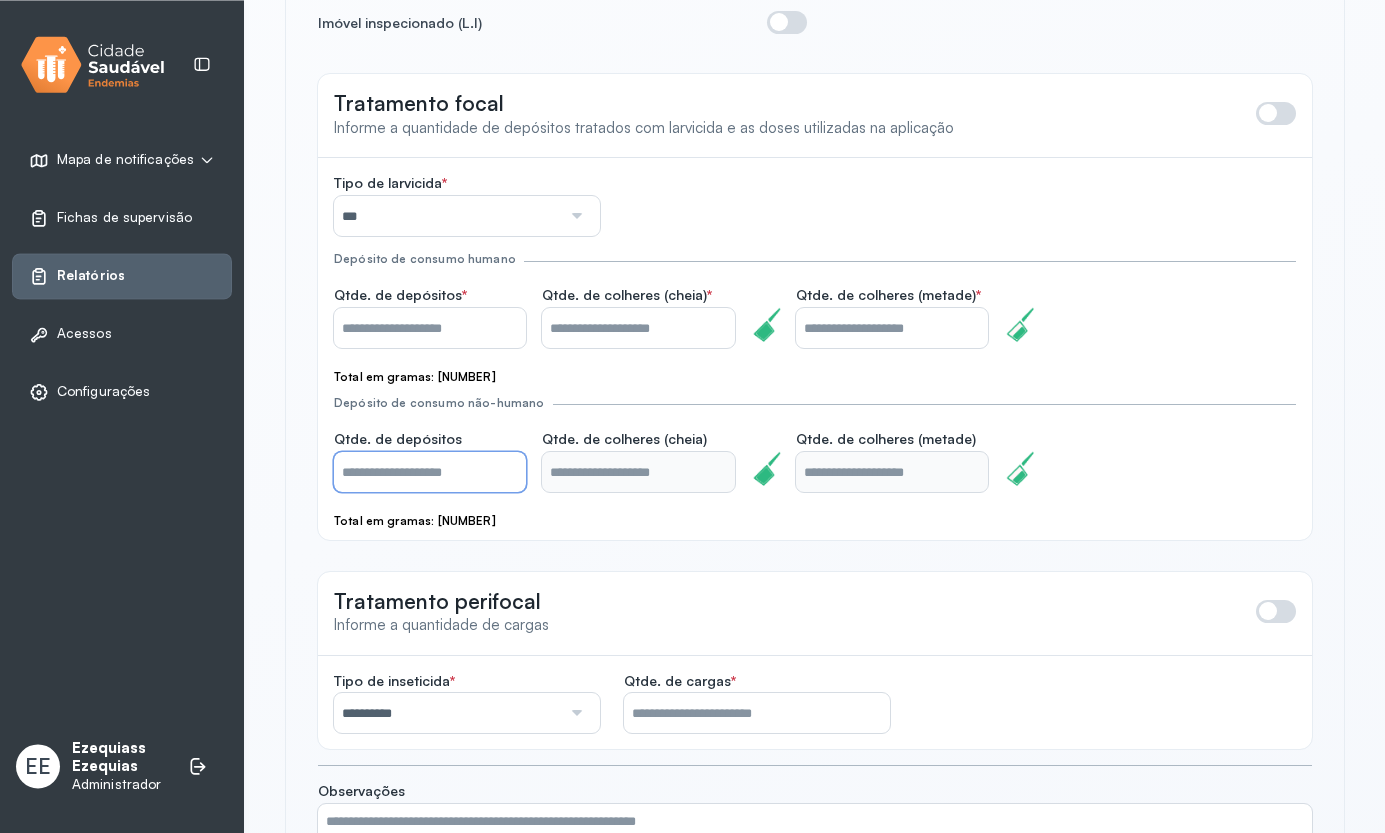 click on "*" at bounding box center [430, 472] 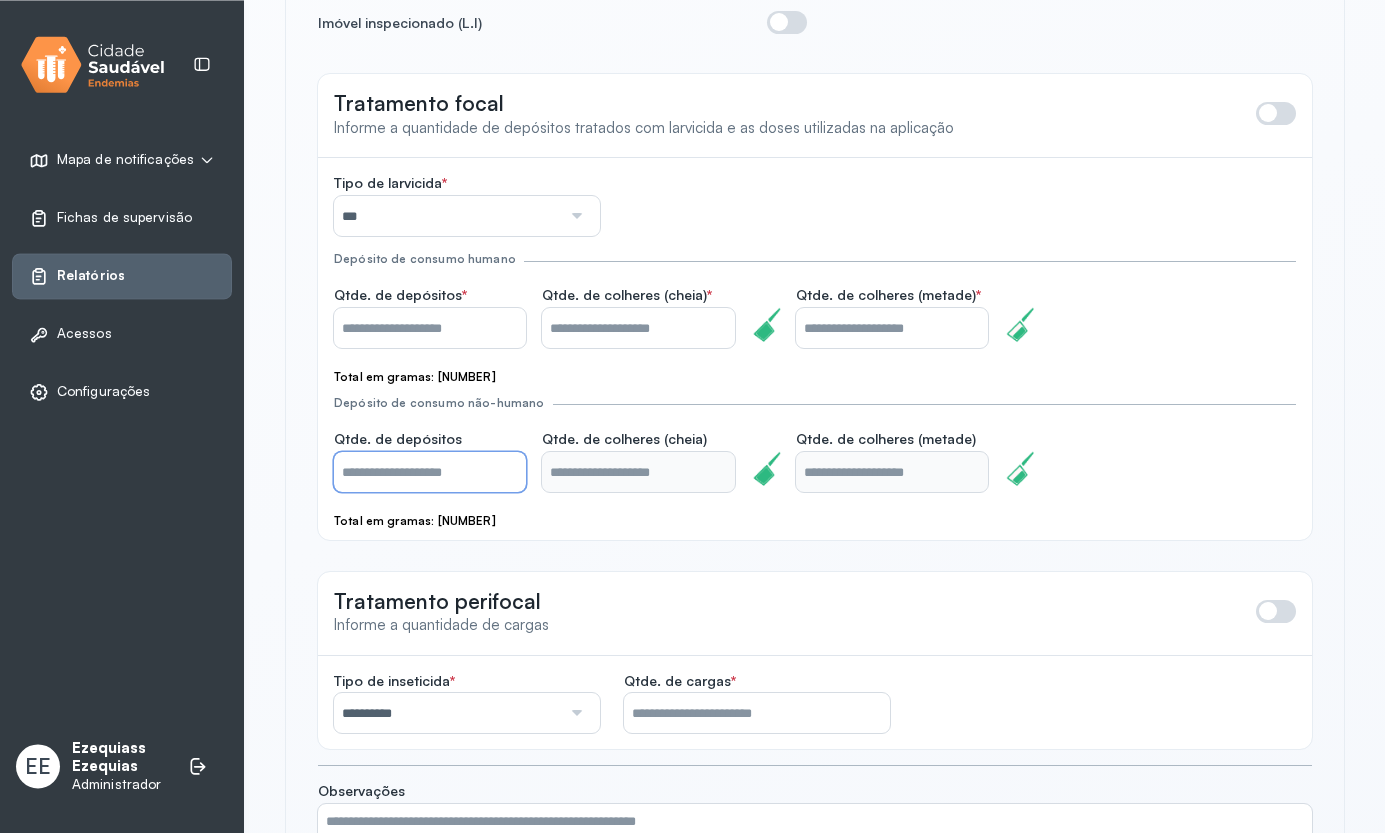 click on "*" at bounding box center (430, 472) 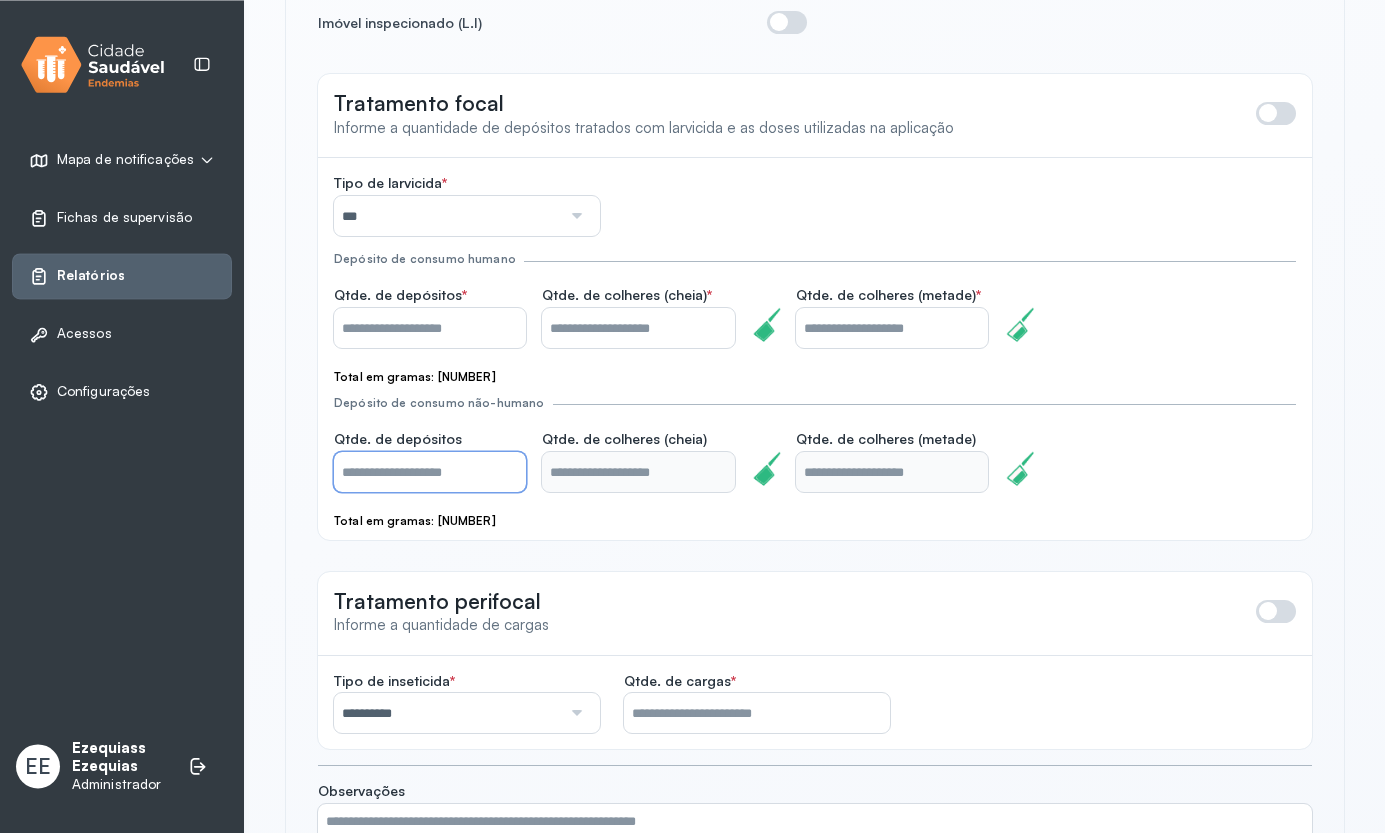 click on "*" at bounding box center (430, 472) 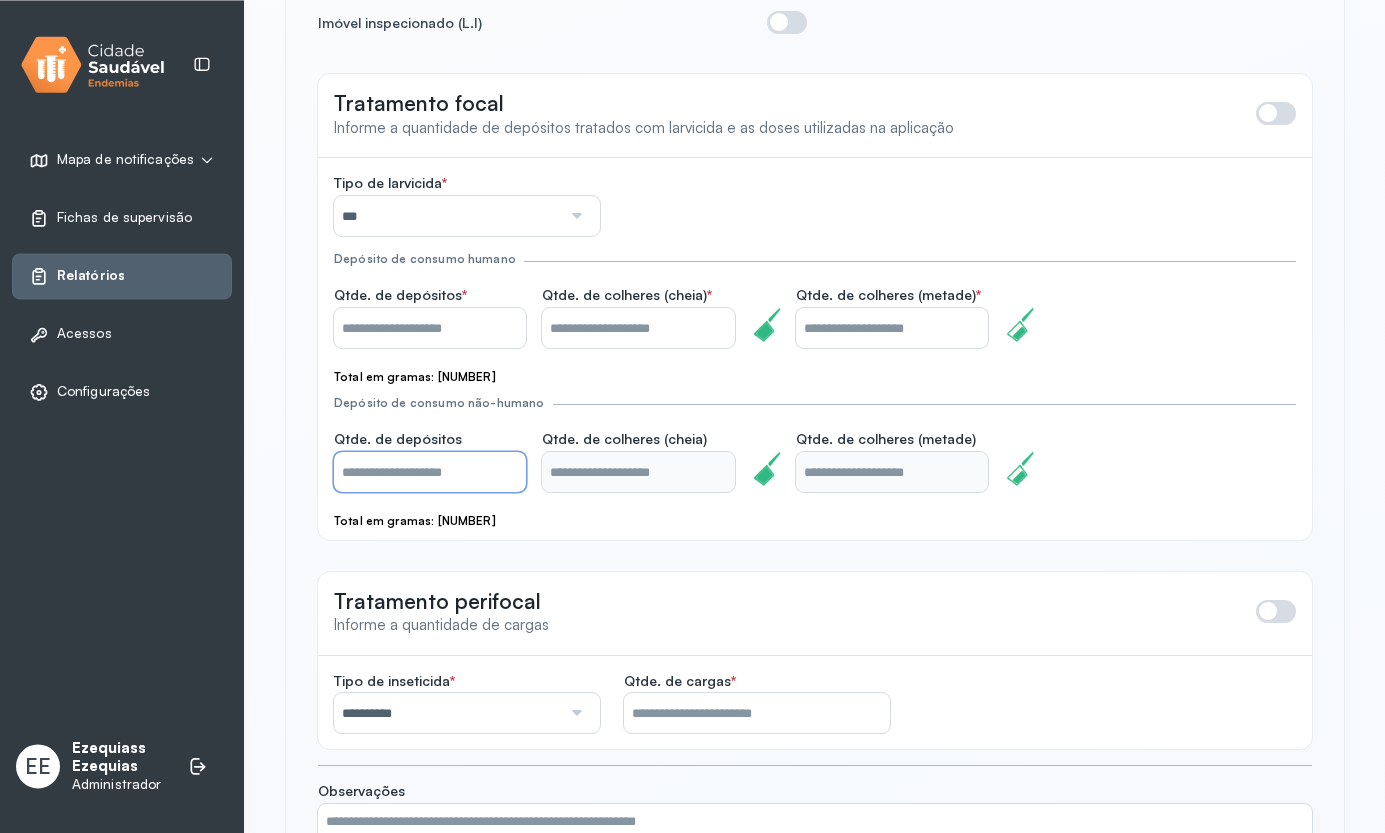 click on "*" at bounding box center [430, 472] 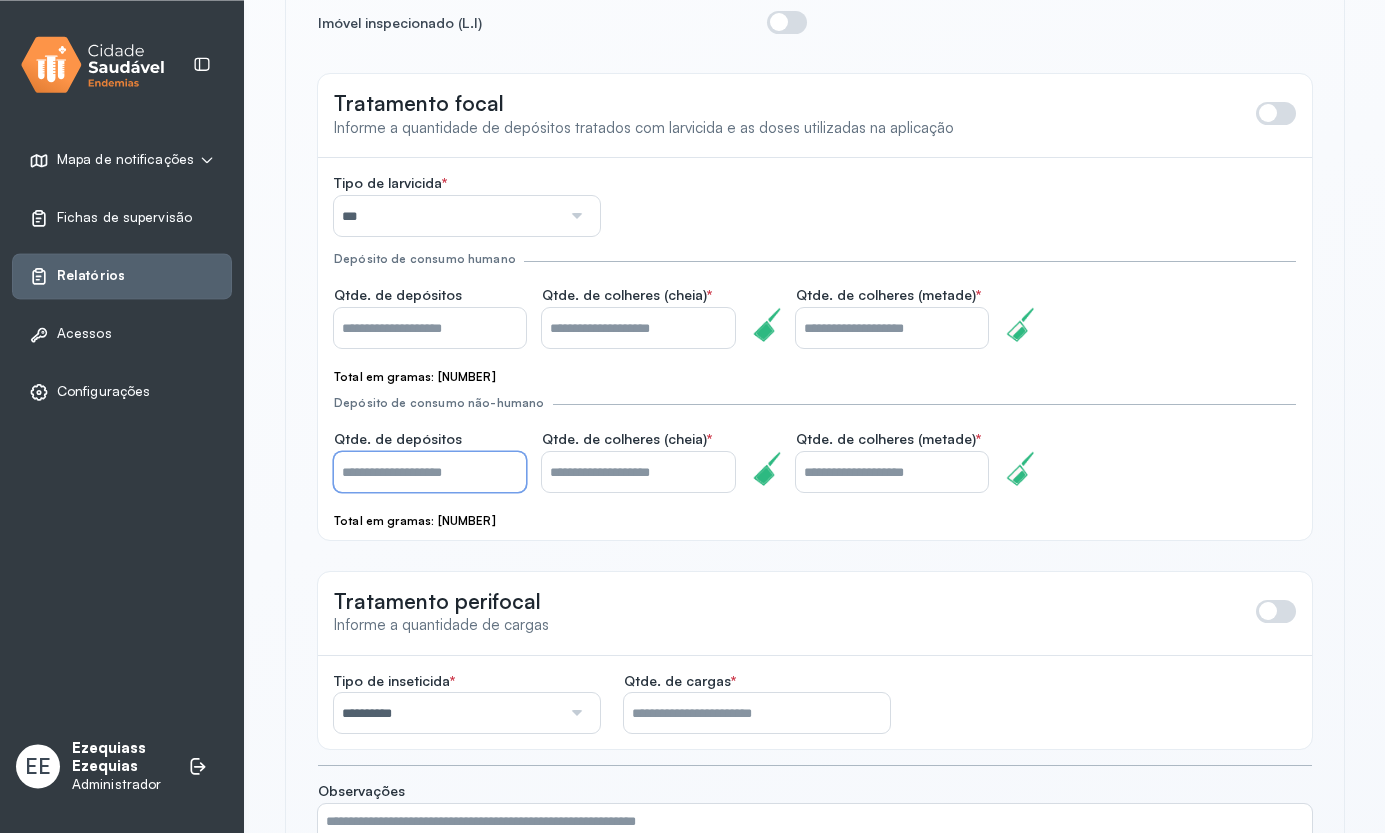 type on "*" 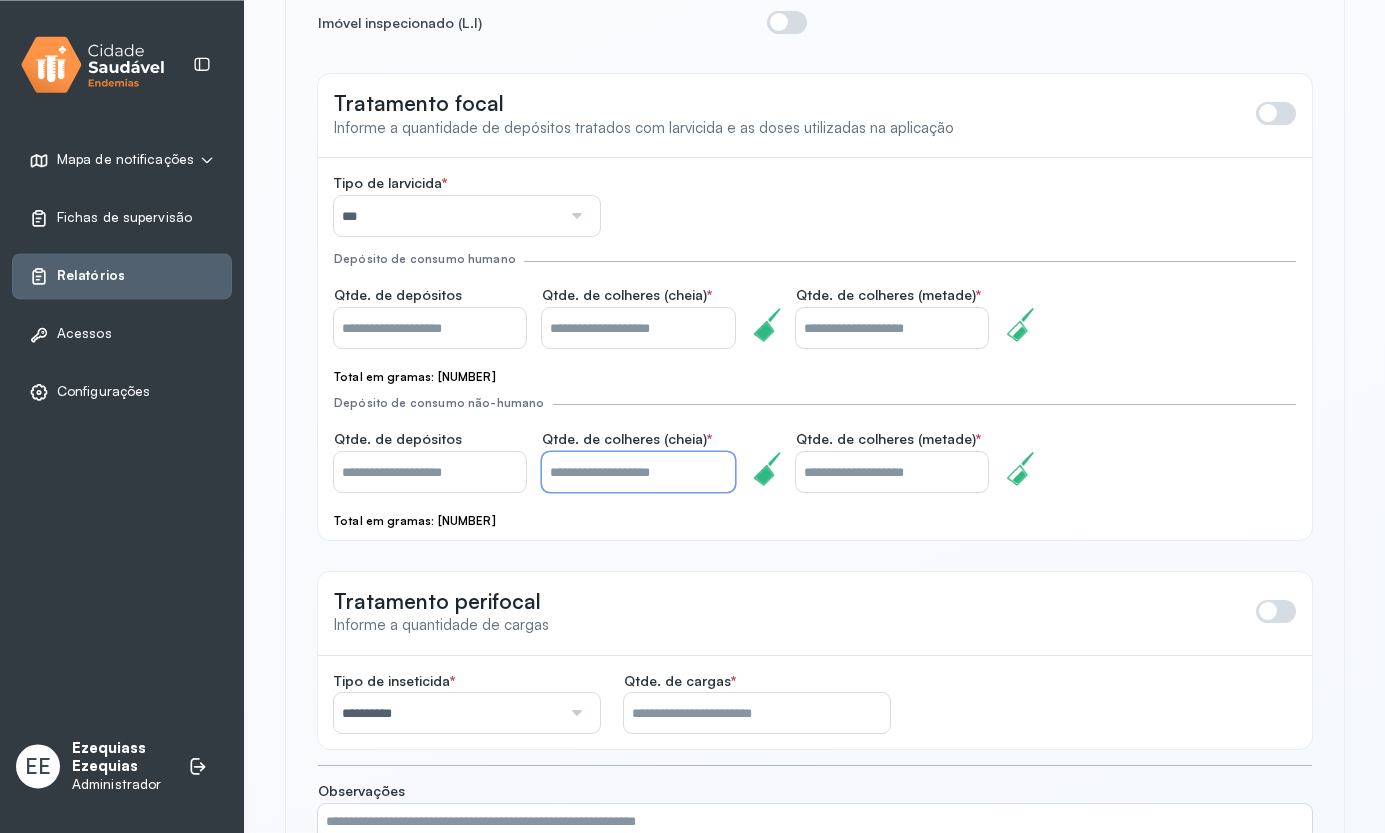 drag, startPoint x: 584, startPoint y: 456, endPoint x: 511, endPoint y: 468, distance: 73.97973 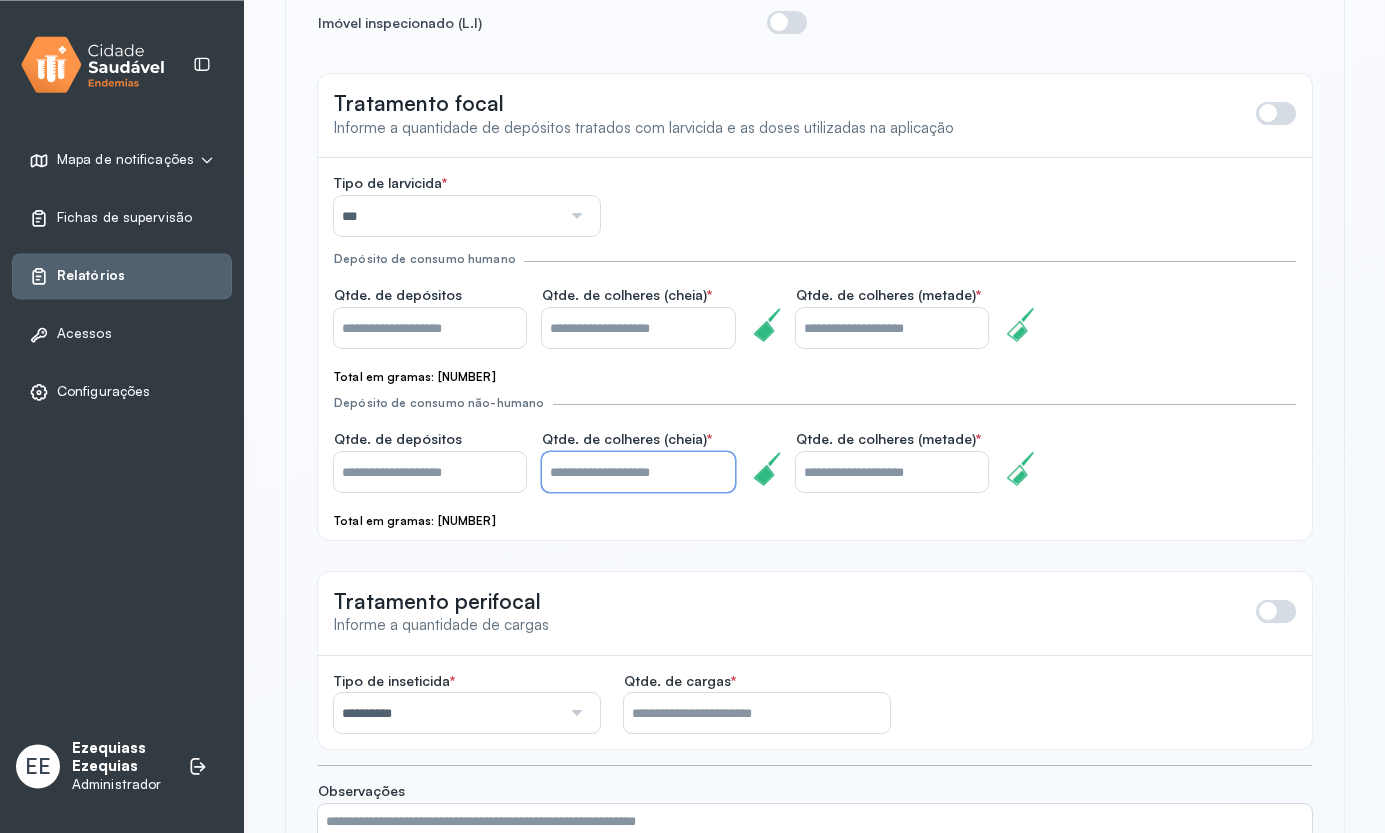 click on "*" at bounding box center (638, 472) 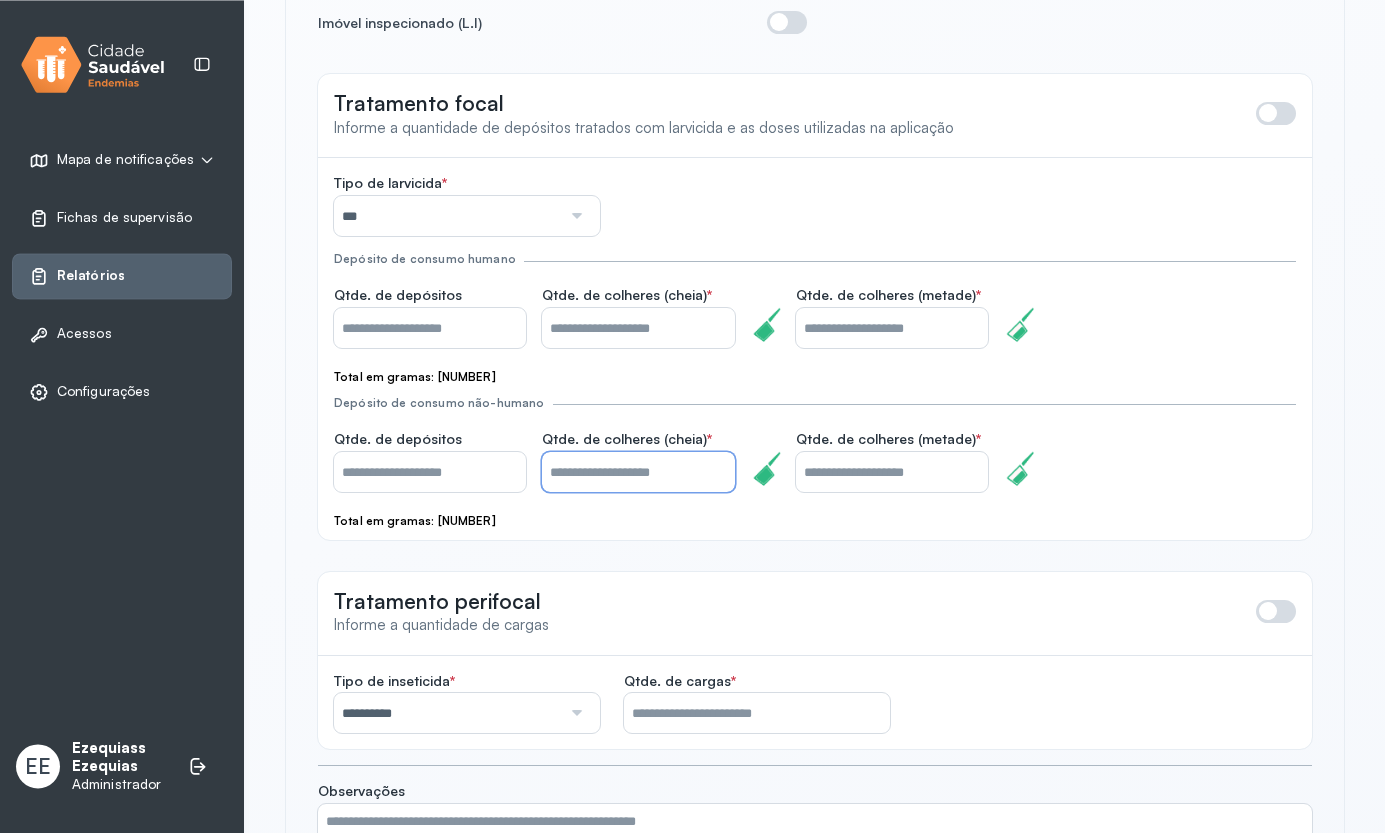 type on "*" 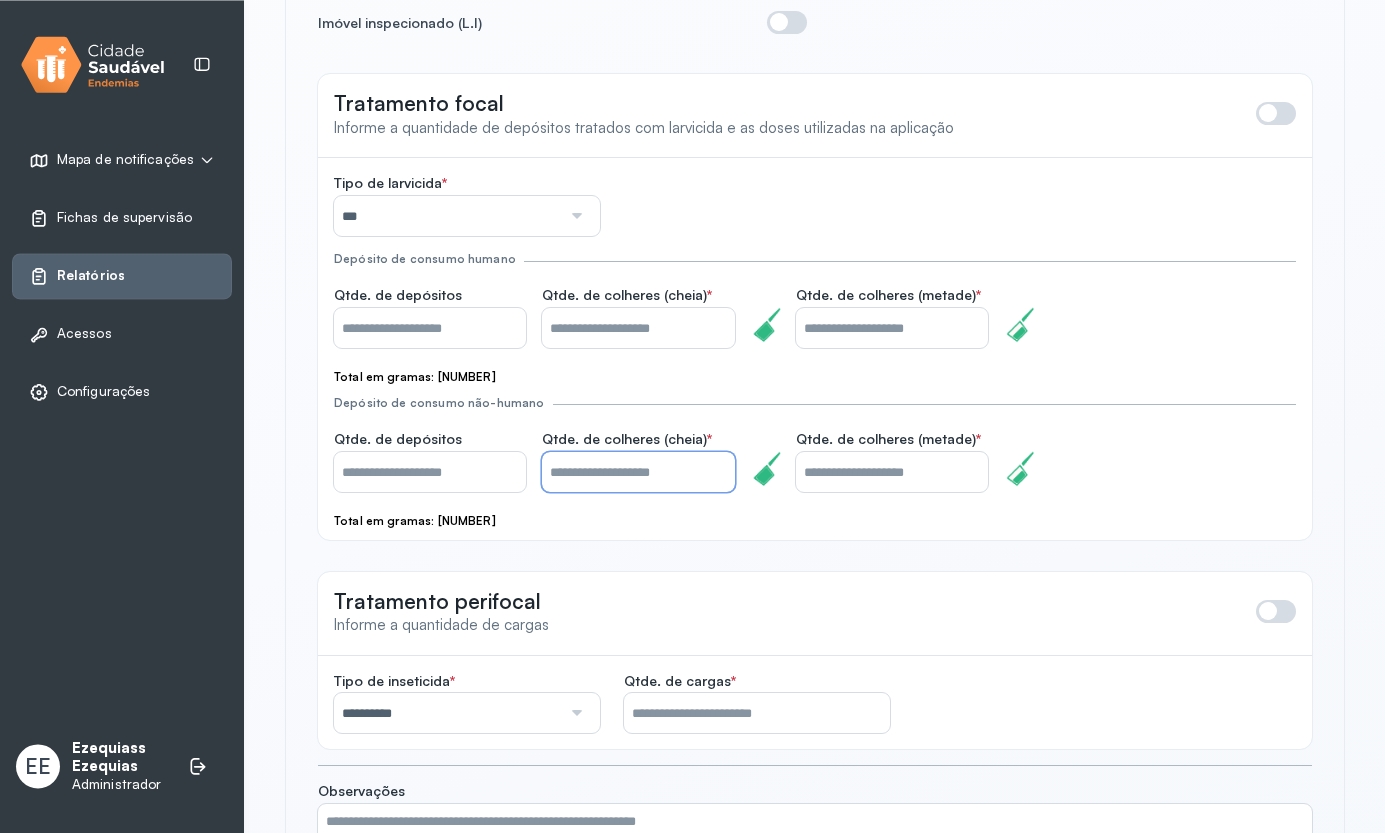 click on "*" at bounding box center [892, 472] 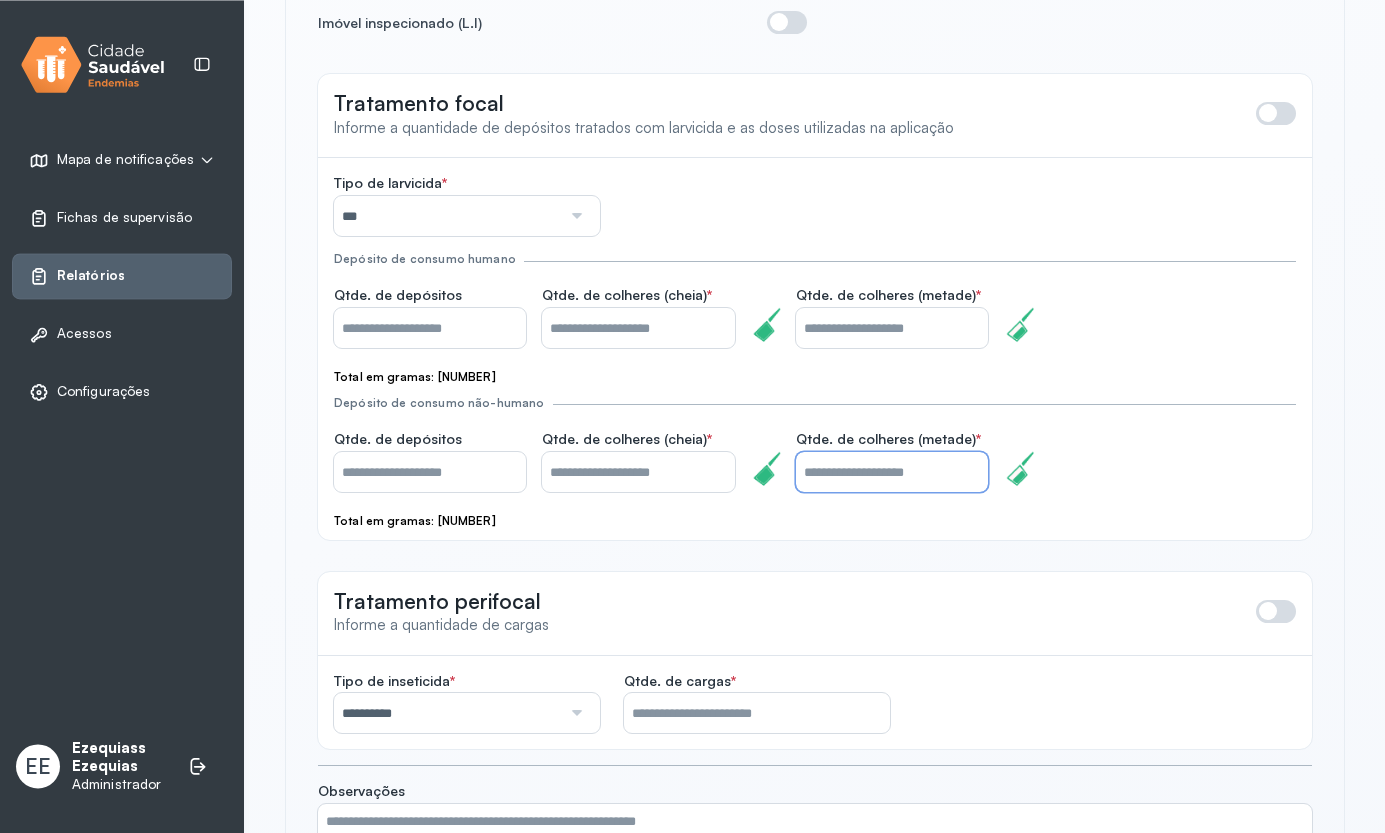 click on "*" at bounding box center [892, 472] 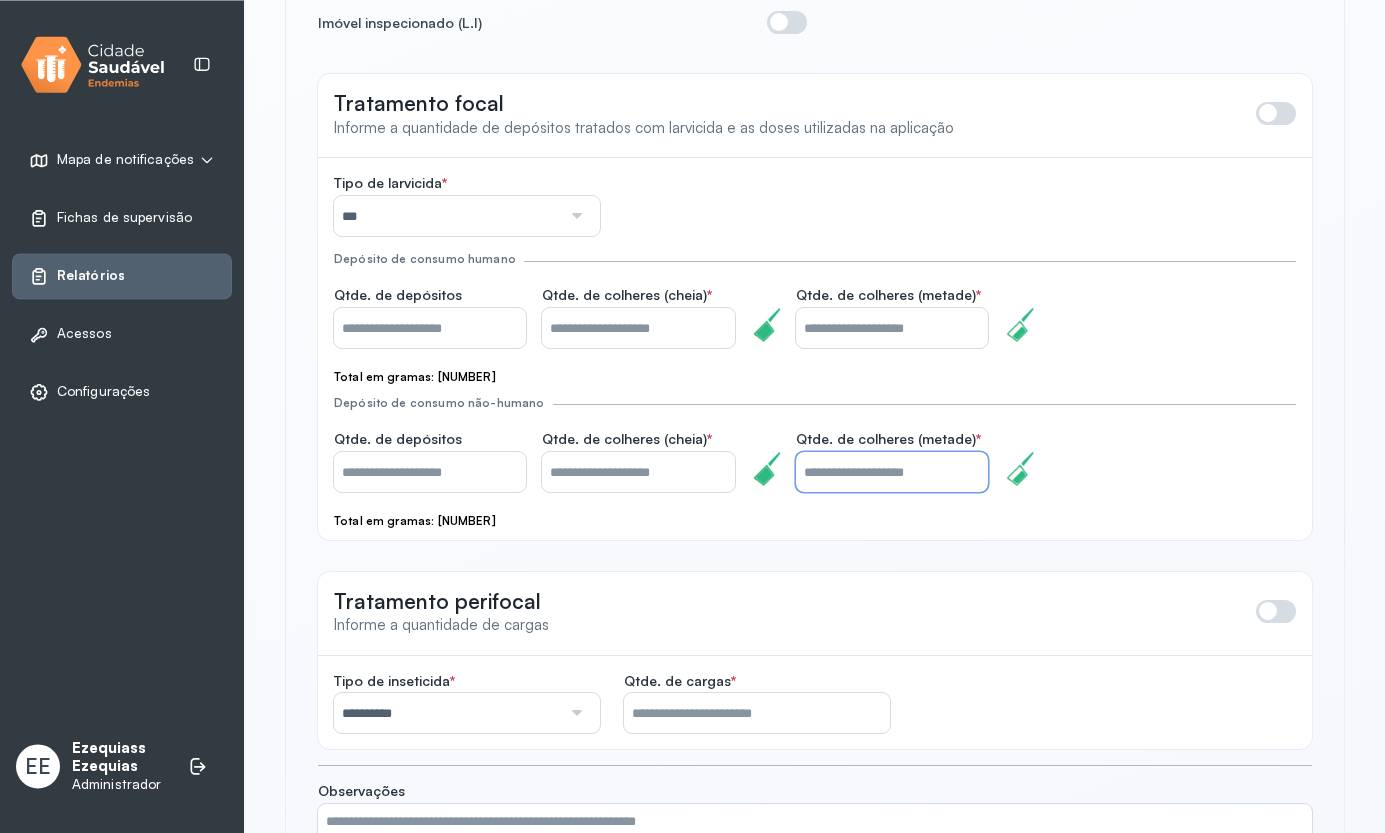 click on "*" at bounding box center [892, 472] 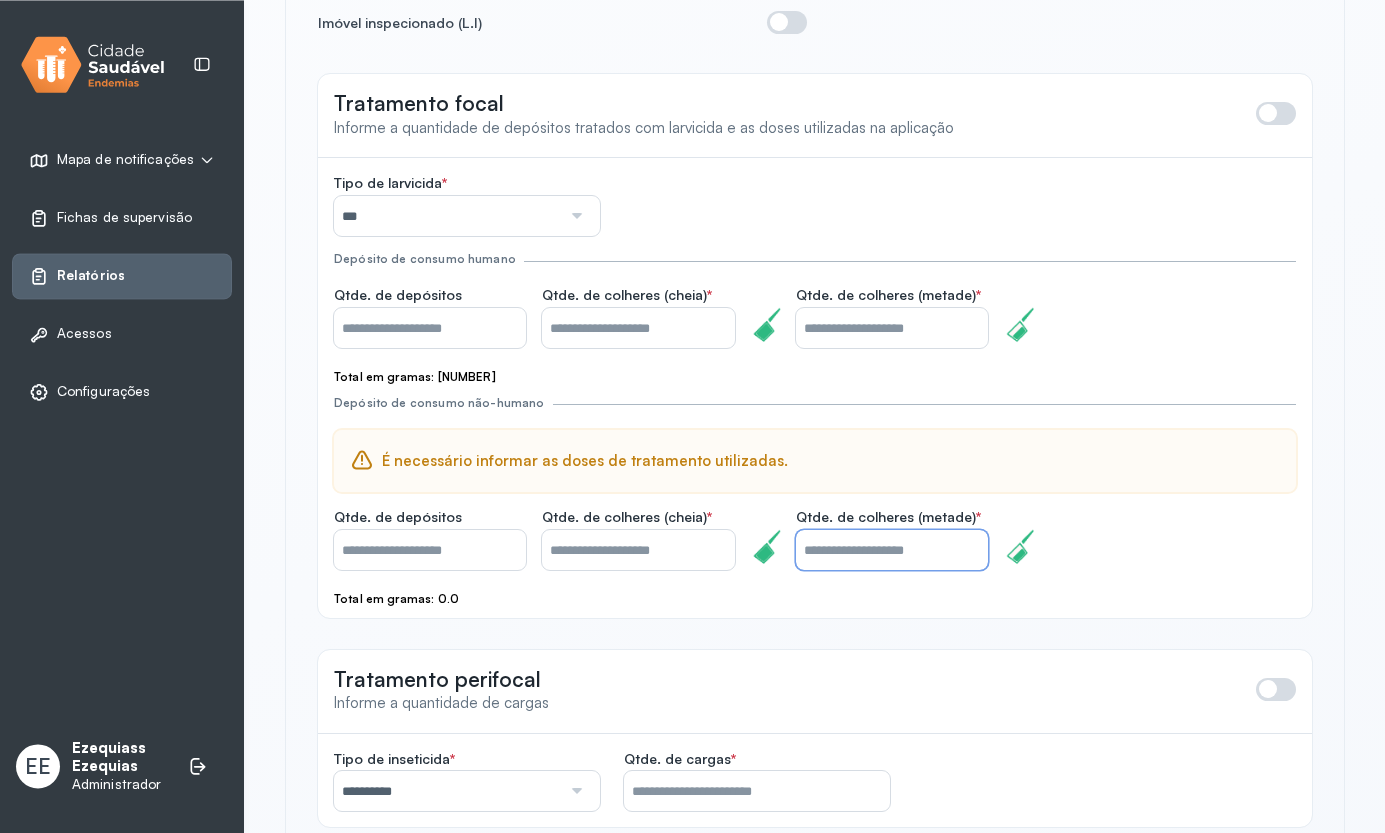 type on "*" 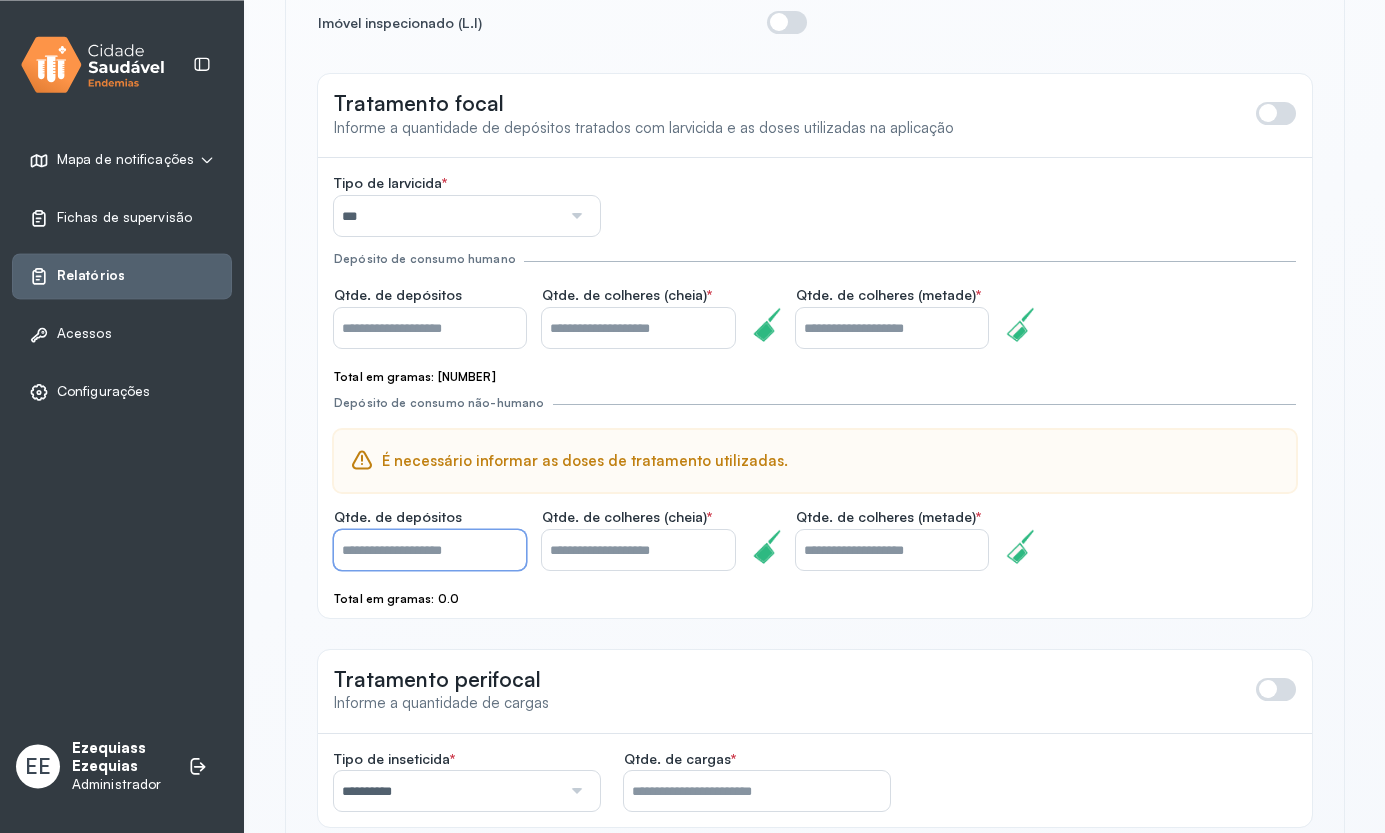 click on "*" at bounding box center [430, 550] 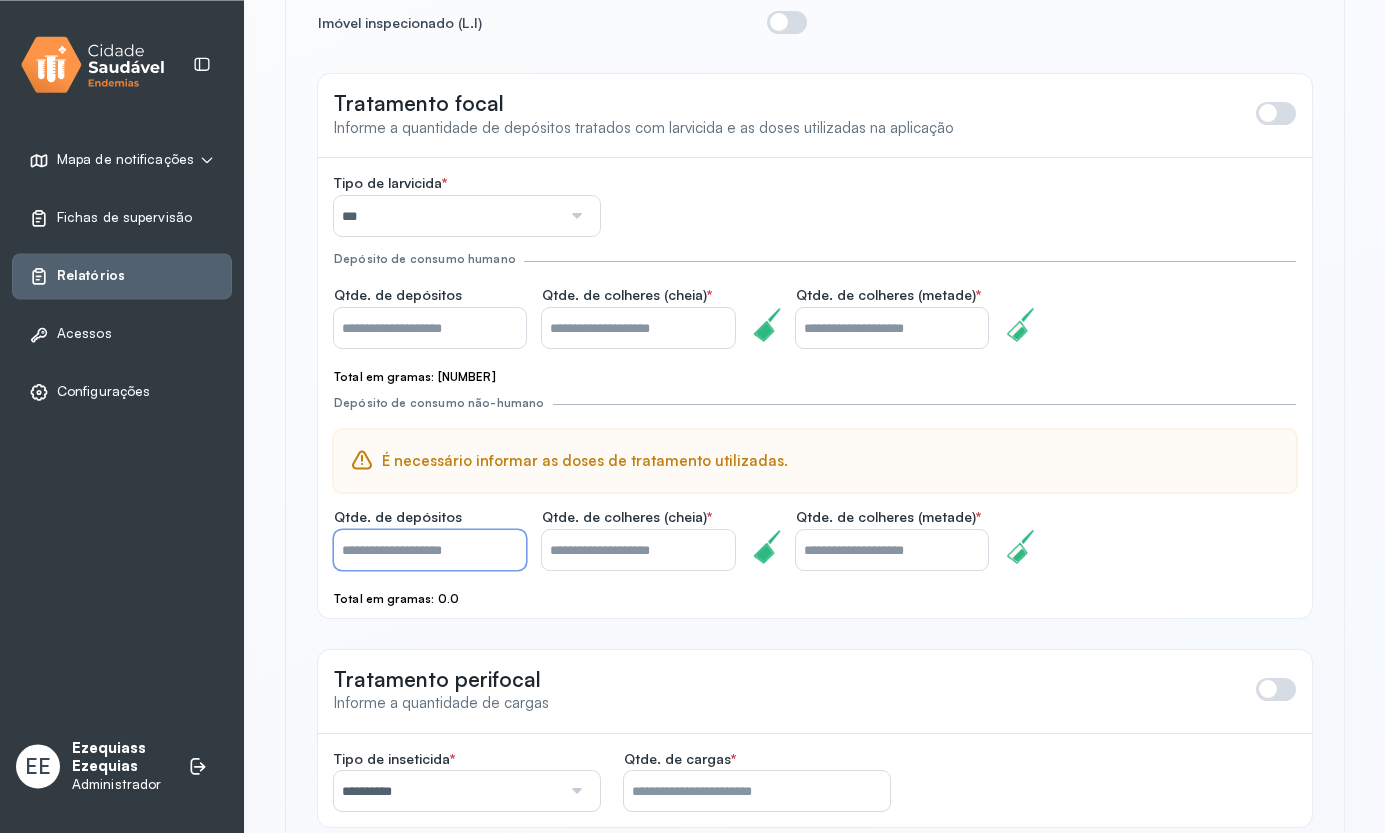 click on "*" at bounding box center (430, 550) 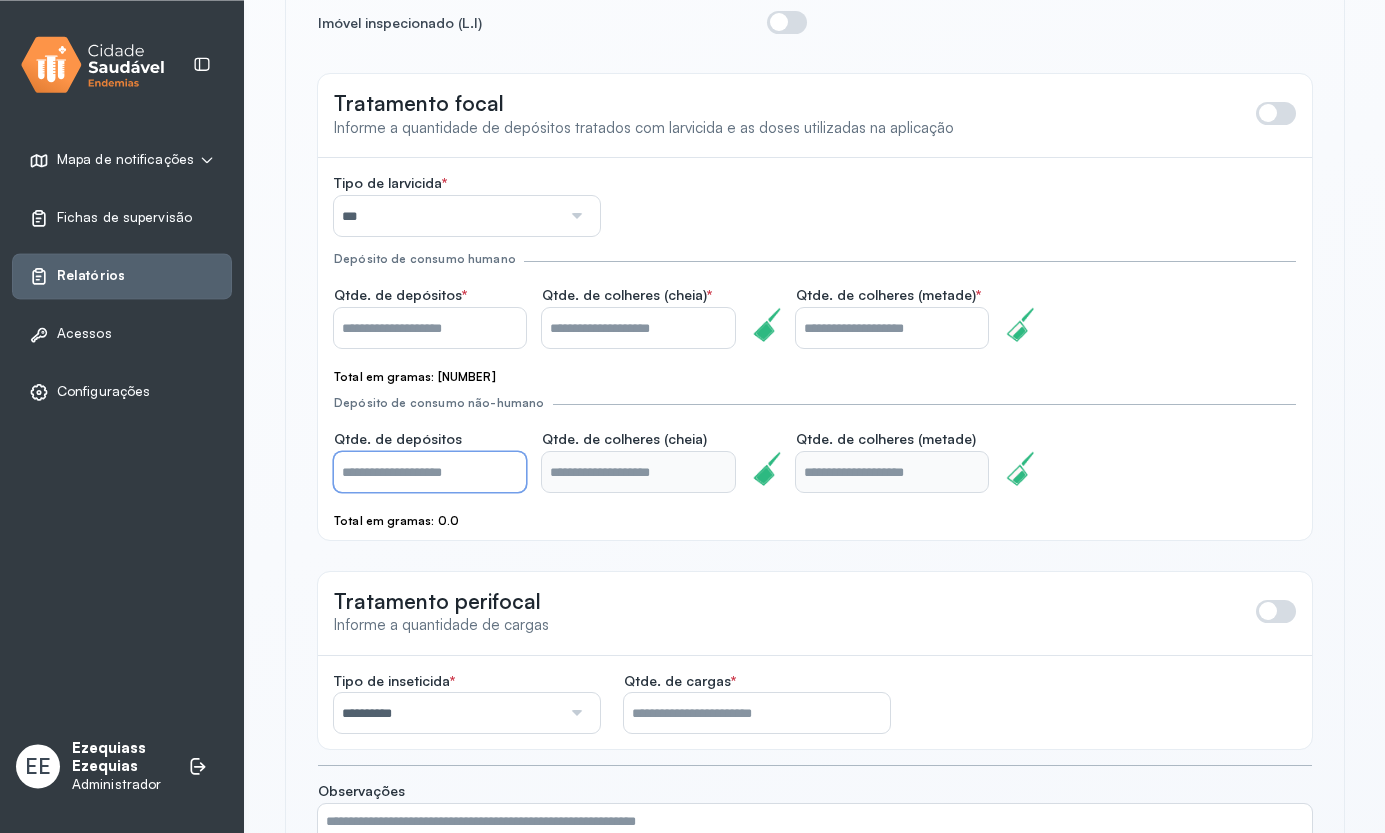 type on "*" 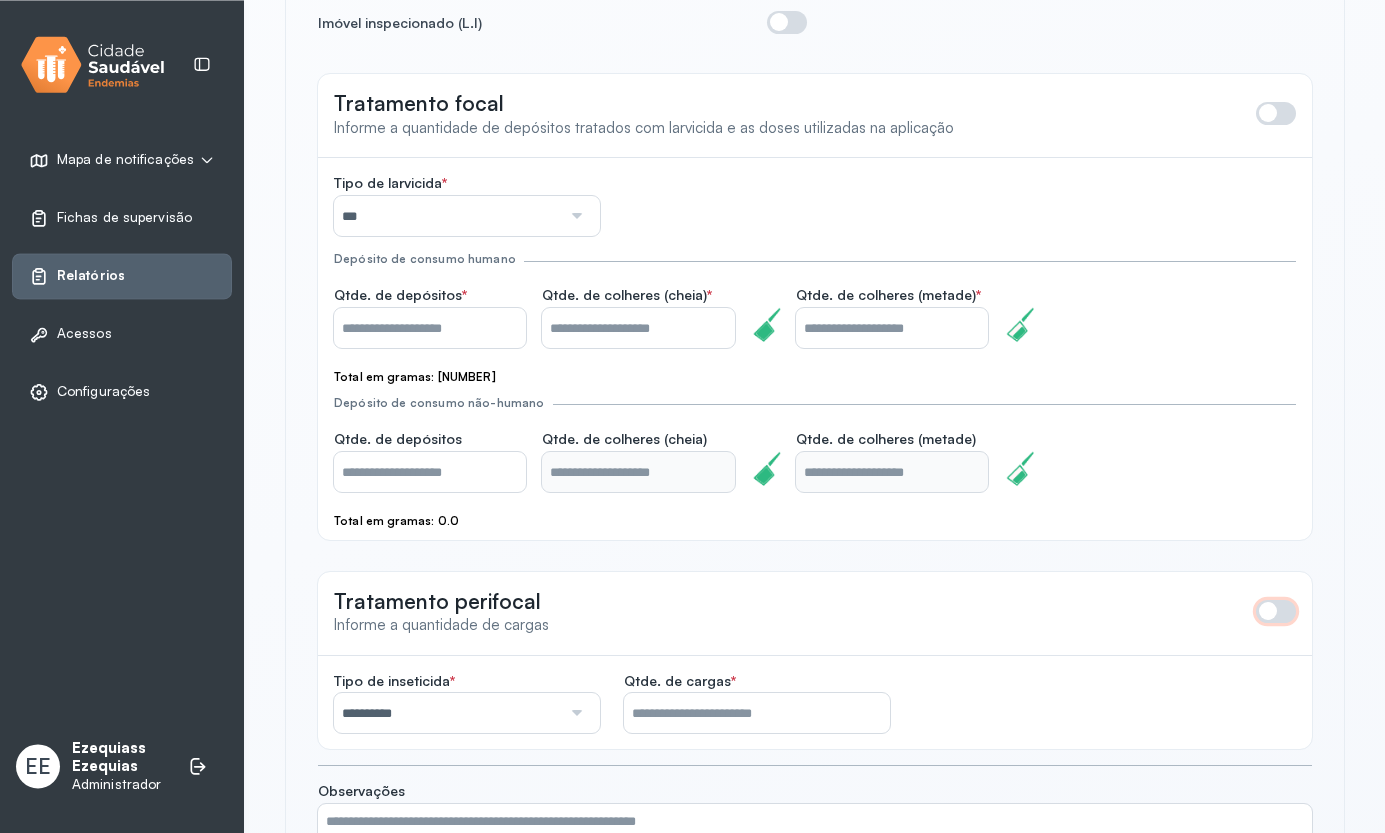 scroll, scrollTop: 882, scrollLeft: 0, axis: vertical 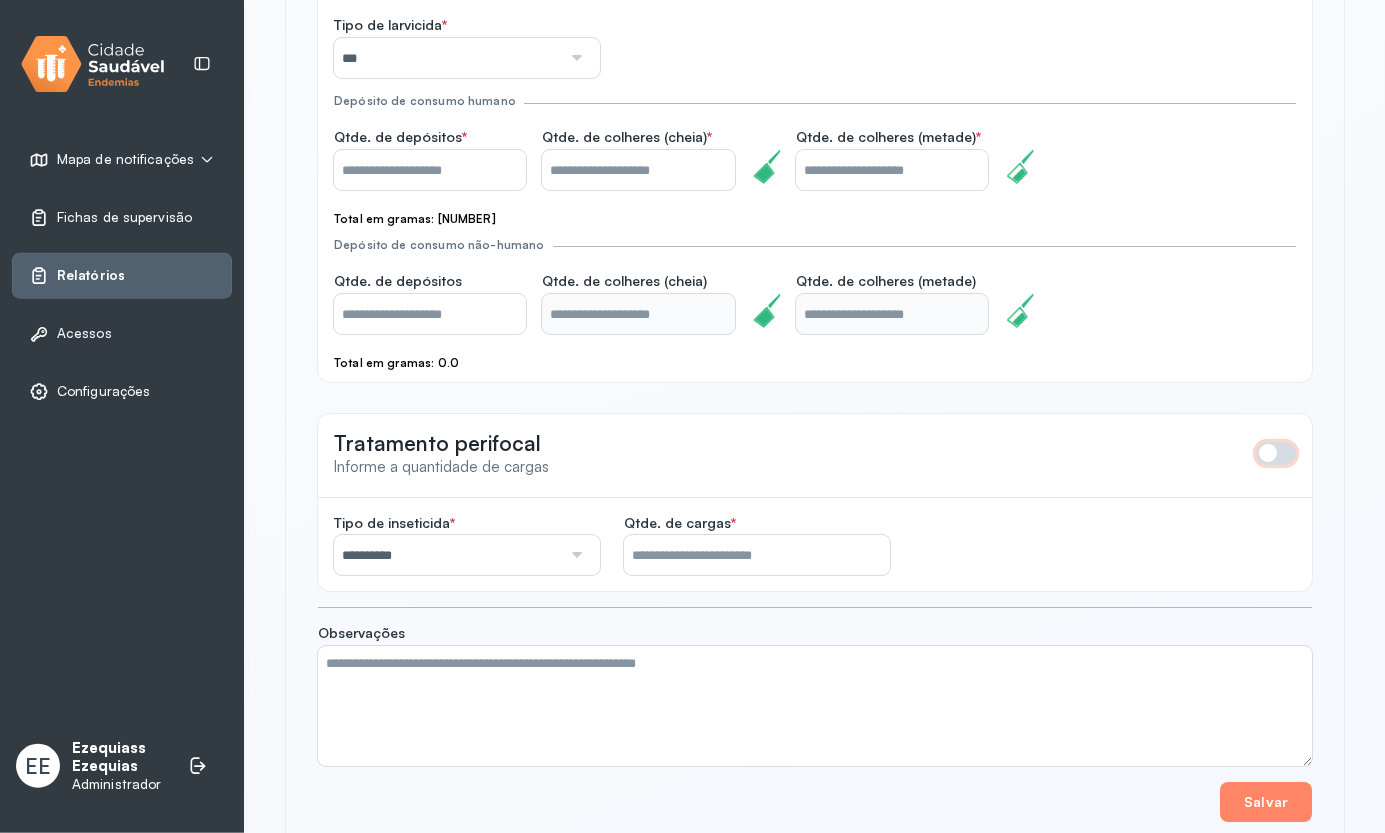 click on "*" at bounding box center (757, 555) 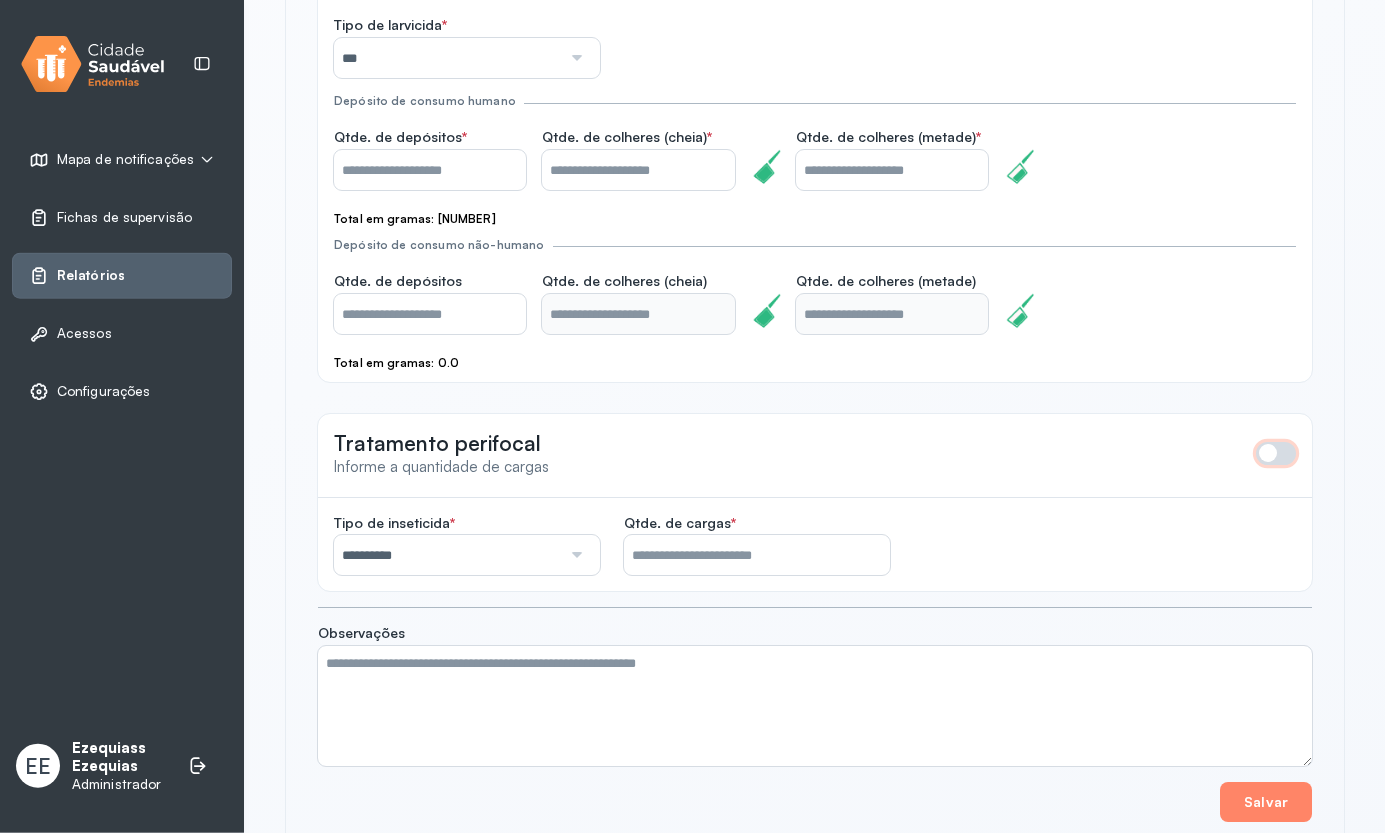 type on "*" 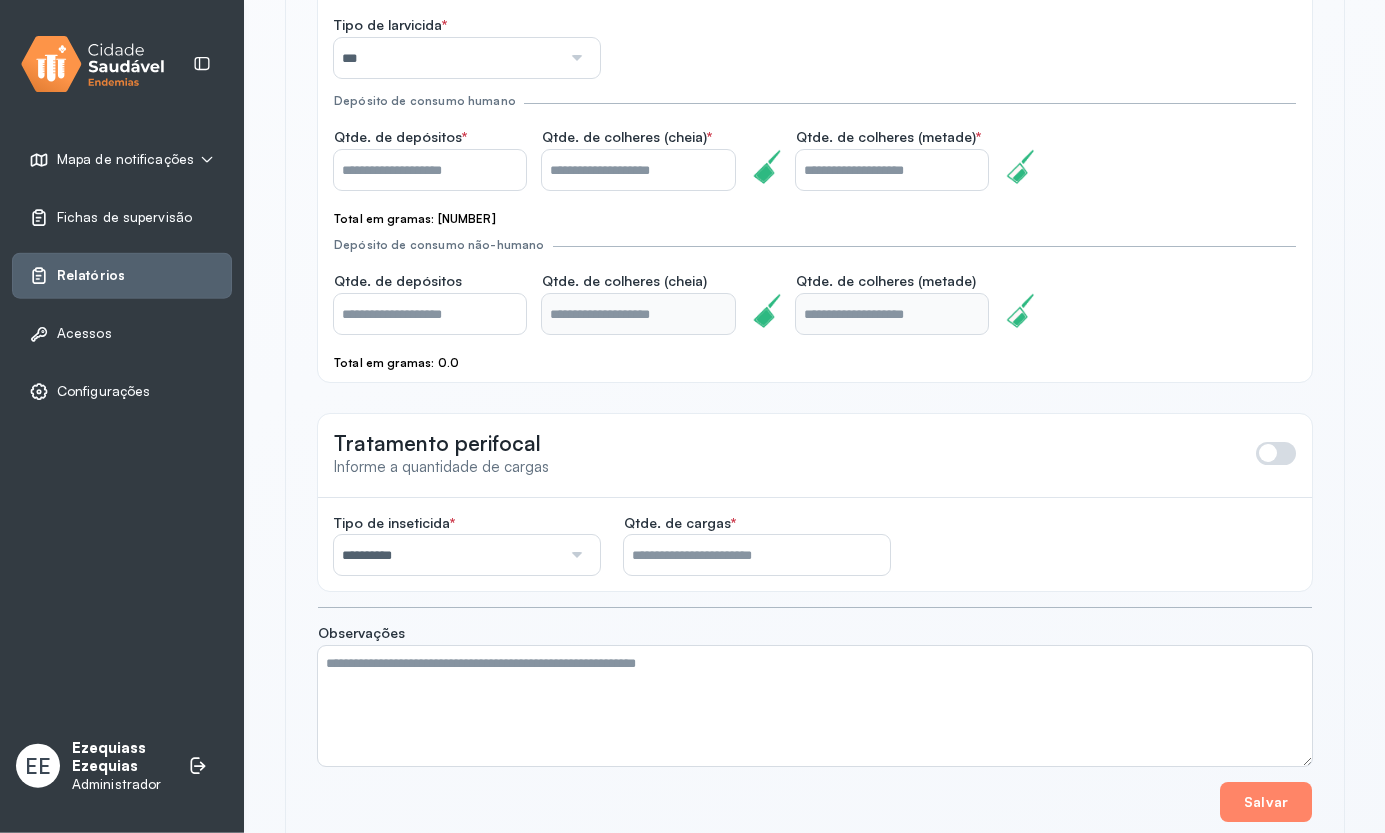 click on "Observações" 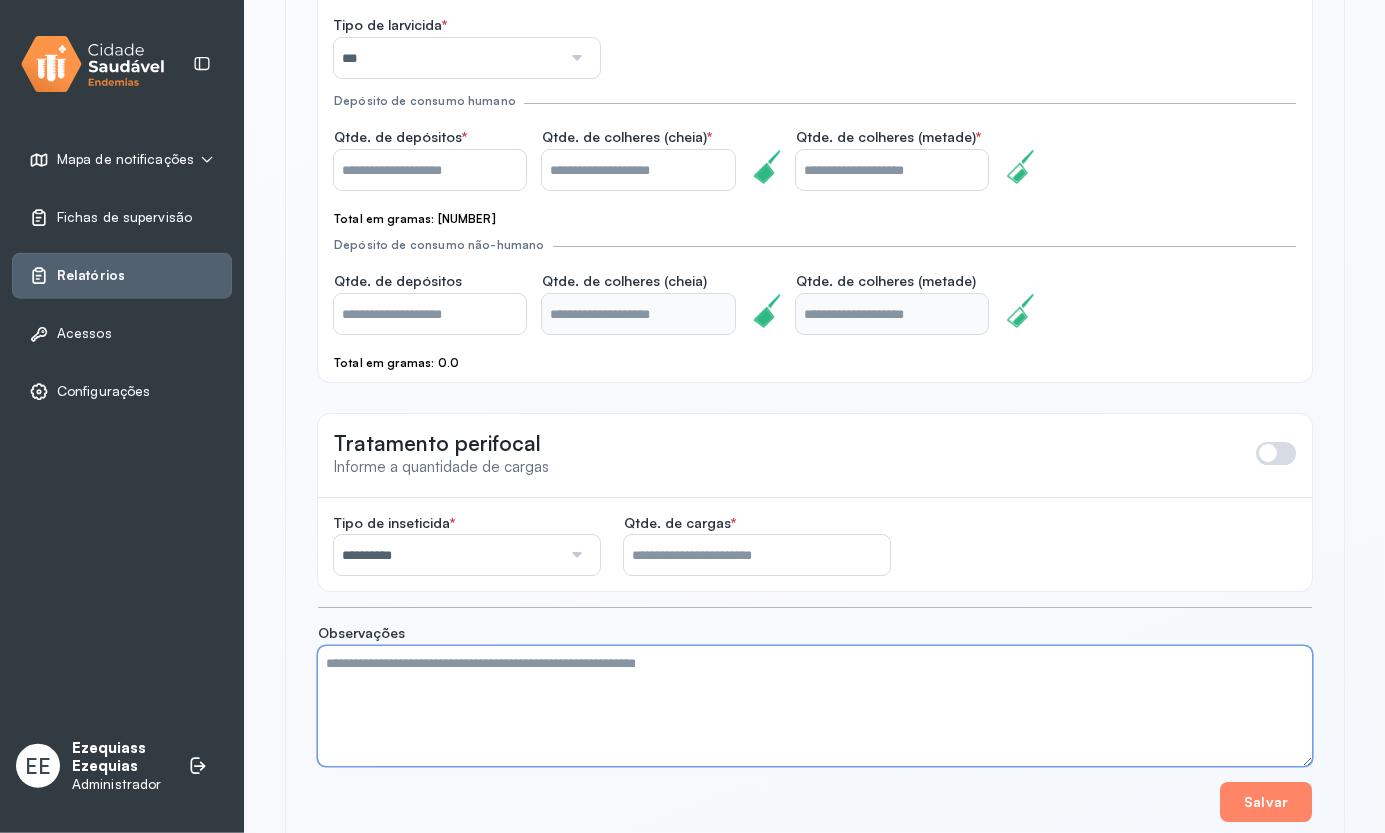 click at bounding box center [815, 706] 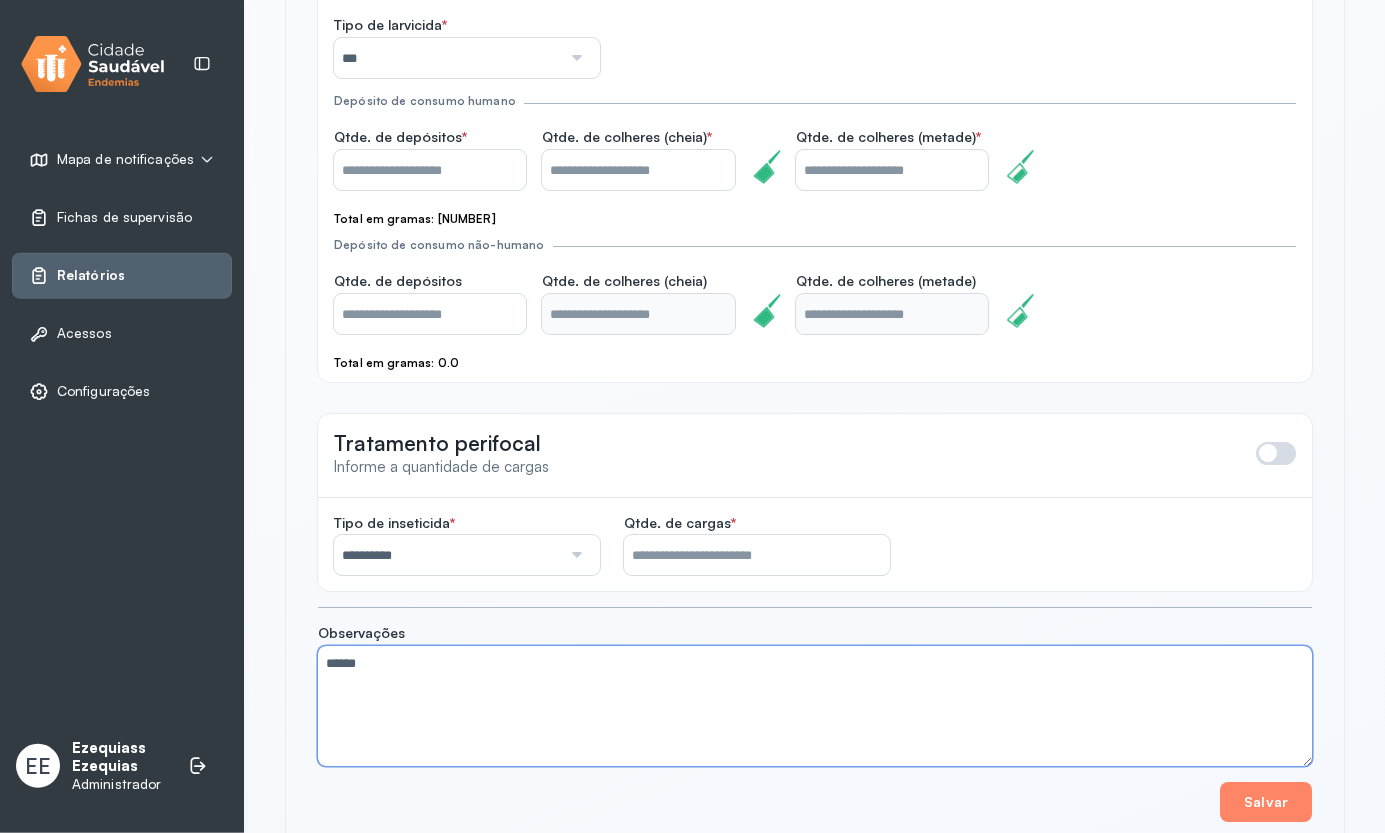 scroll, scrollTop: 934, scrollLeft: 0, axis: vertical 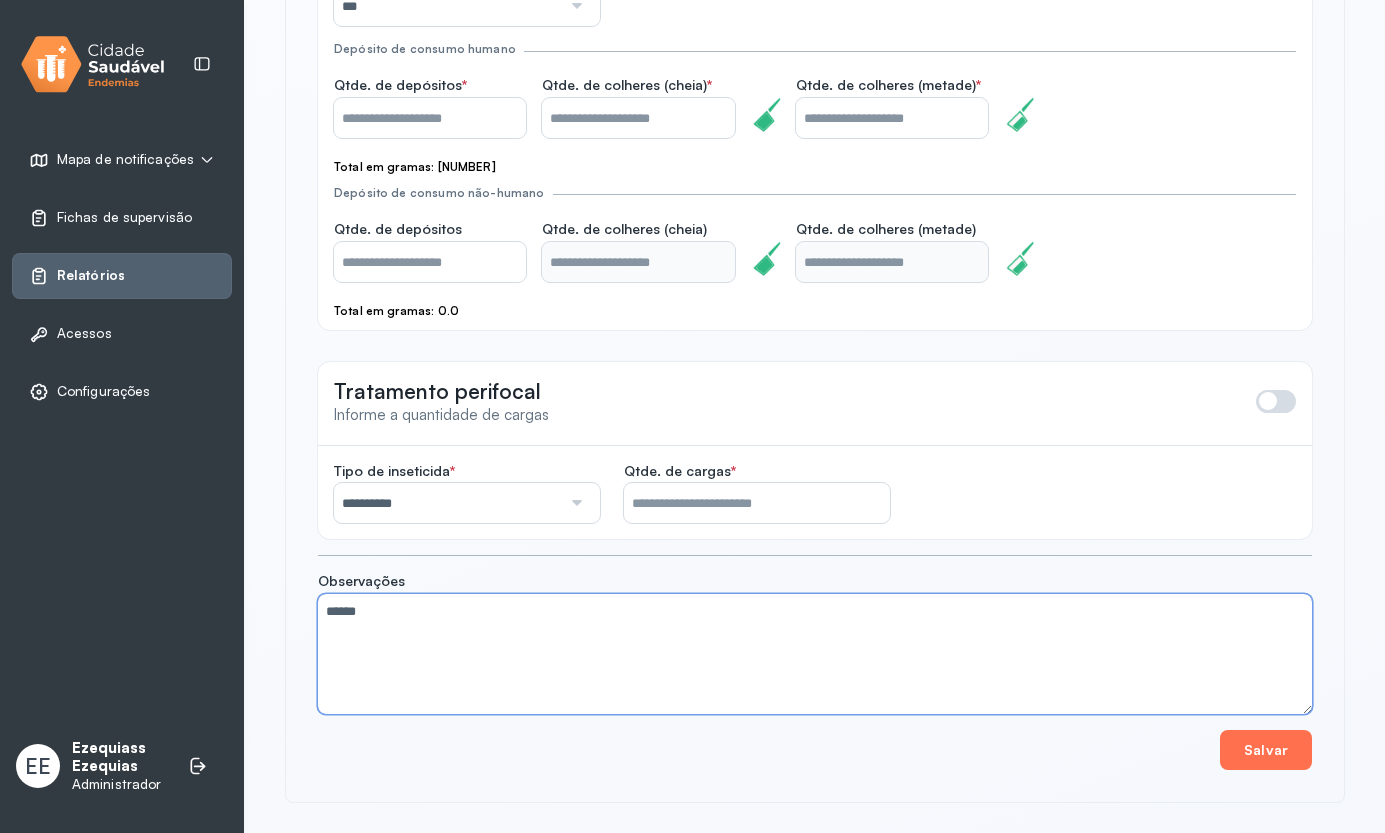 type on "******" 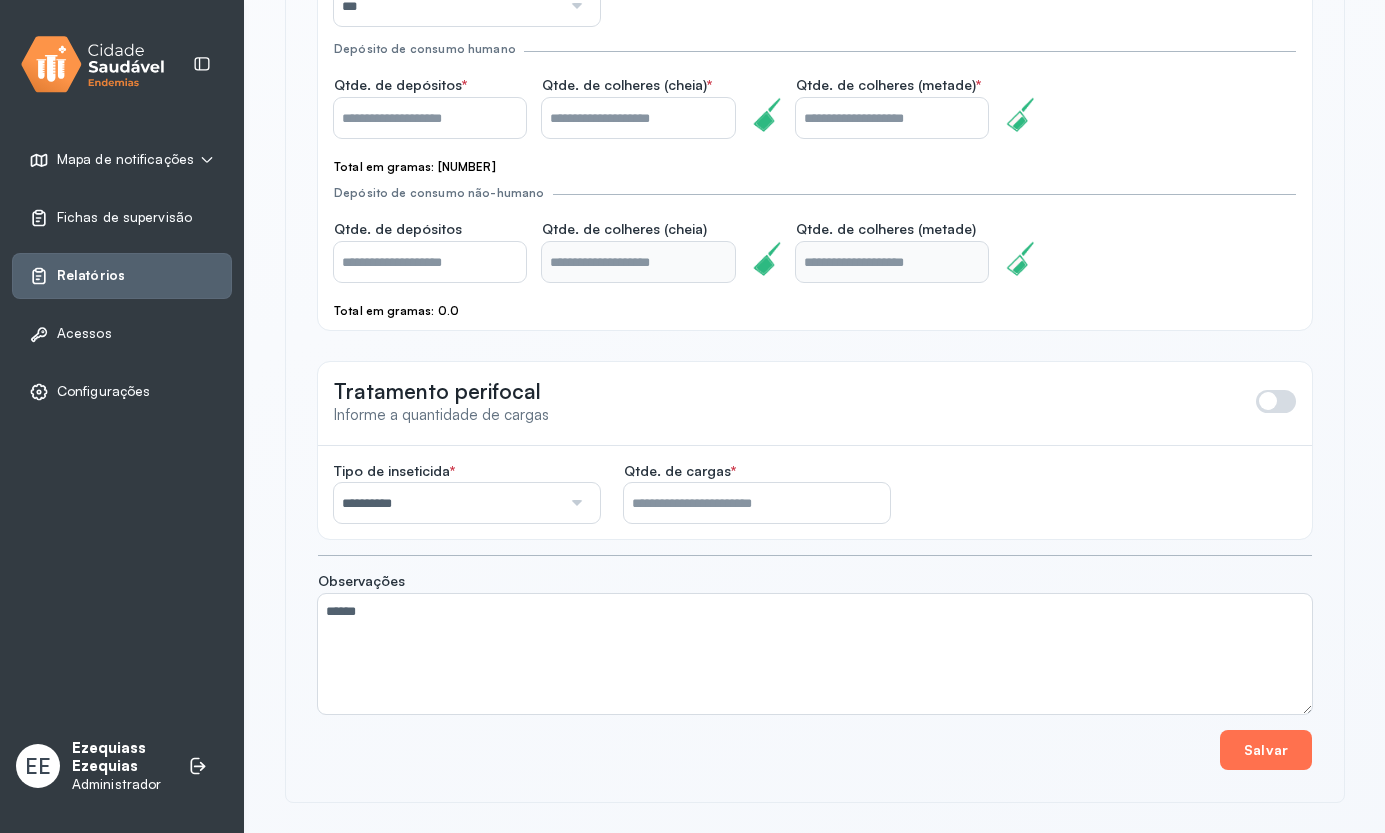 click on "Salvar" at bounding box center [1266, 750] 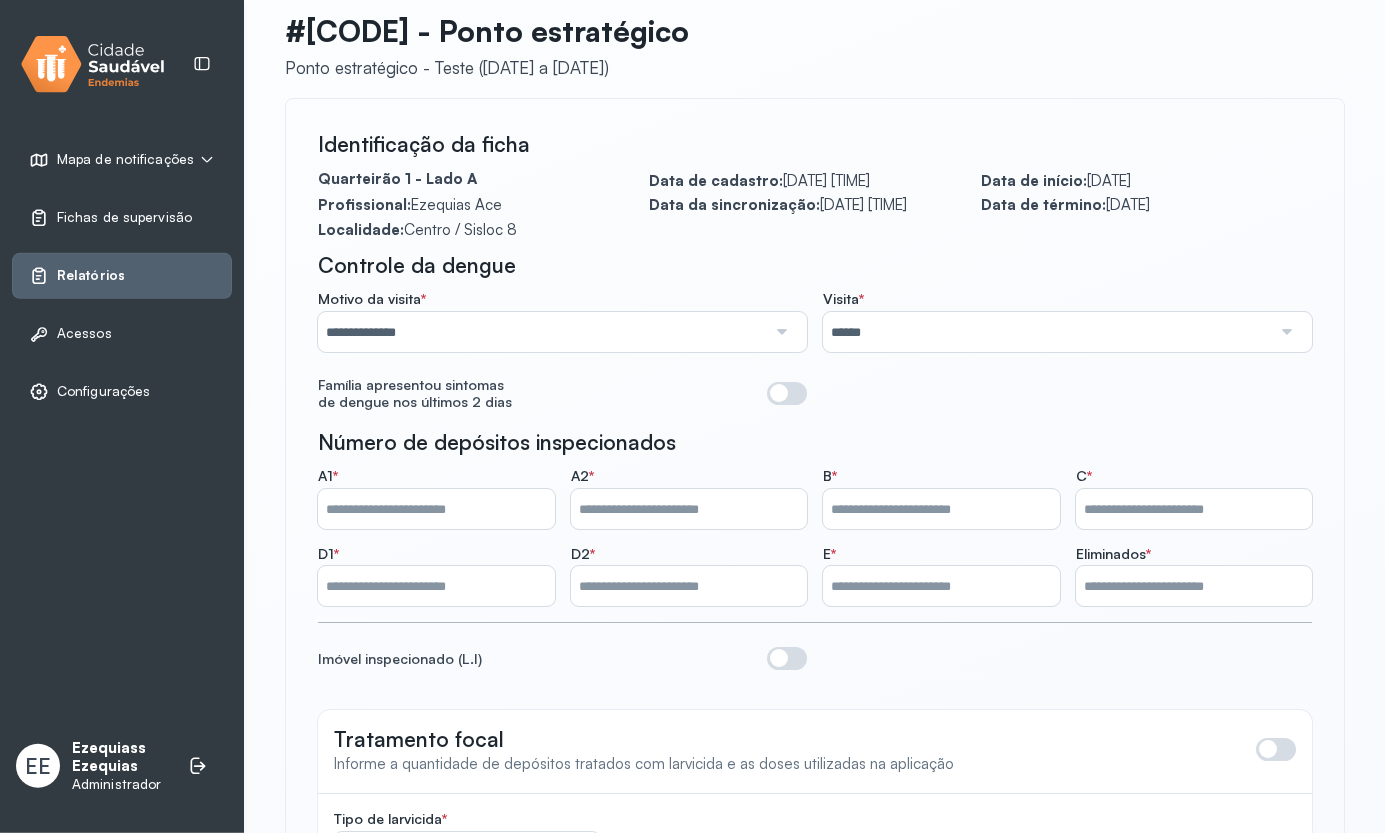 scroll, scrollTop: 0, scrollLeft: 0, axis: both 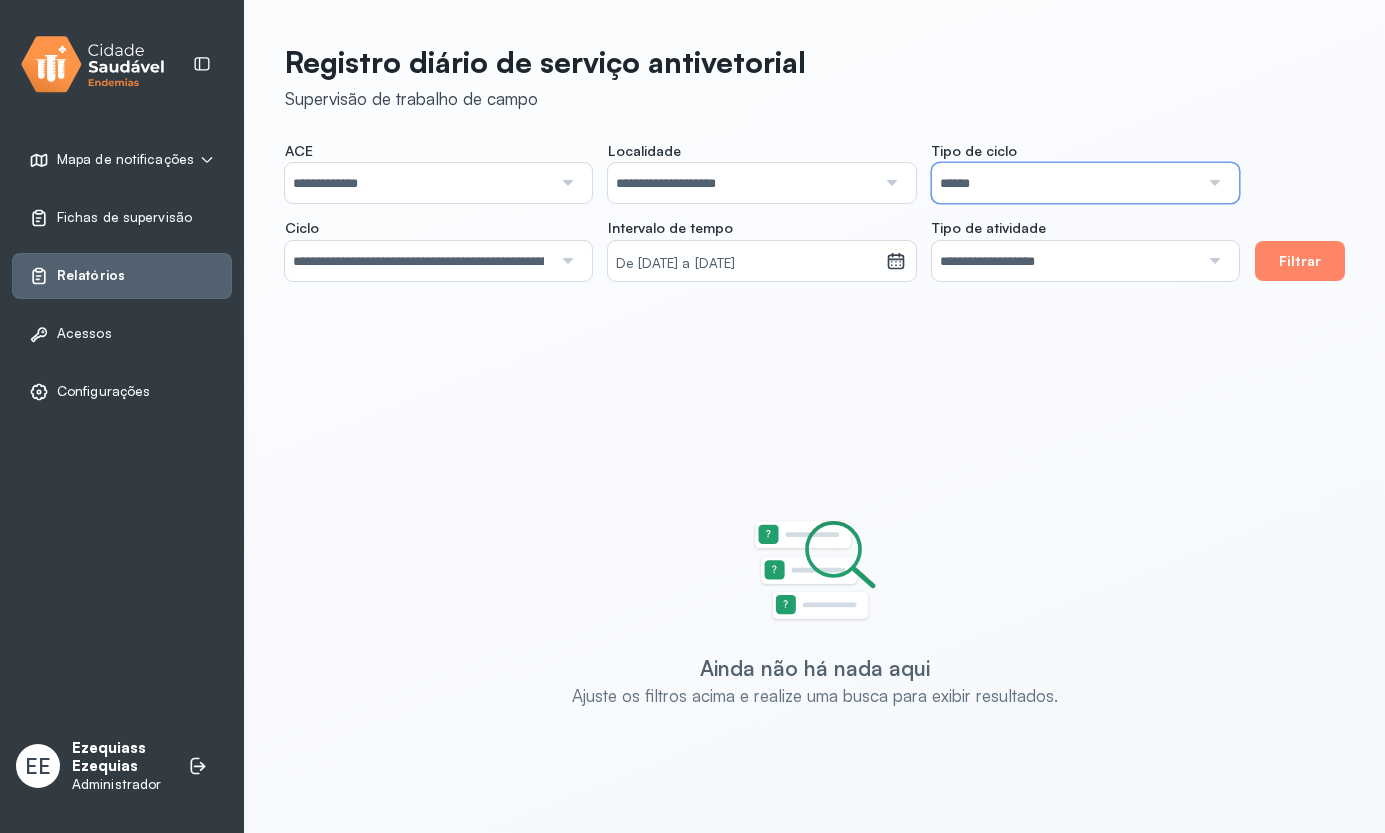 click on "******" at bounding box center (1065, 183) 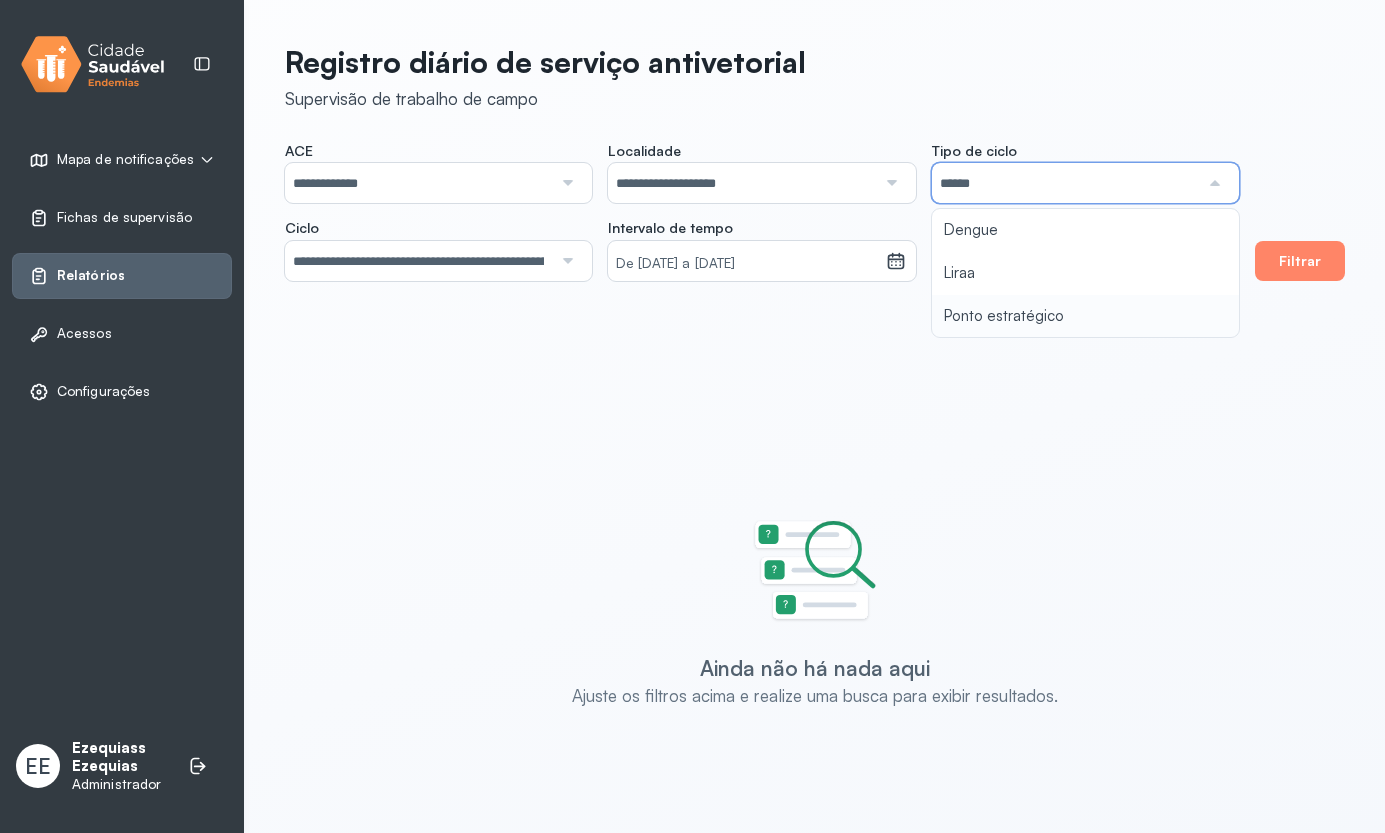 type on "**********" 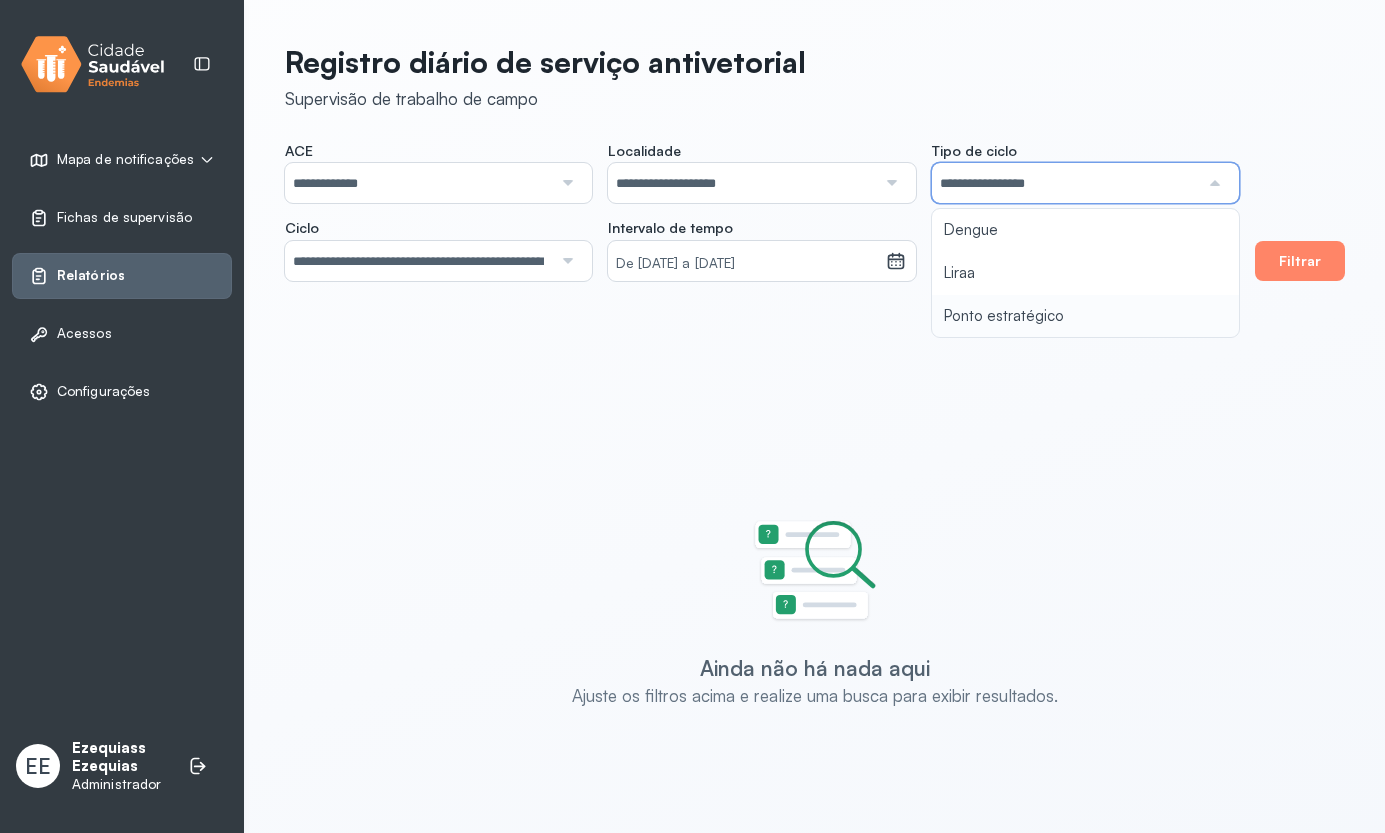 click on "**********" 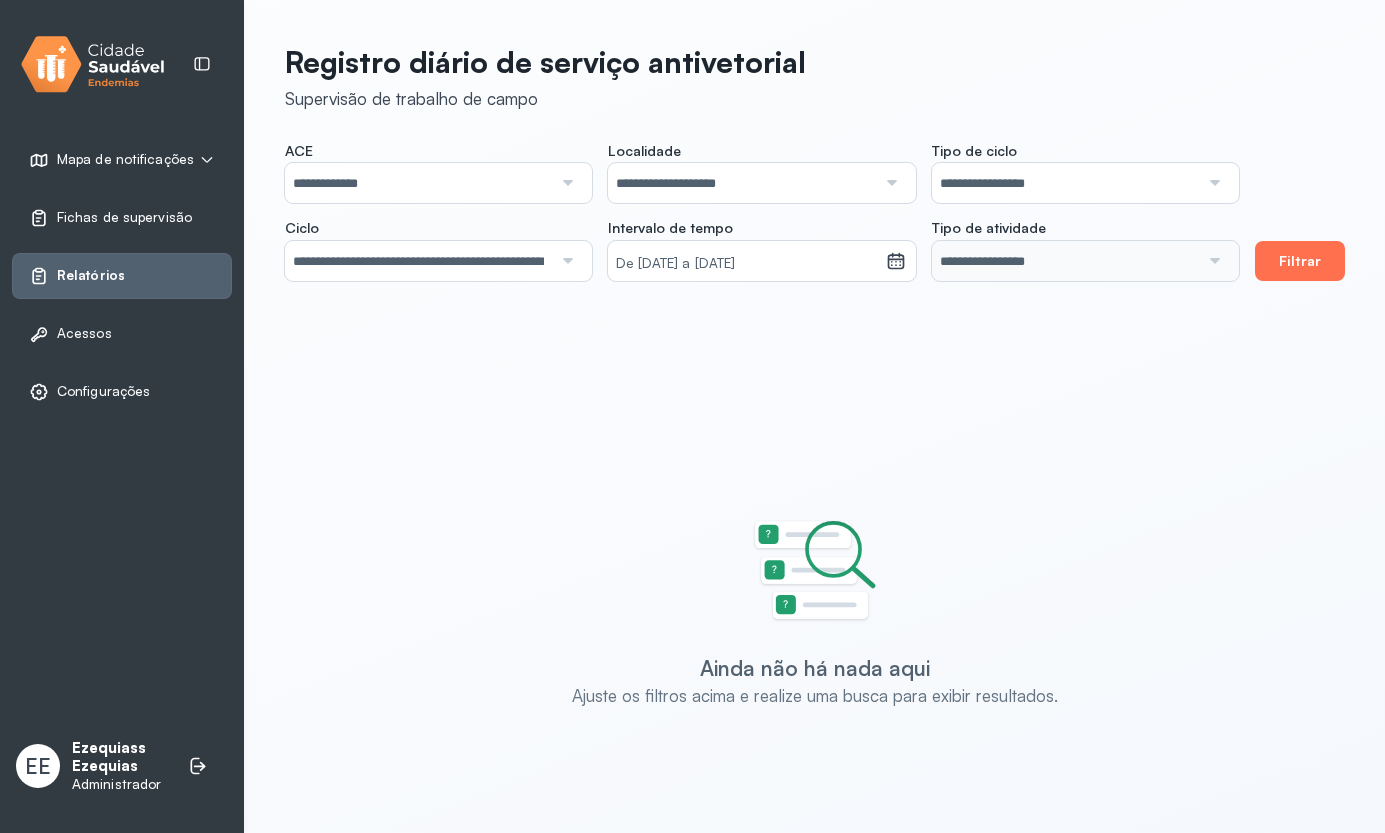 click on "Filtrar" at bounding box center (1300, 261) 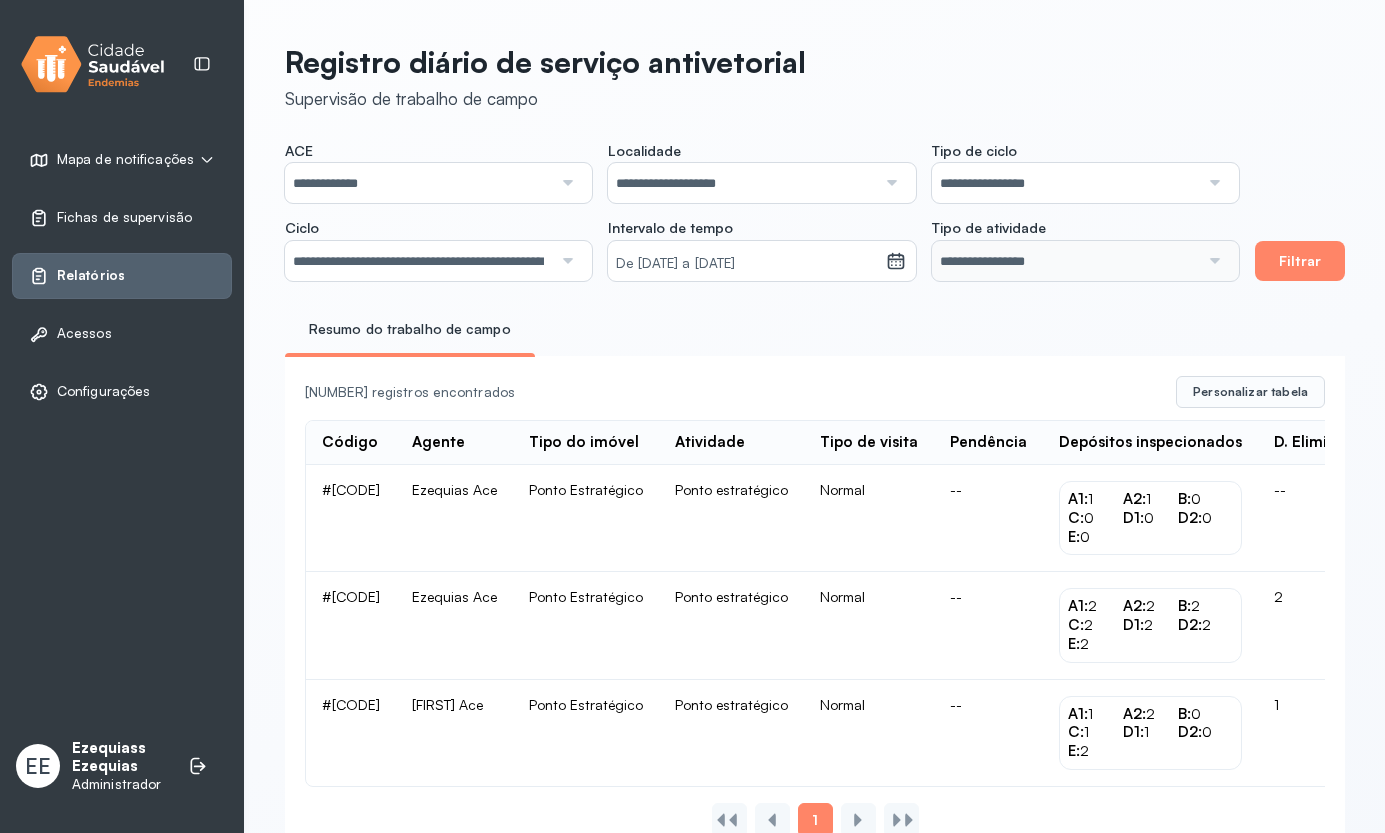 scroll, scrollTop: 0, scrollLeft: 146, axis: horizontal 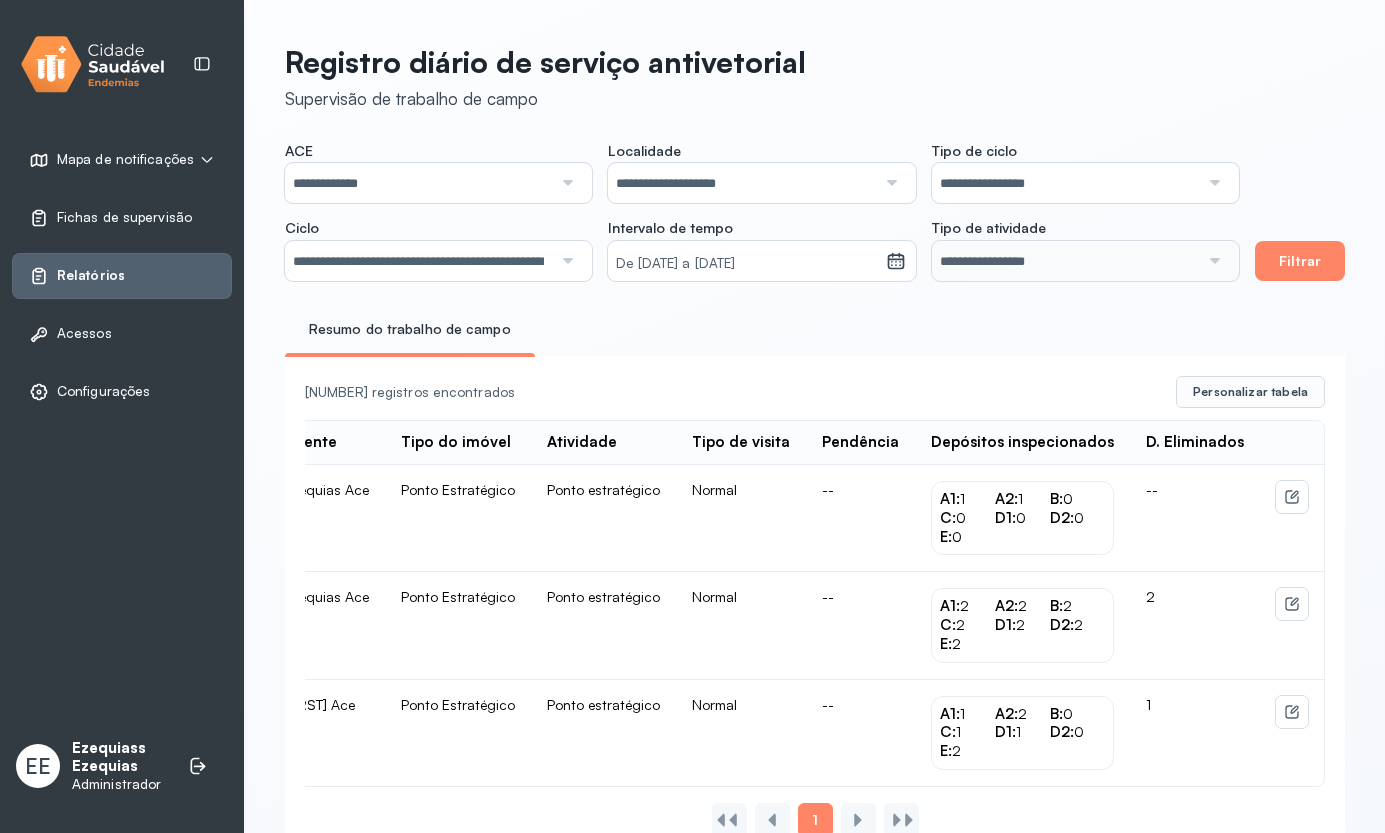 click 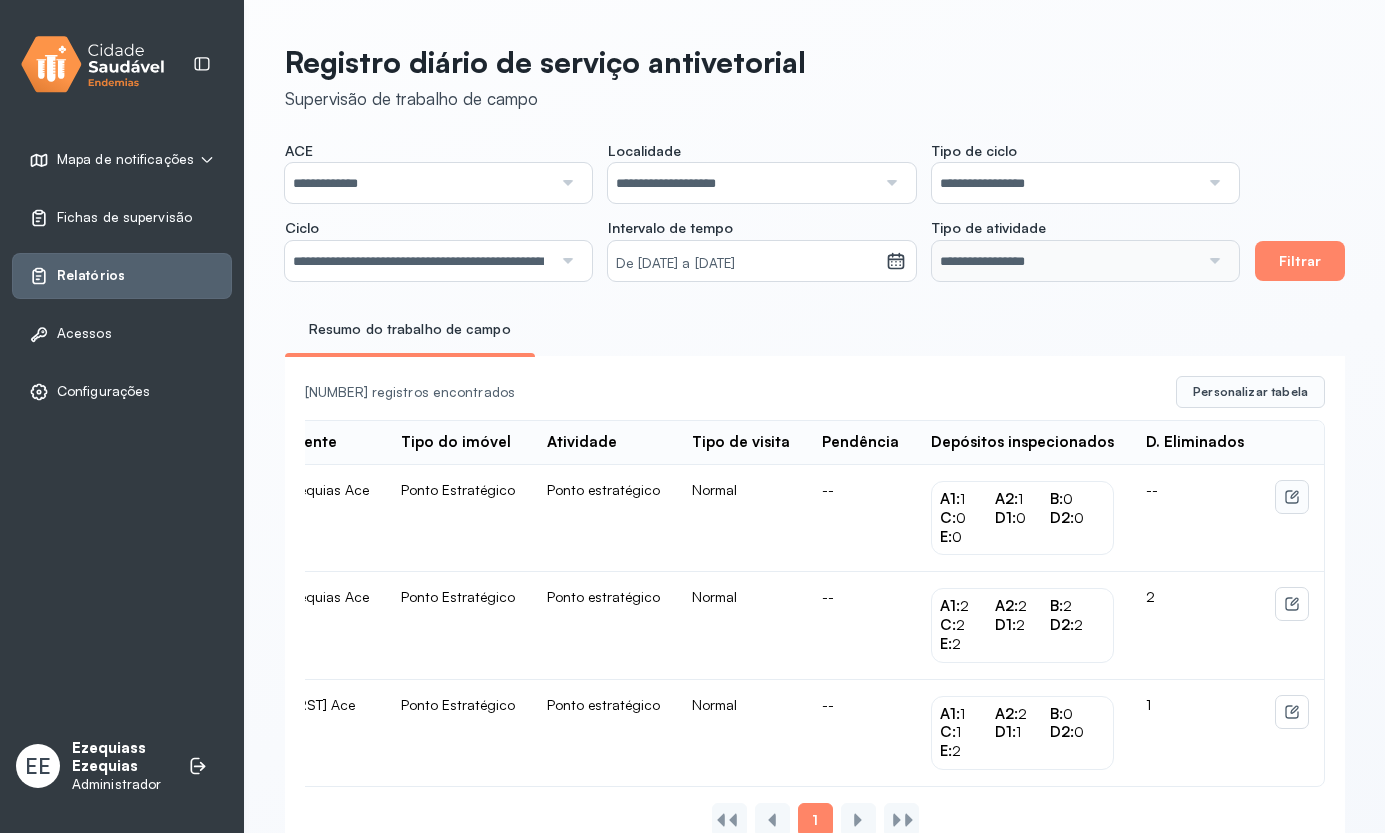 click 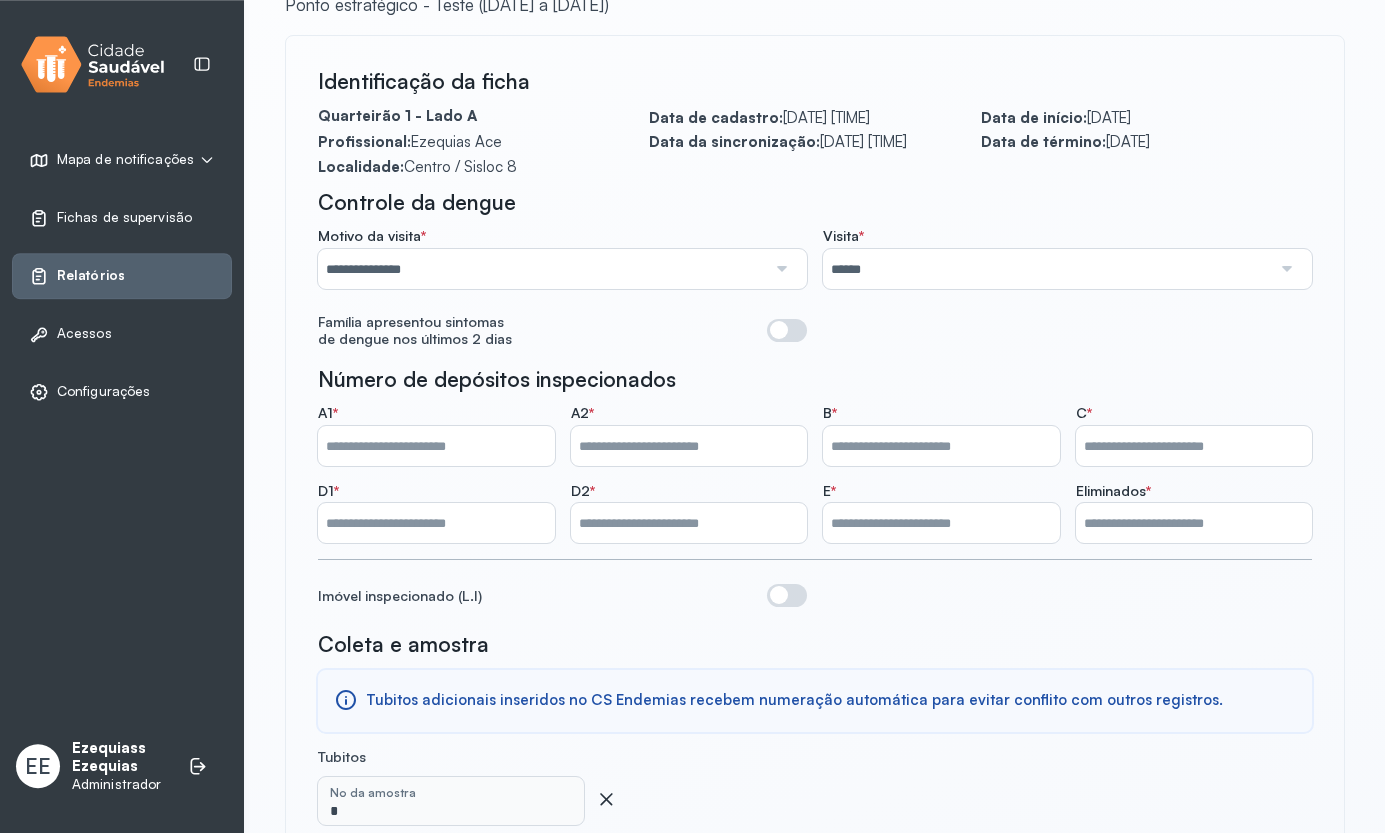 scroll, scrollTop: 150, scrollLeft: 0, axis: vertical 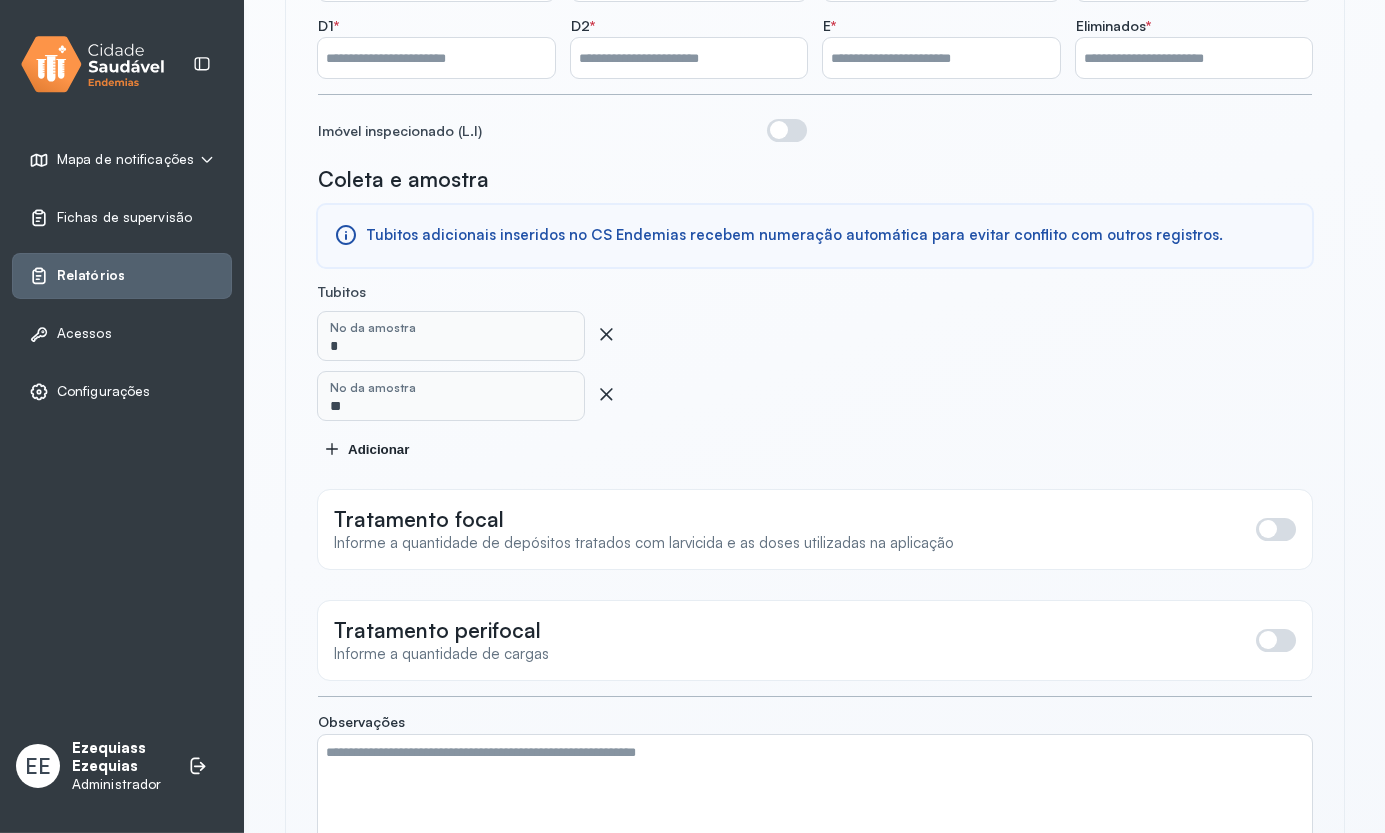 click on "Adicionar" 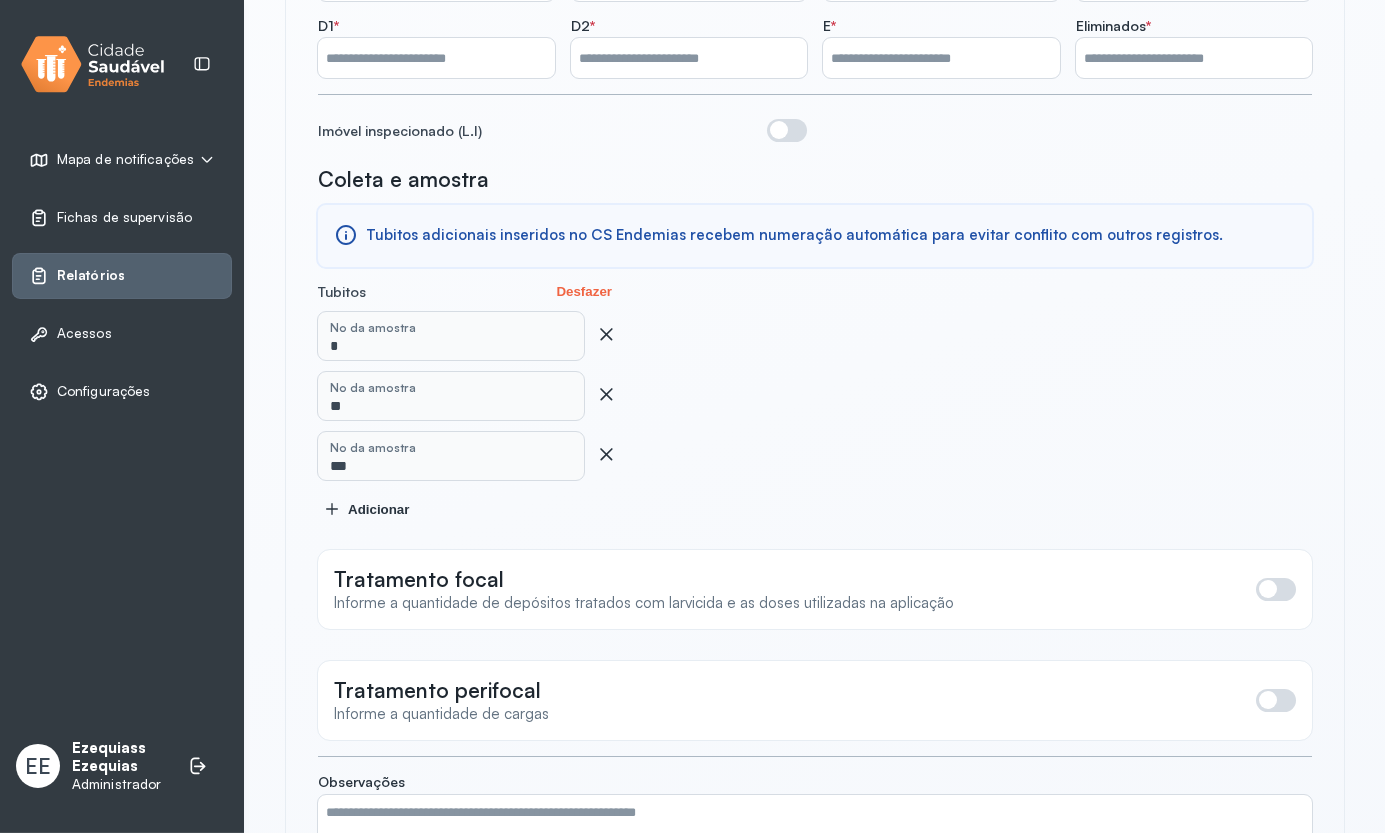 scroll, scrollTop: 817, scrollLeft: 0, axis: vertical 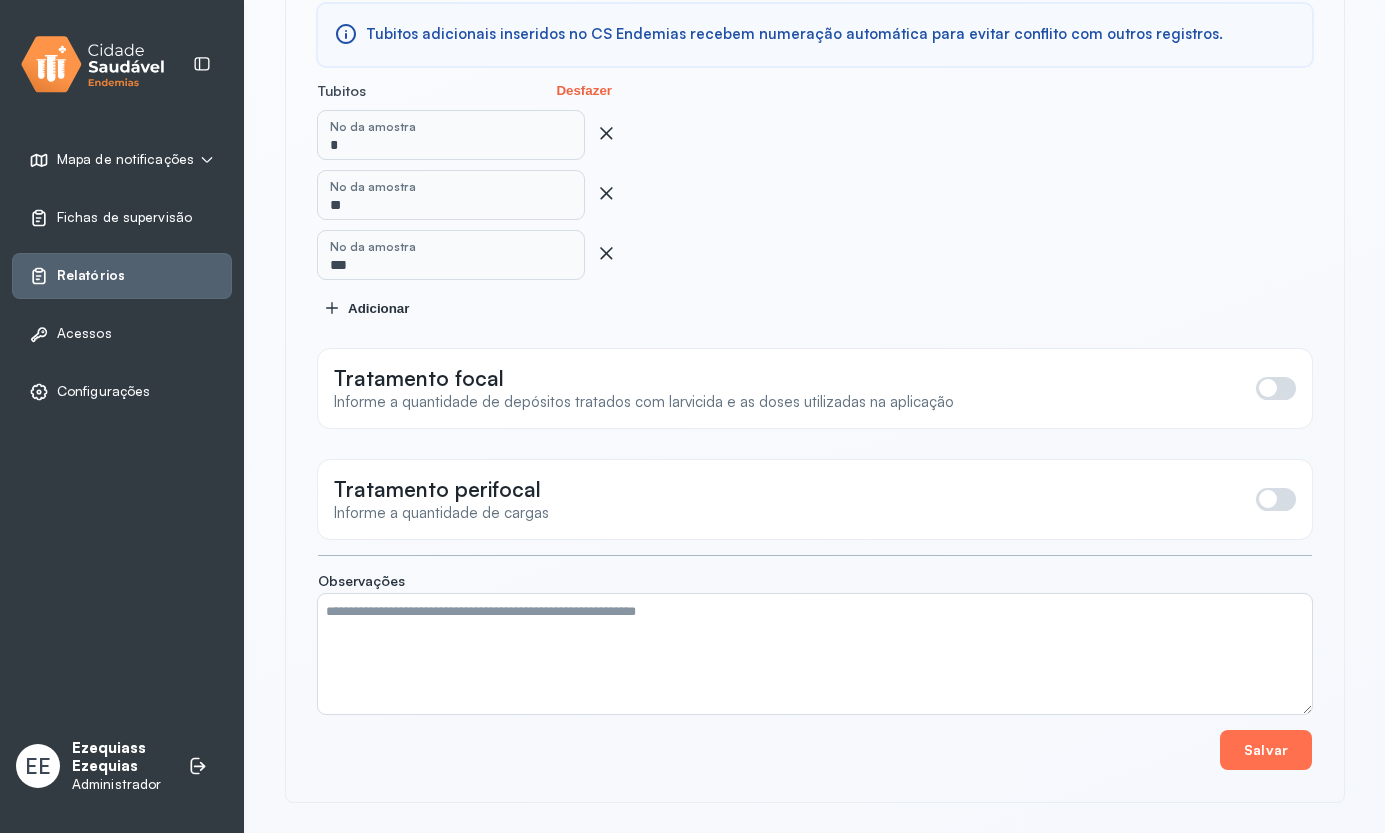 click on "Salvar" at bounding box center (1266, 750) 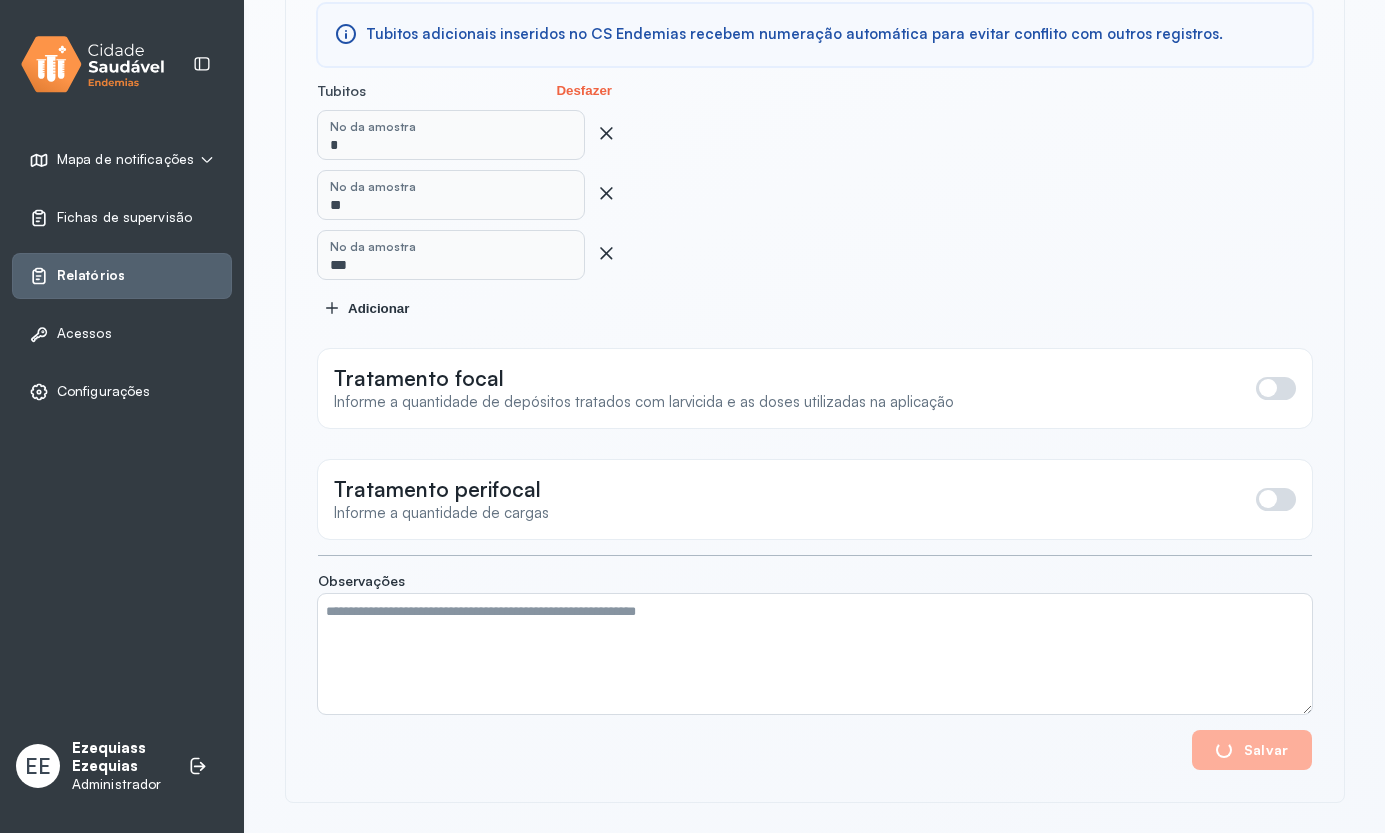 scroll, scrollTop: 0, scrollLeft: 0, axis: both 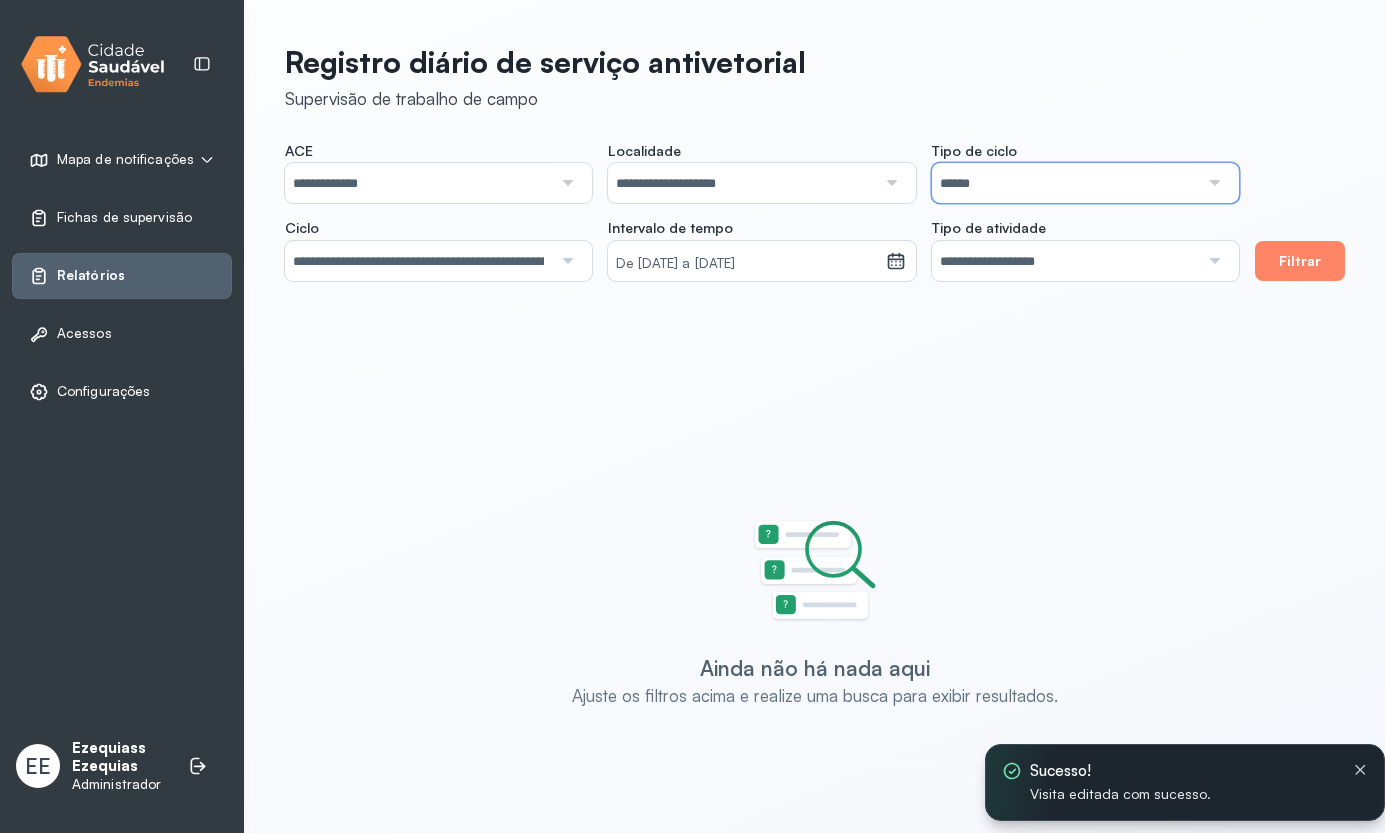 click on "******" at bounding box center [1065, 183] 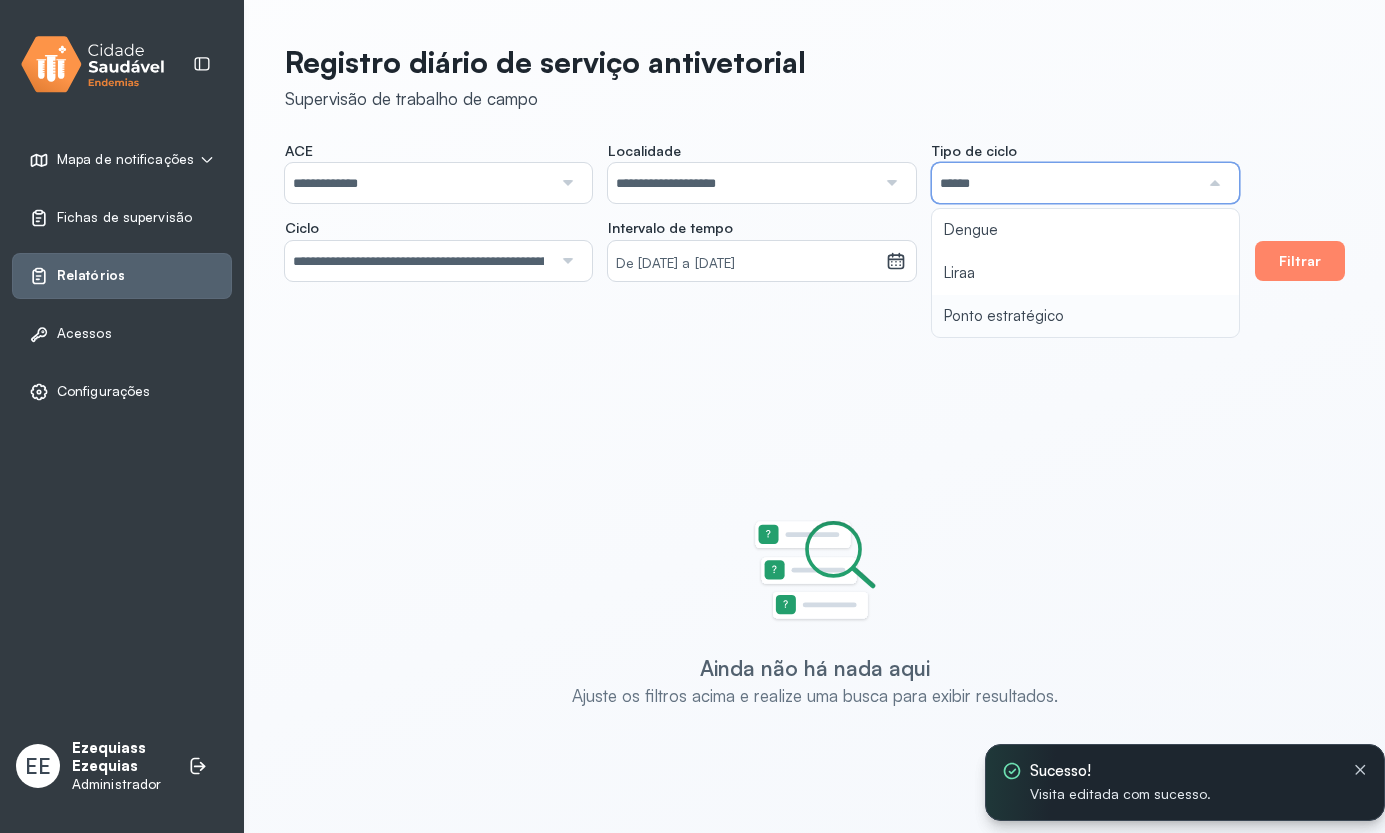 type on "**********" 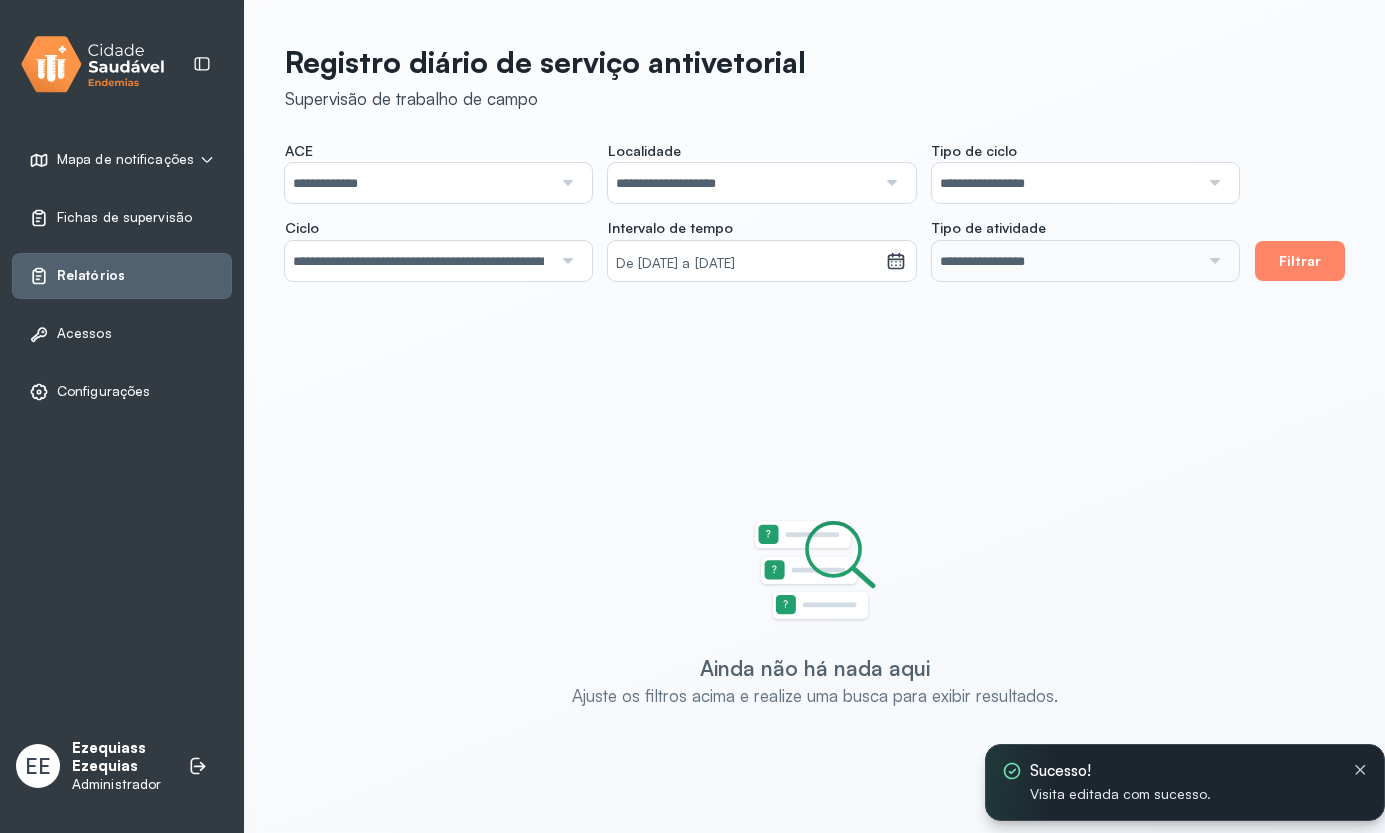 click on "**********" 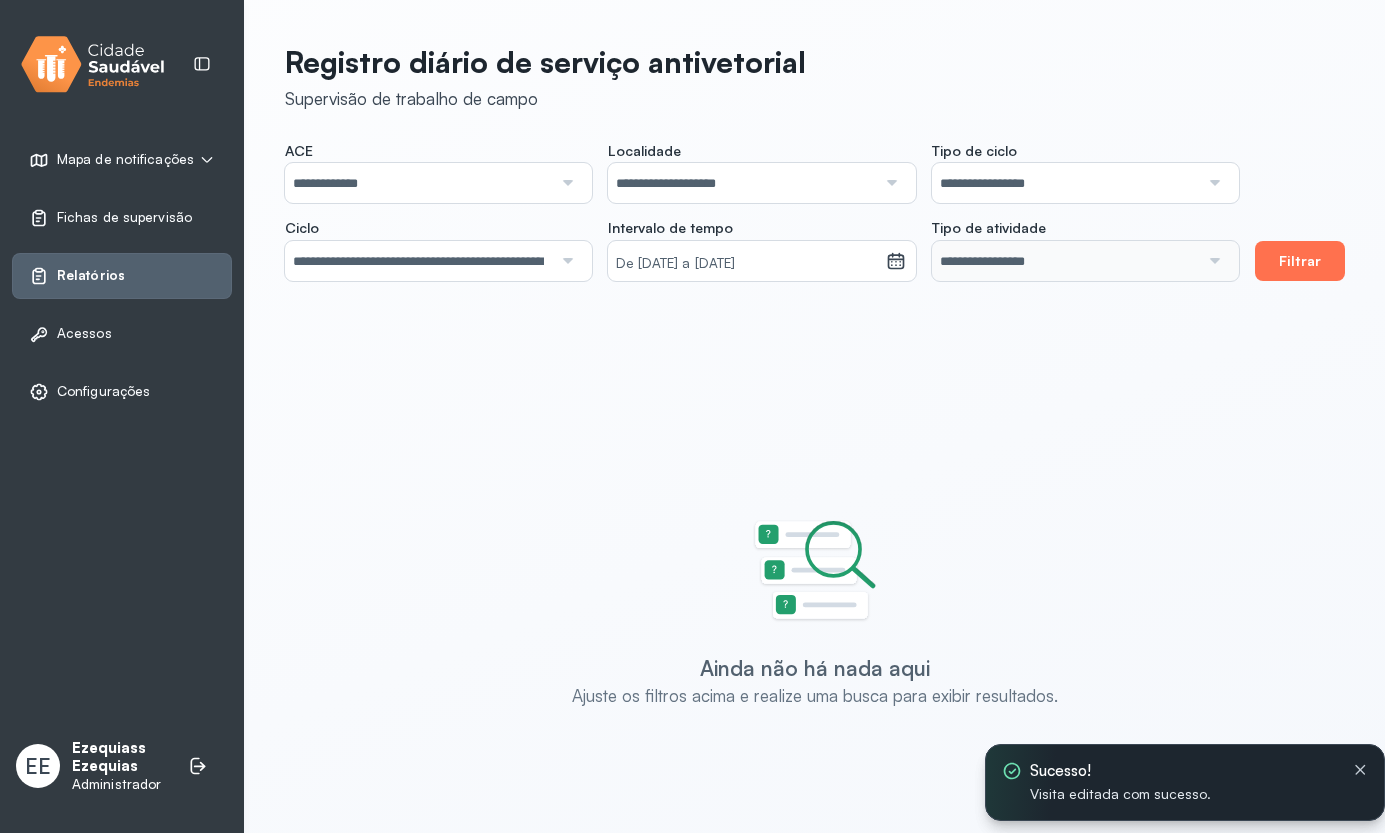 click on "Filtrar" at bounding box center (1300, 261) 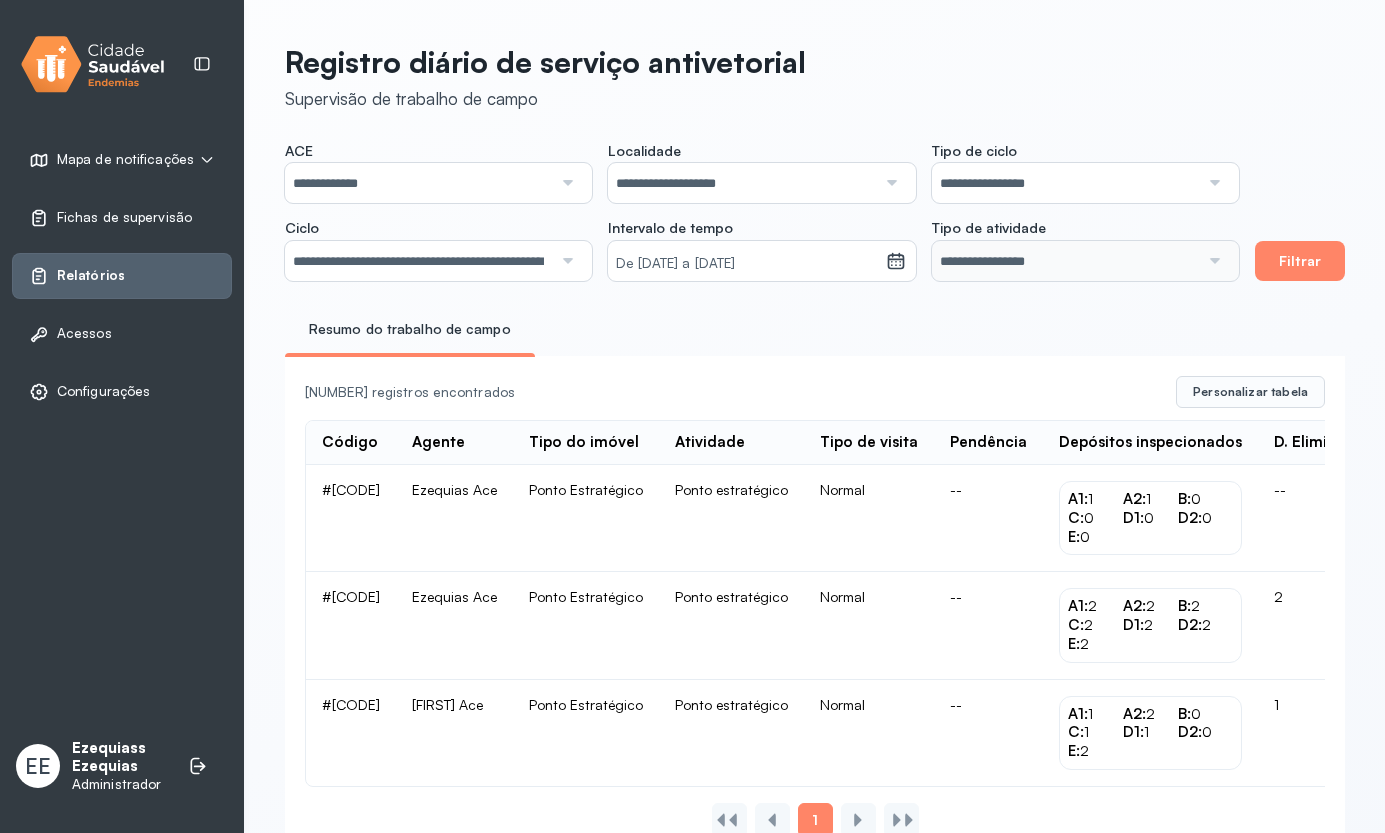 scroll, scrollTop: 22, scrollLeft: 0, axis: vertical 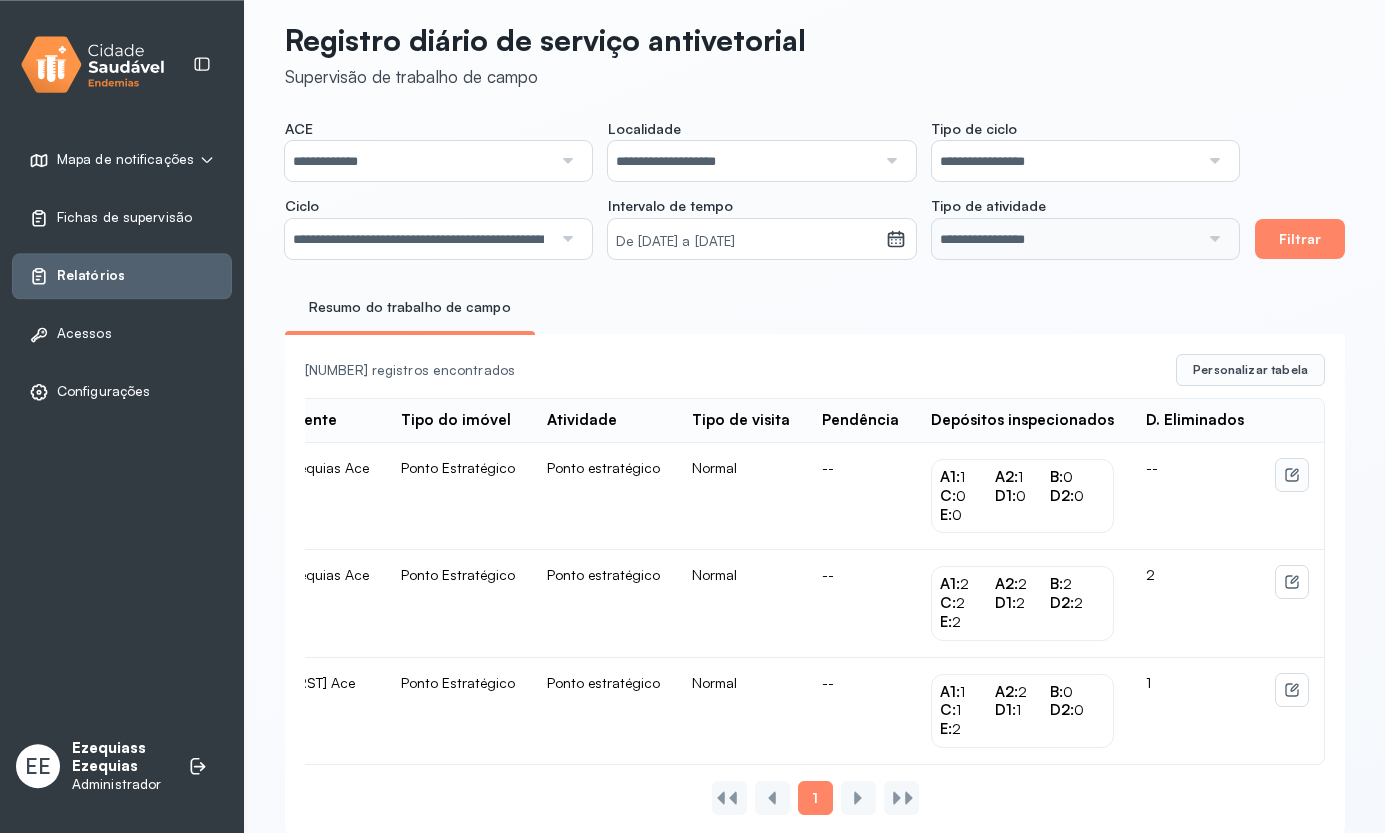 click 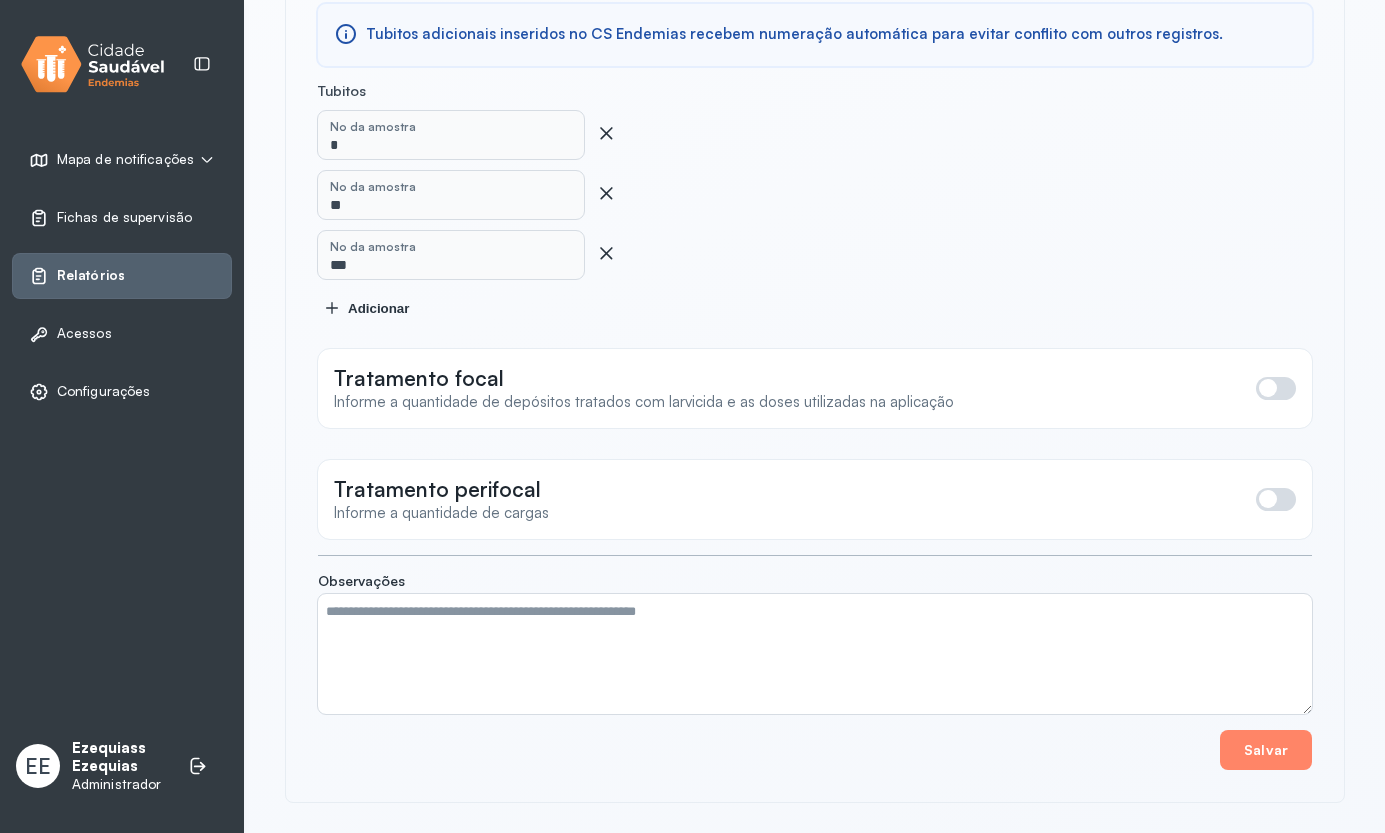 click on "Tratamento perifocal   Informe a quantidade de cargas" 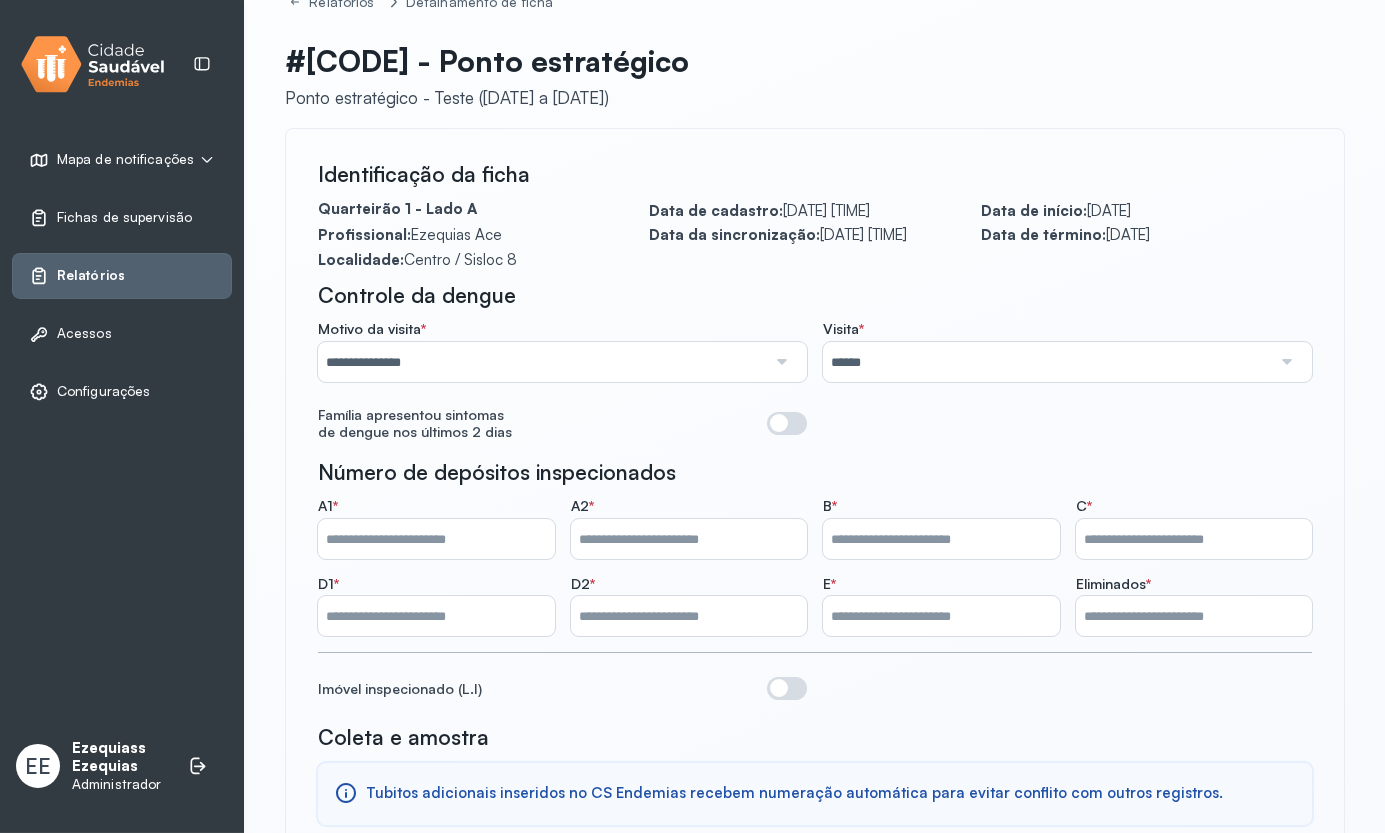 scroll, scrollTop: 0, scrollLeft: 0, axis: both 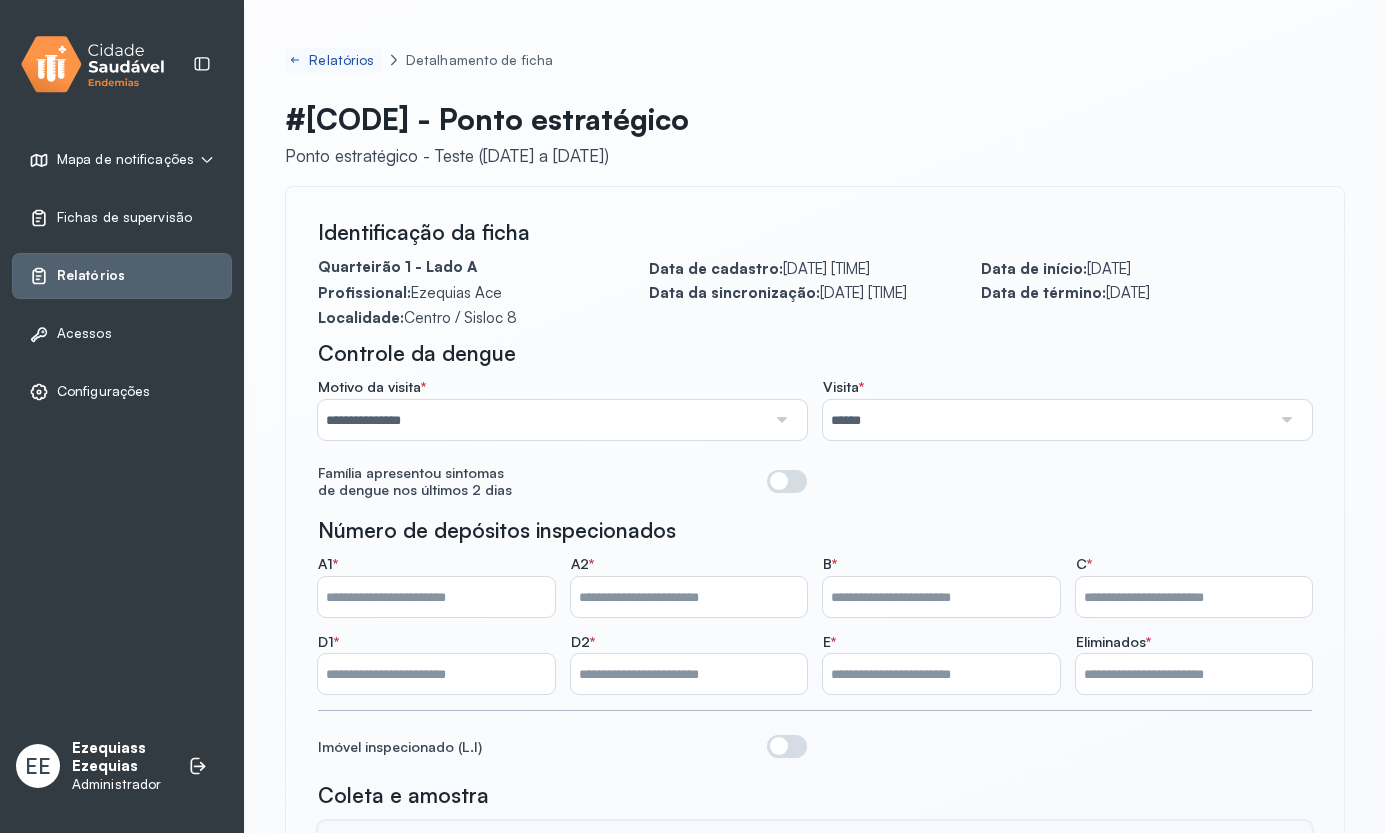 click on "Relatórios" 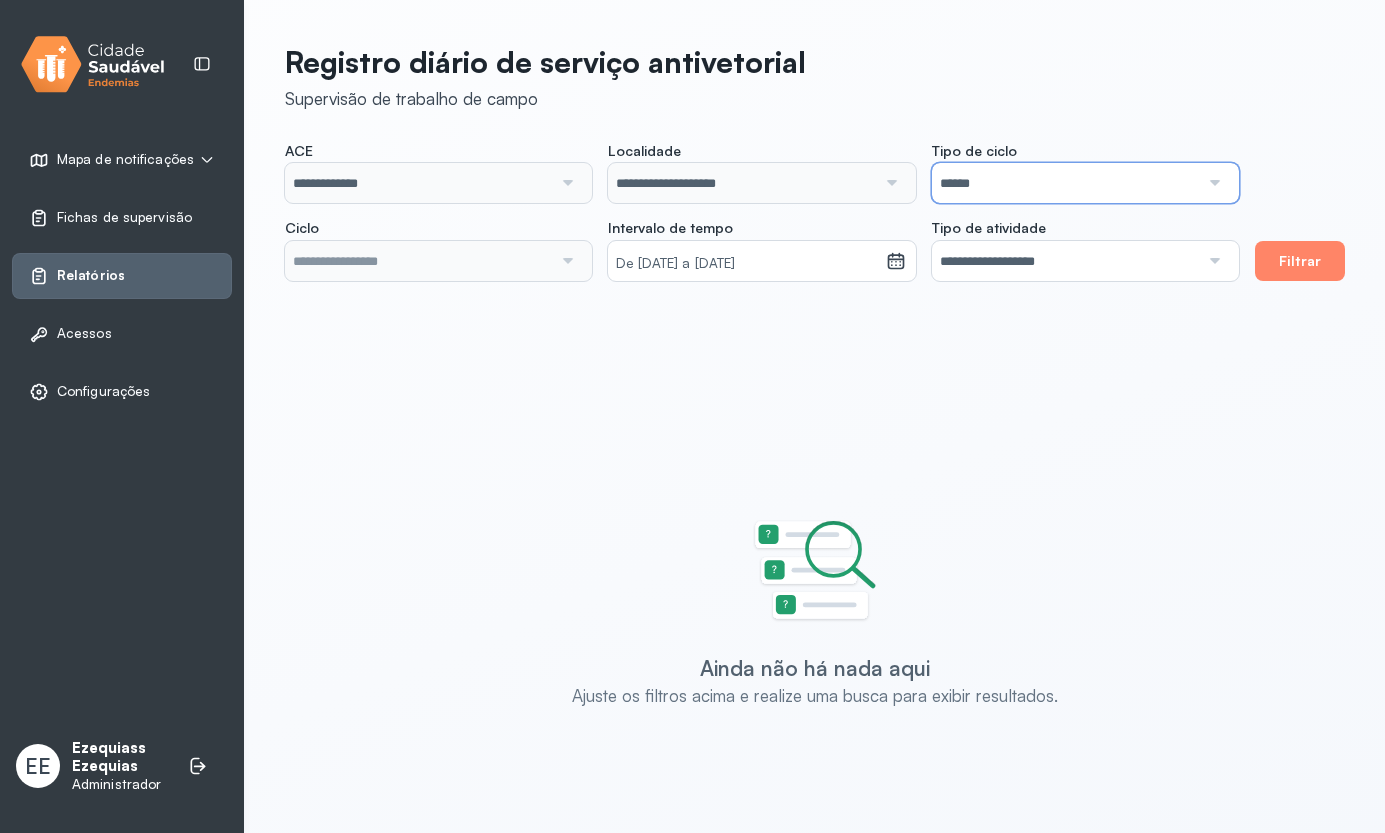 click on "******" at bounding box center [1065, 183] 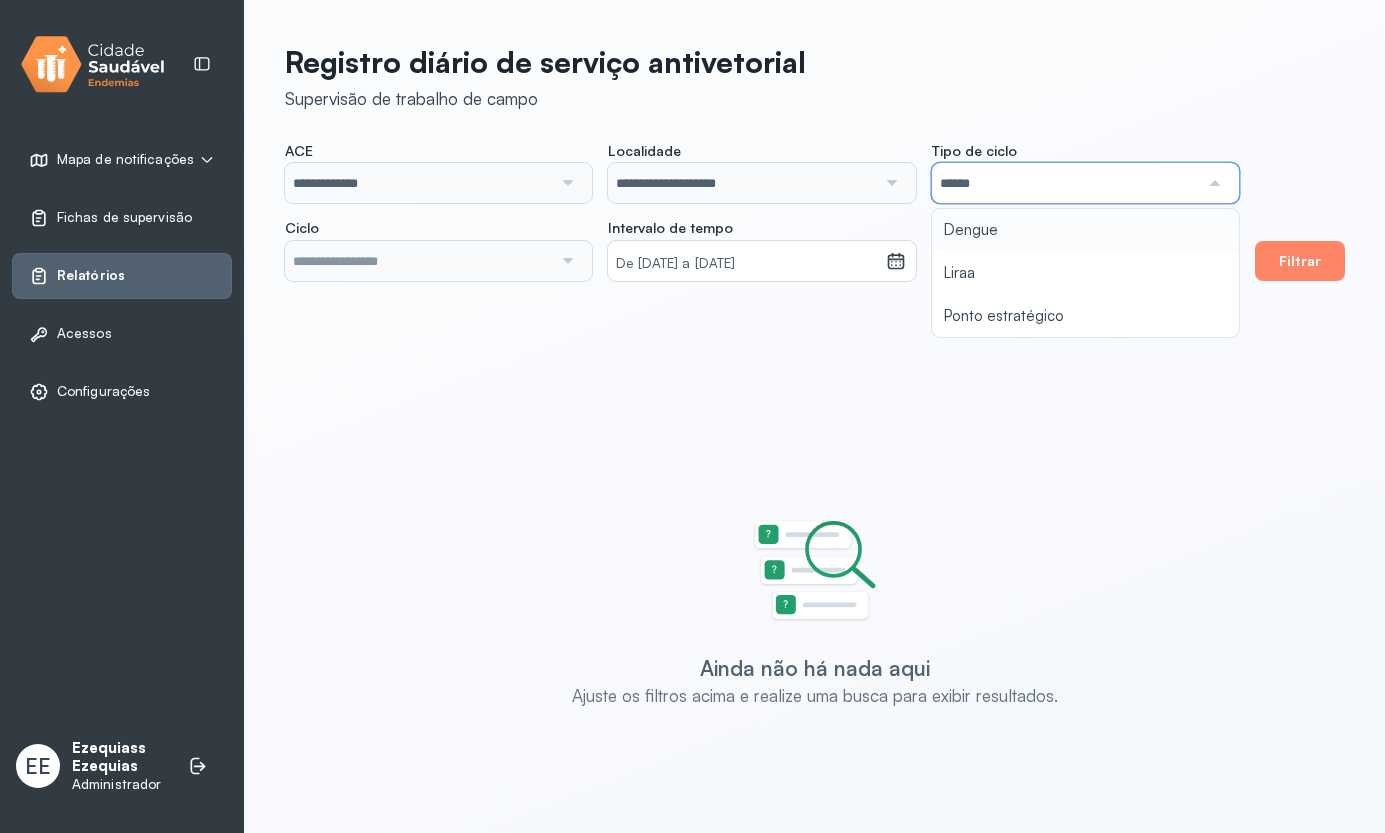 type on "**********" 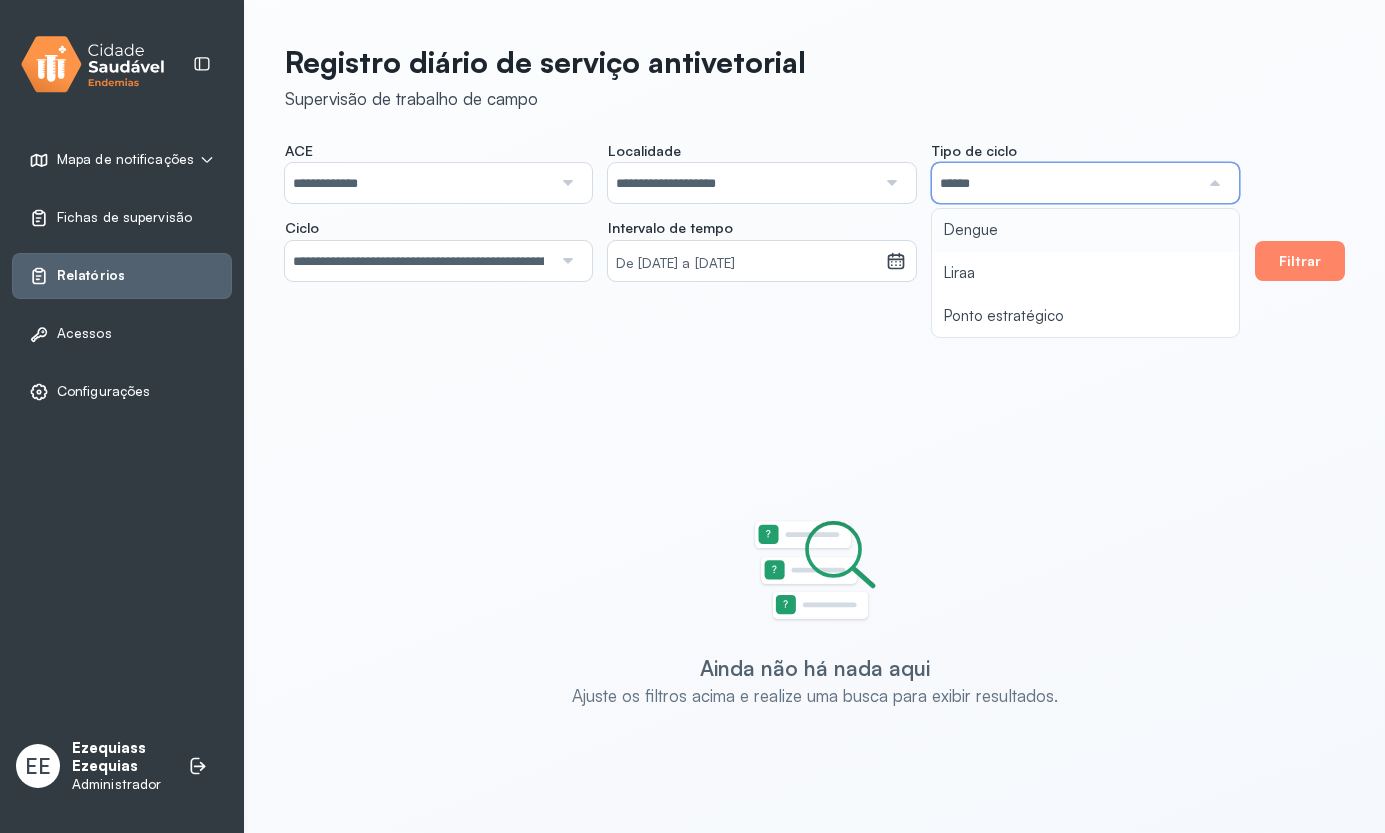 type 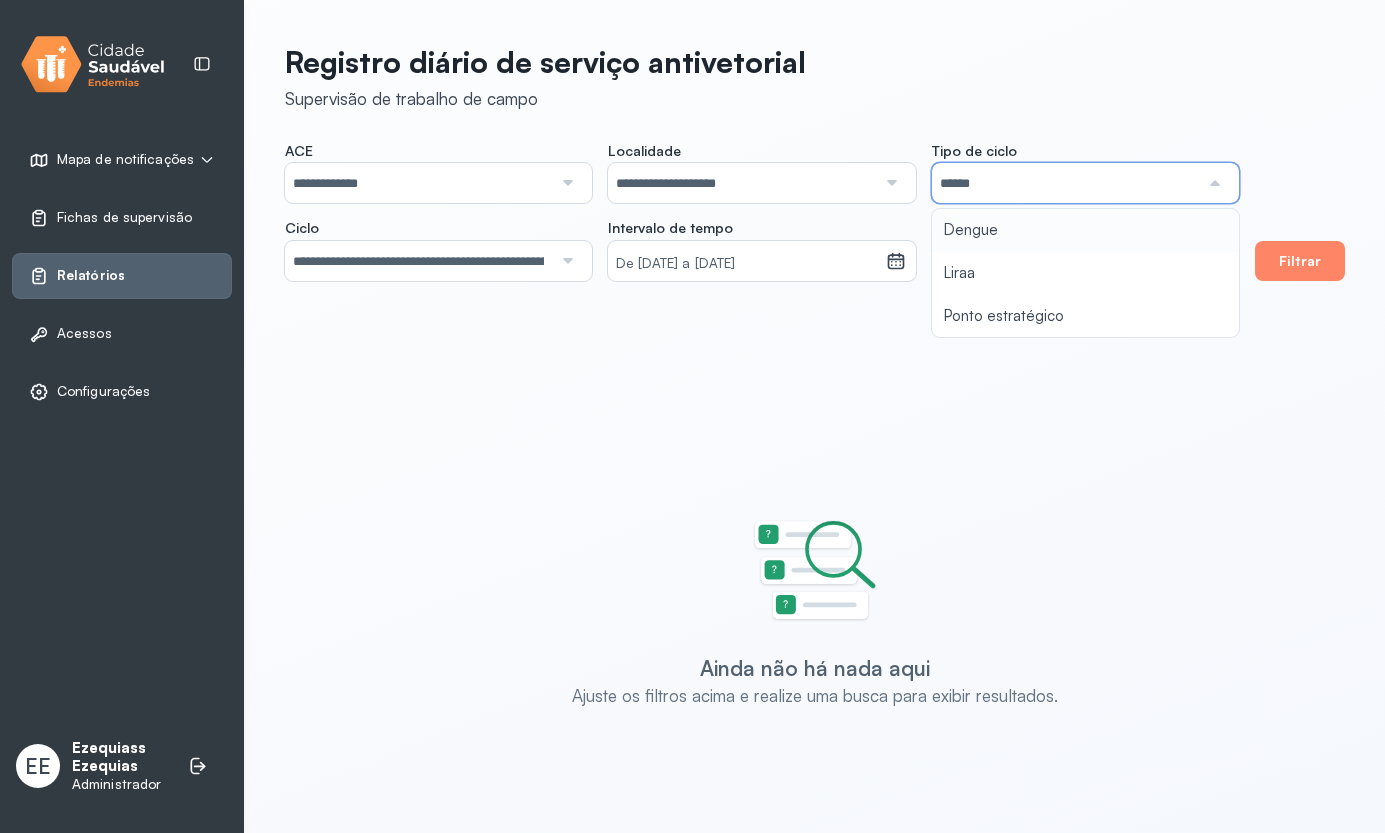 click on "**********" at bounding box center (762, 211) 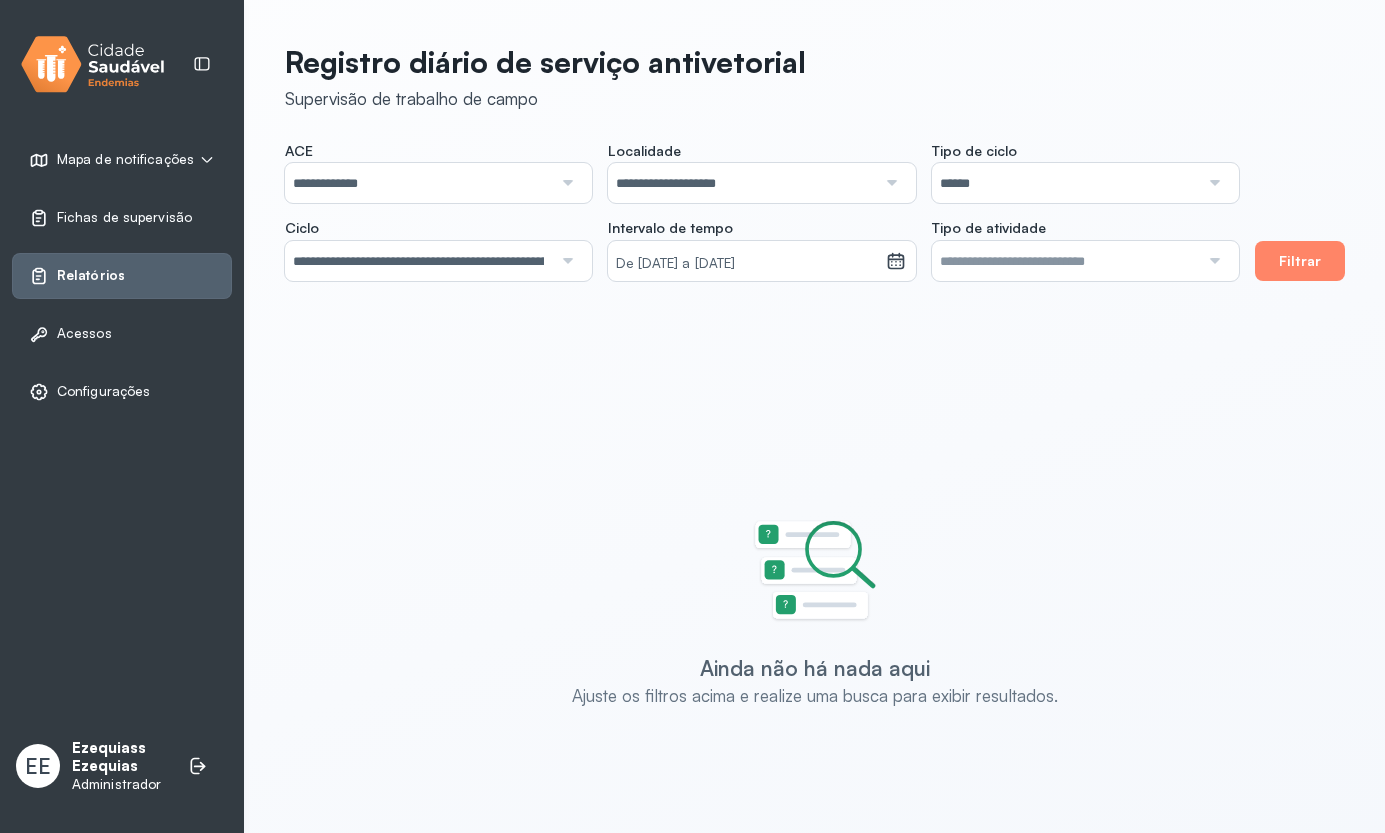 click at bounding box center [1213, 261] 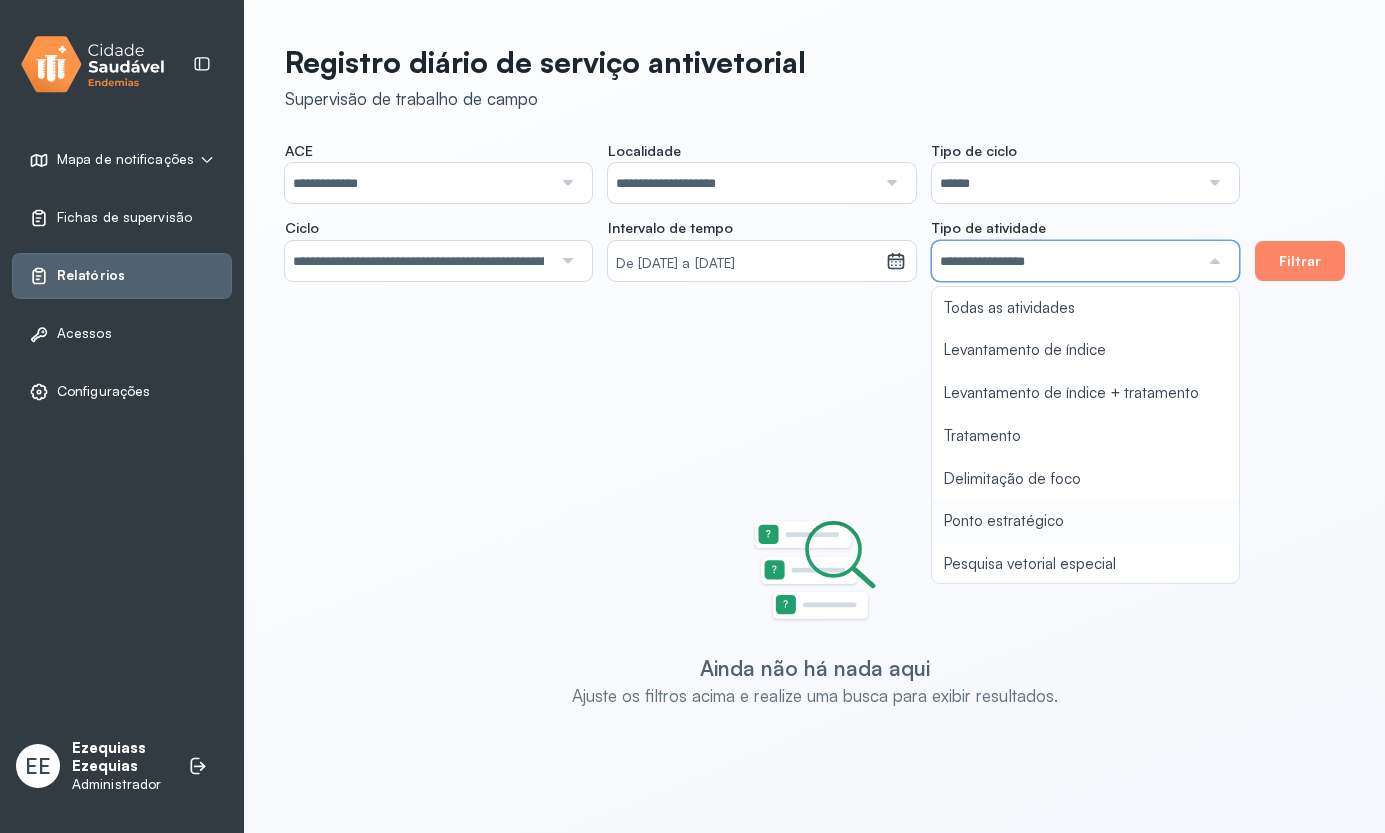 click on "**********" 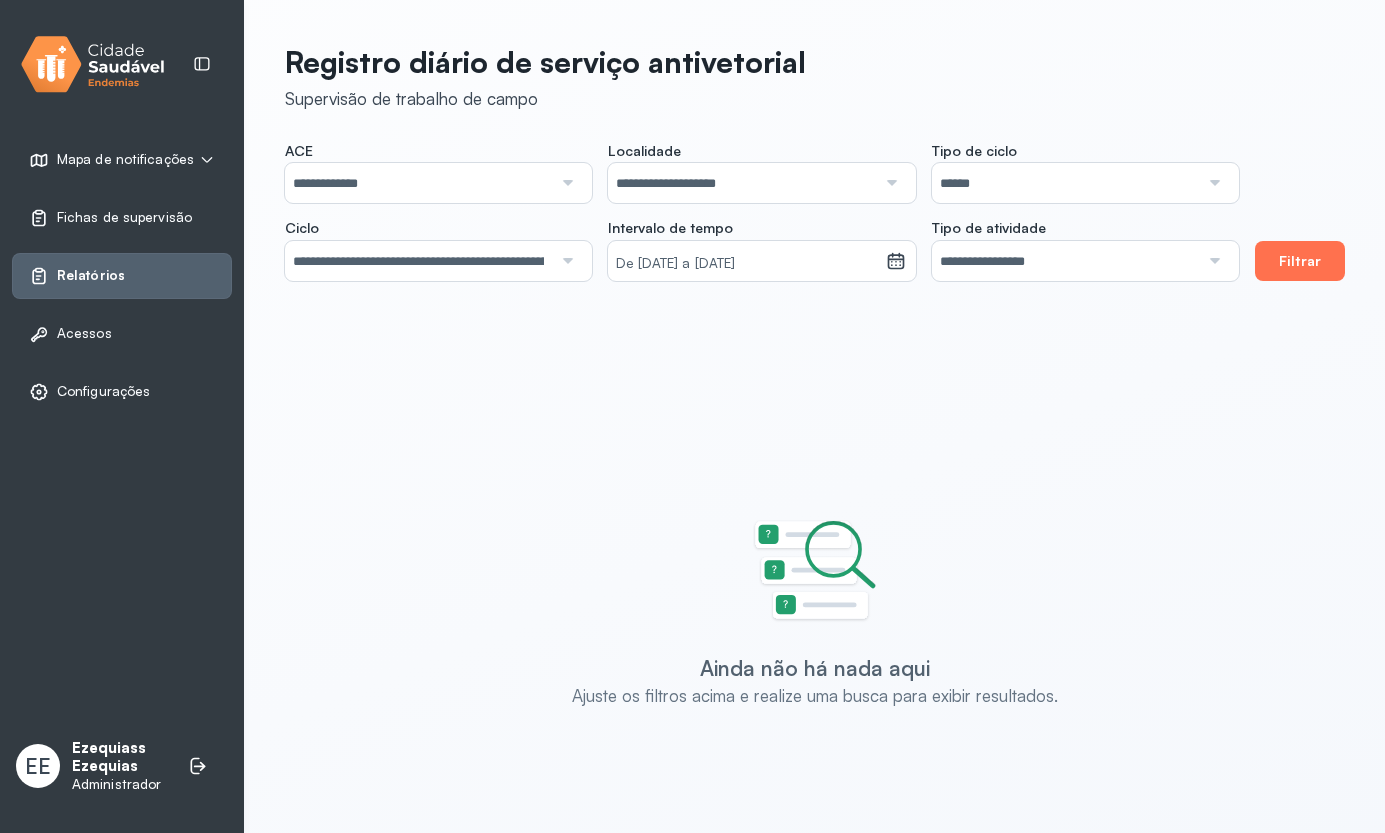 click on "Filtrar" at bounding box center (1300, 261) 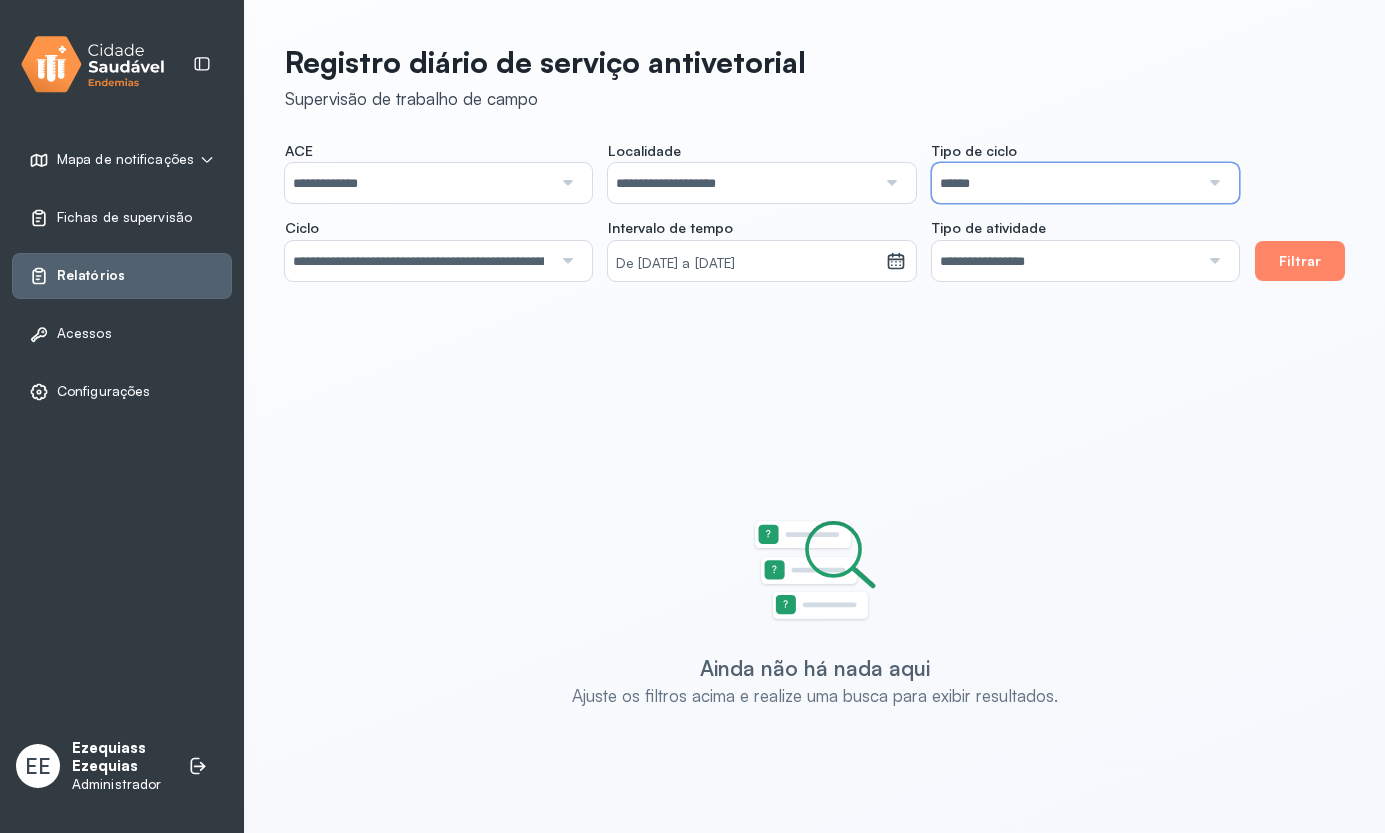 click on "******" at bounding box center (1065, 183) 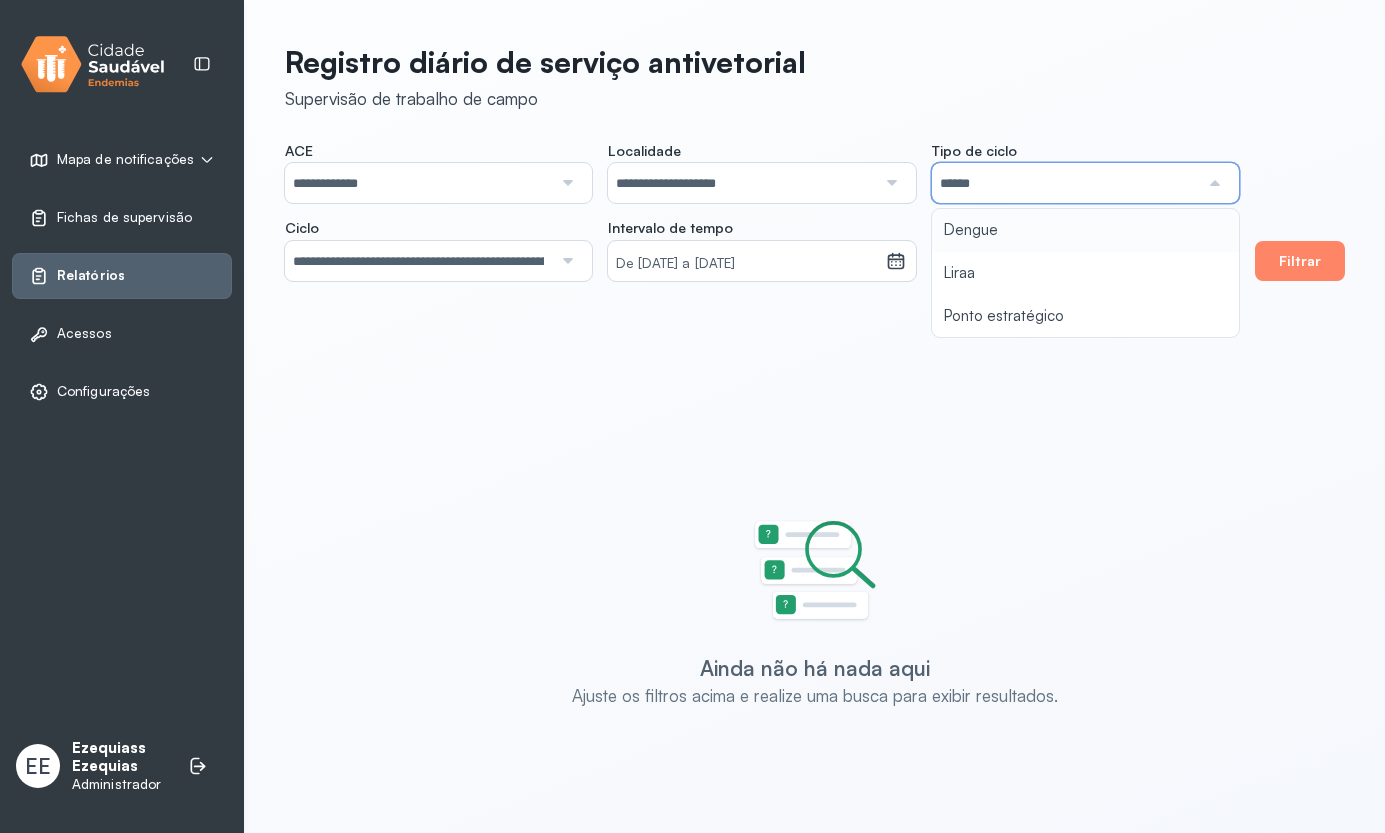 type 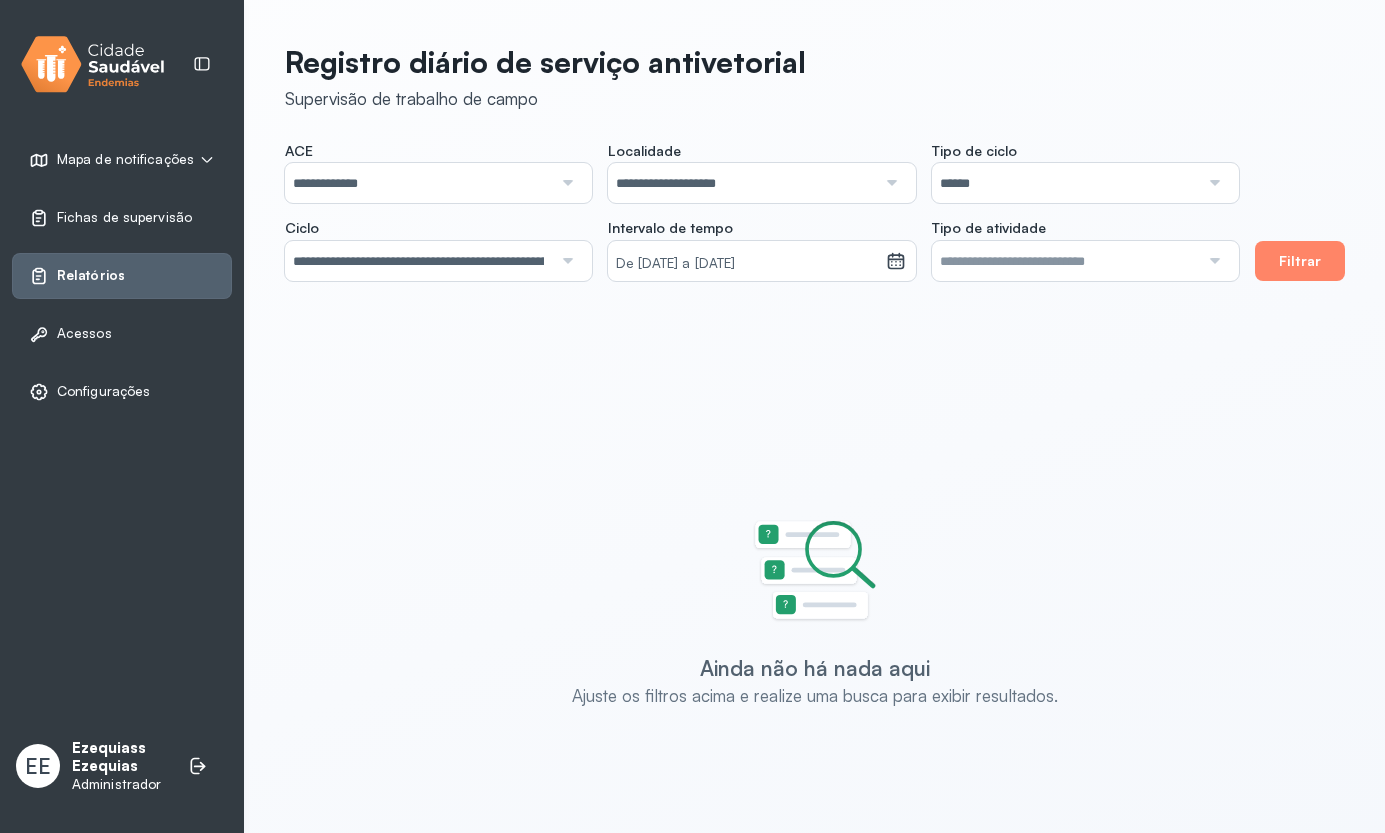 click on "**********" at bounding box center (762, 211) 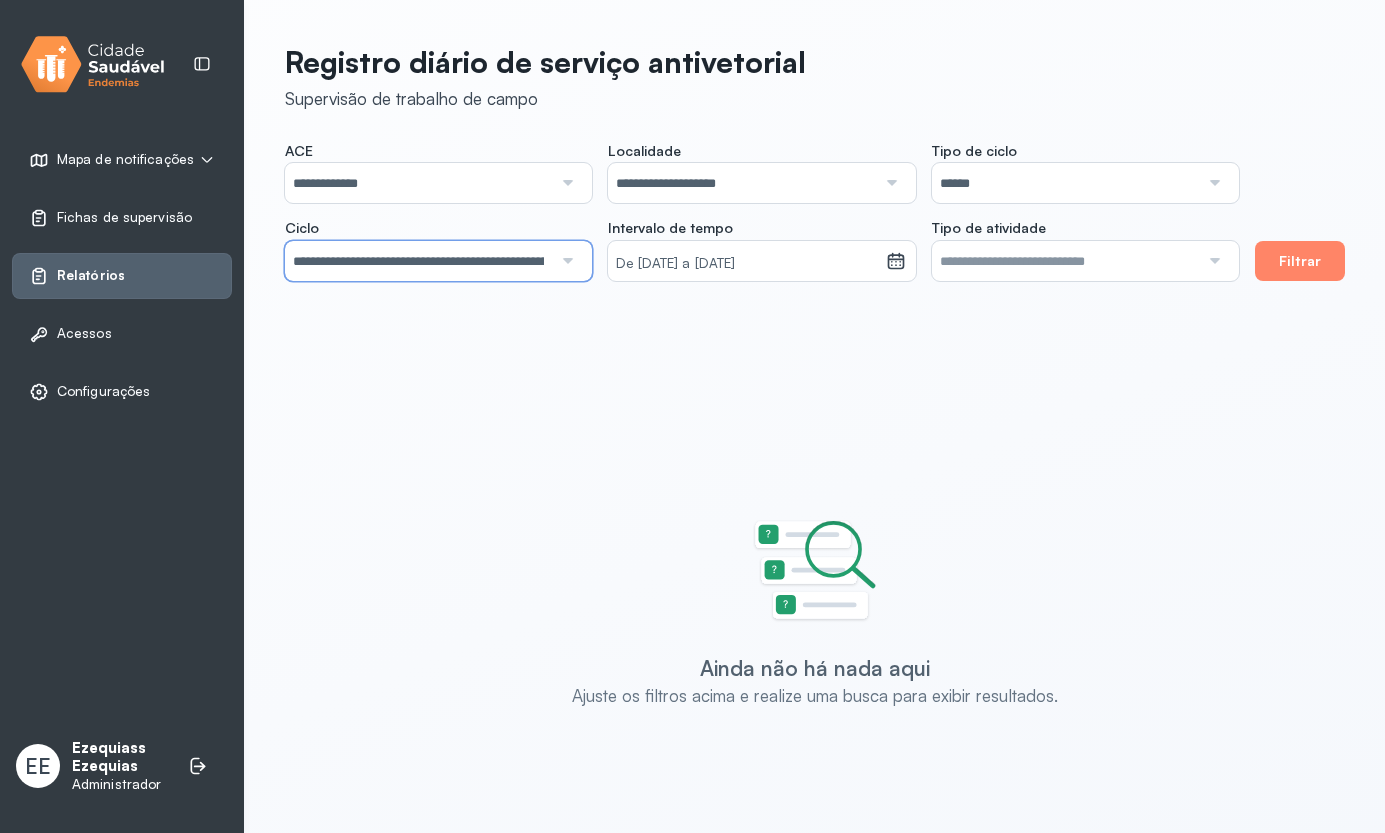 click on "**********" at bounding box center (418, 261) 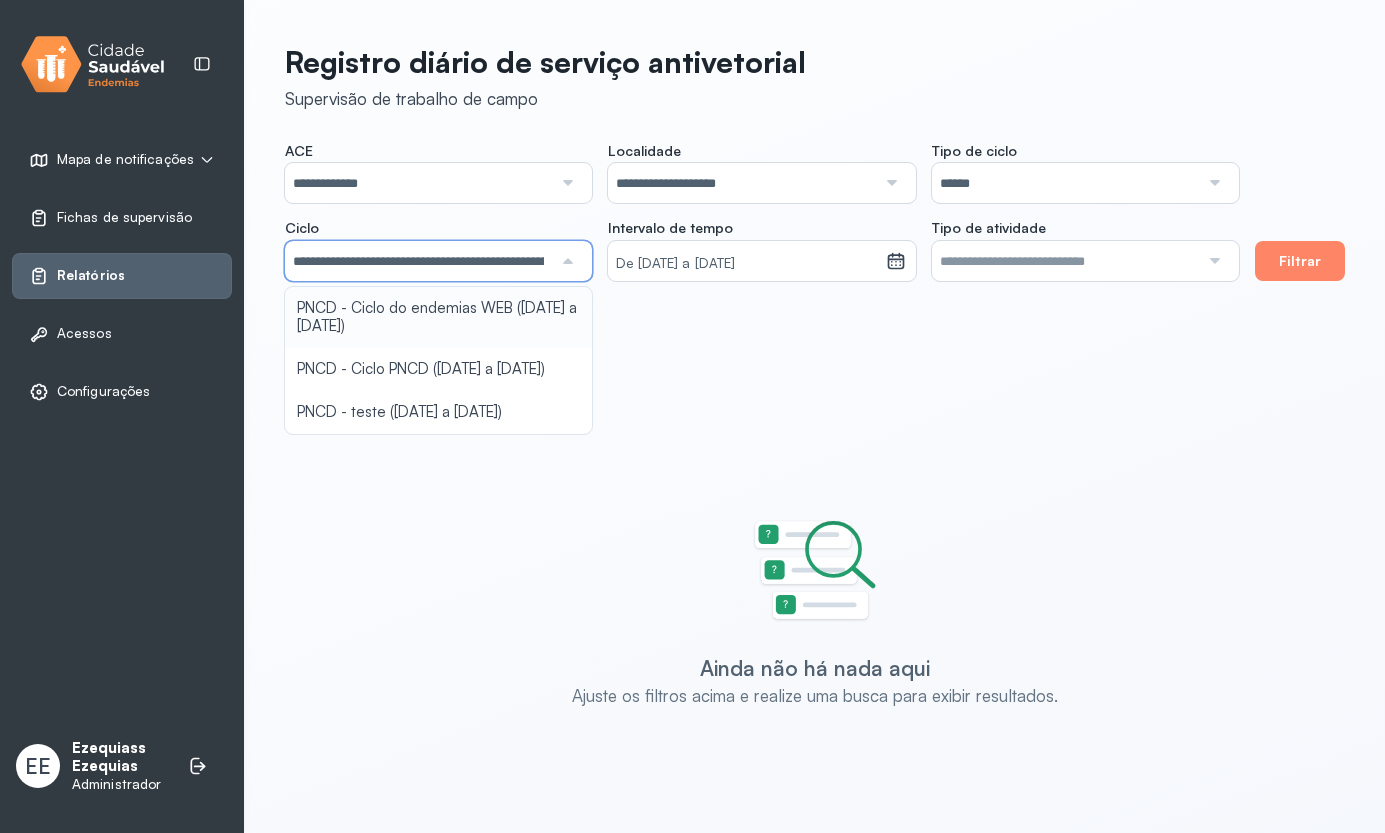 click on "**********" 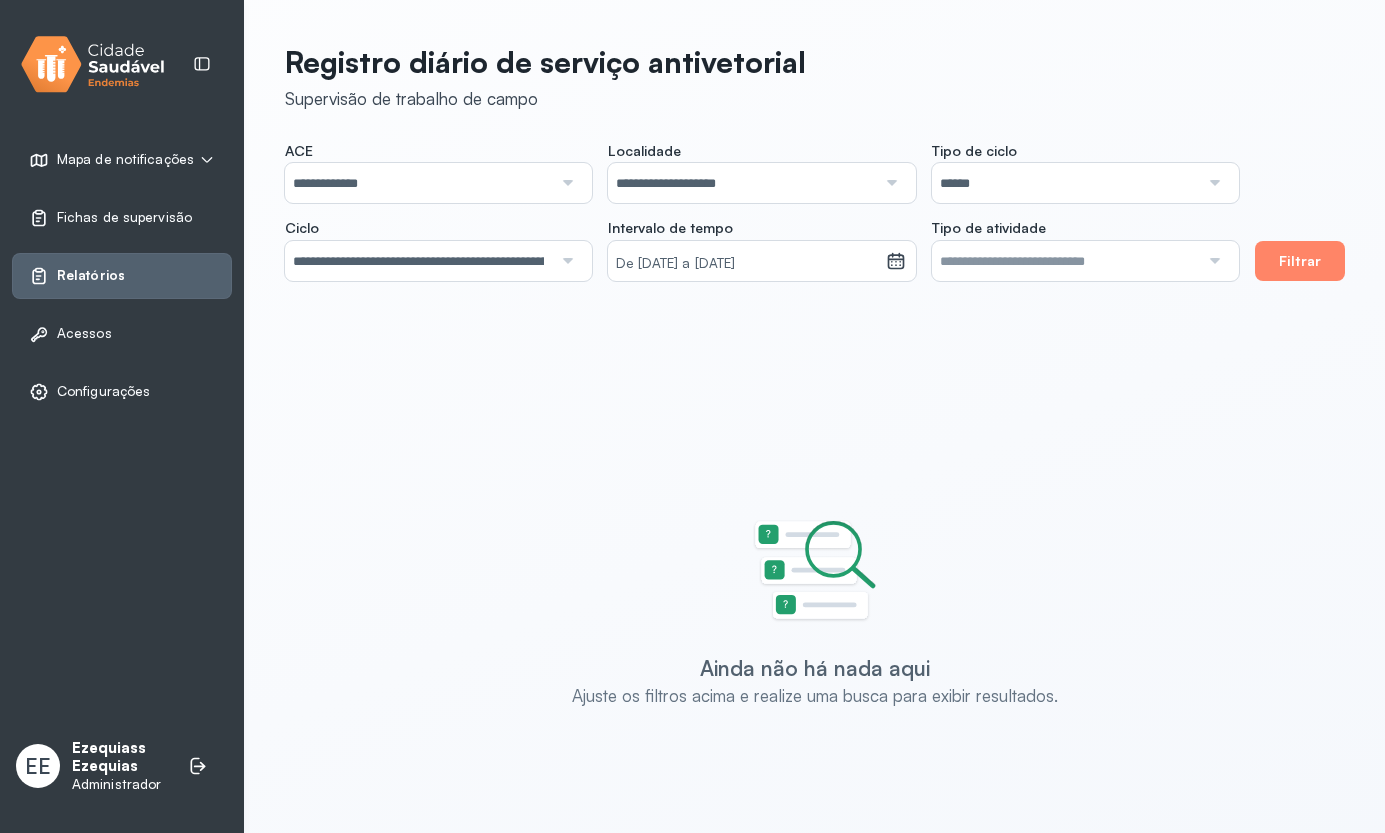 click on "**********" 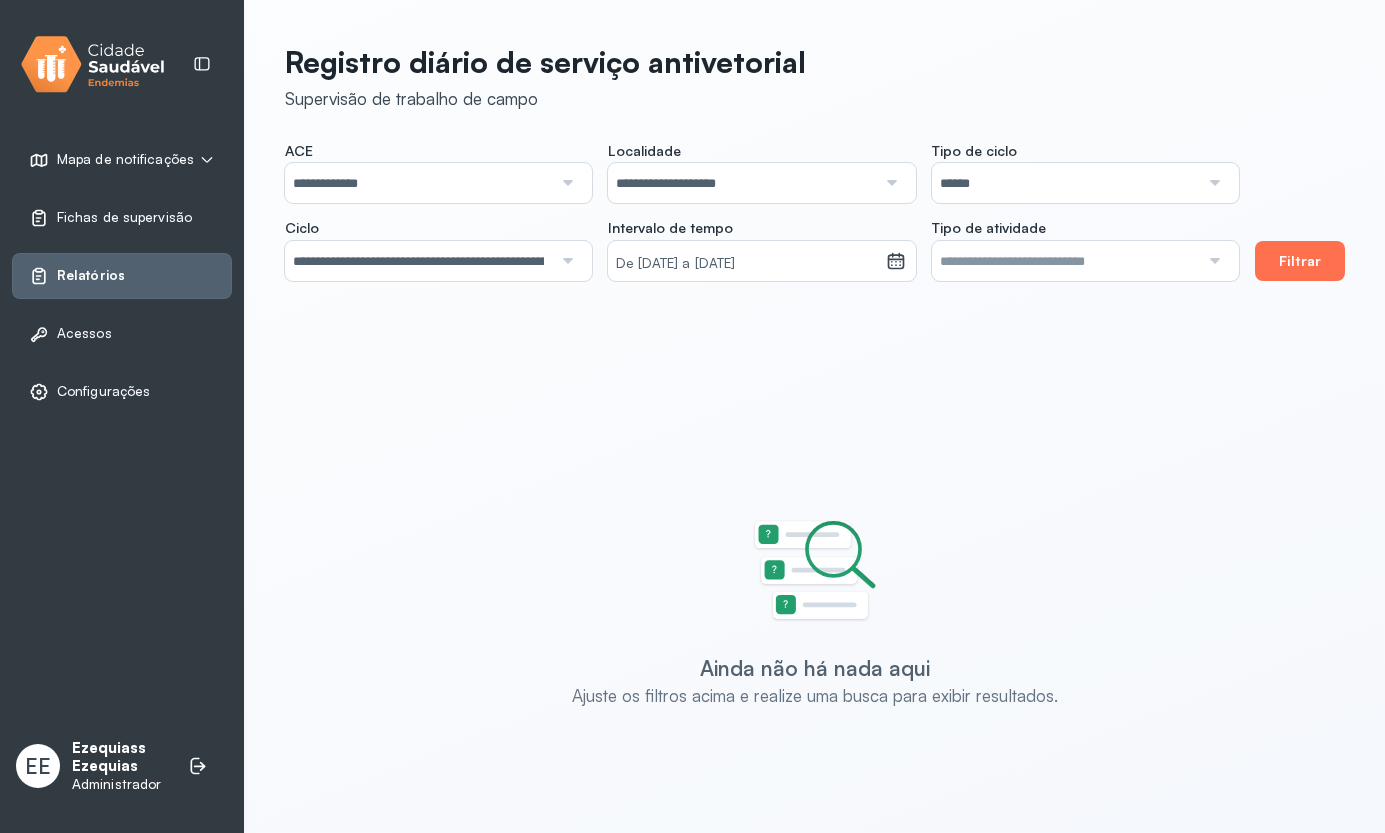 click on "Filtrar" at bounding box center (1300, 261) 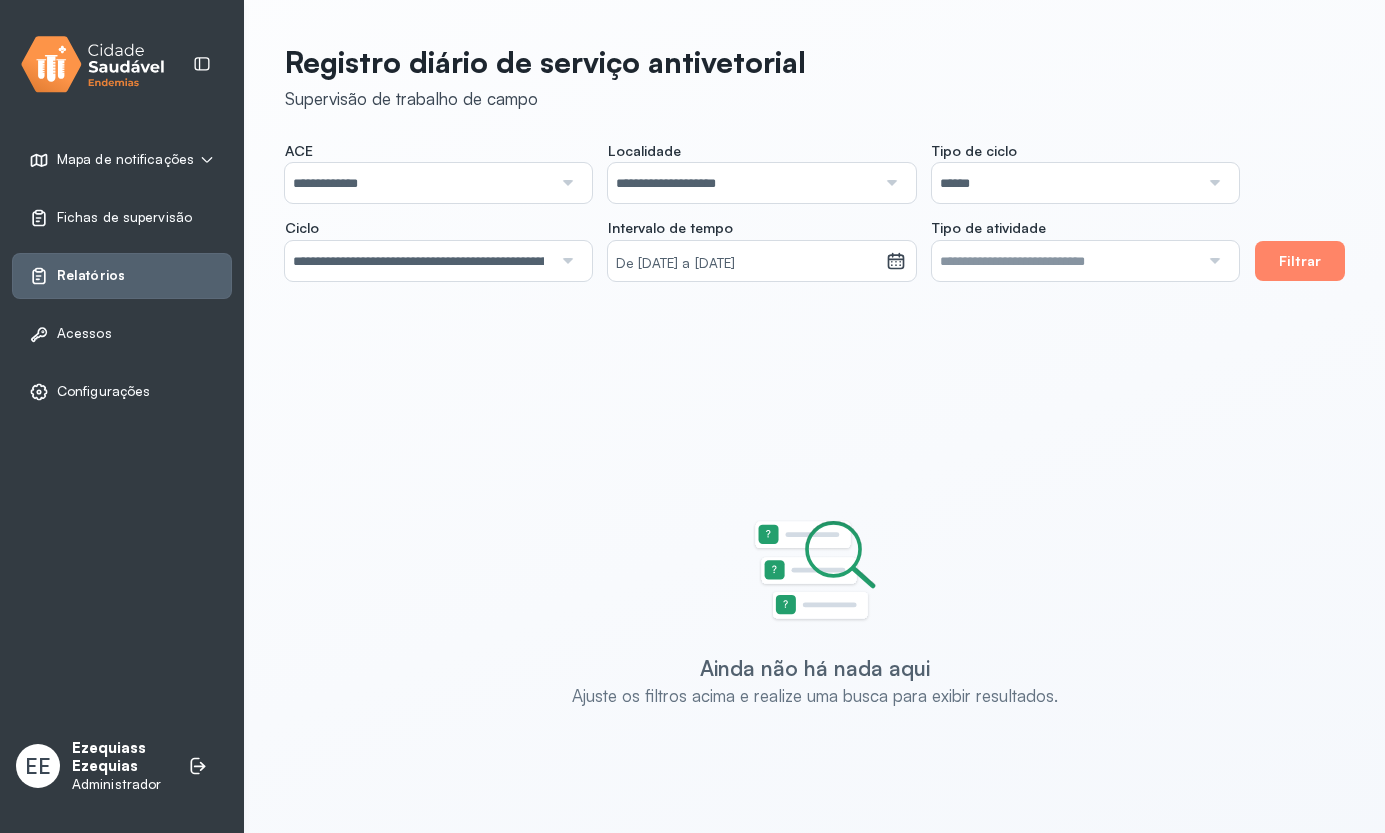 click on "**********" at bounding box center [418, 261] 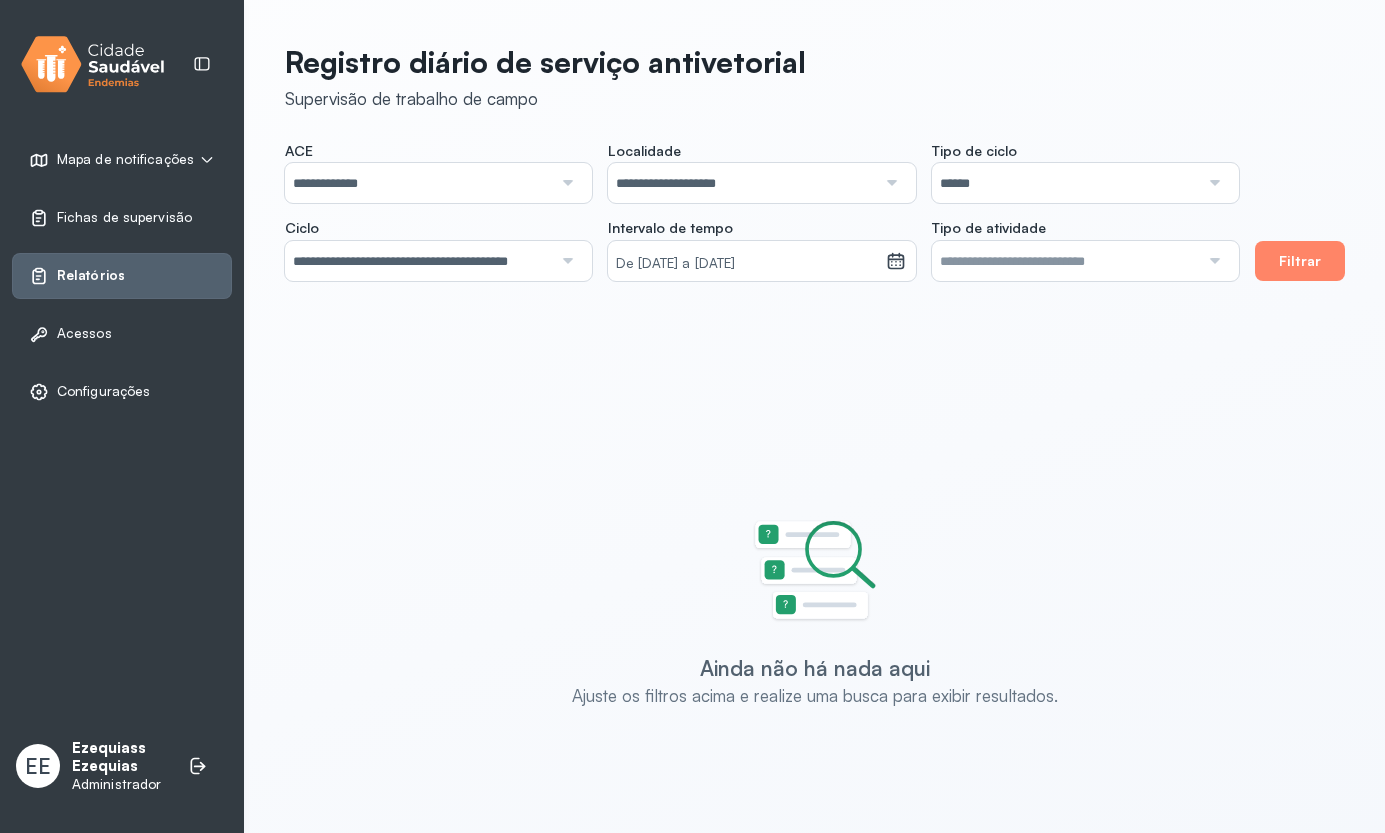 click on "**********" 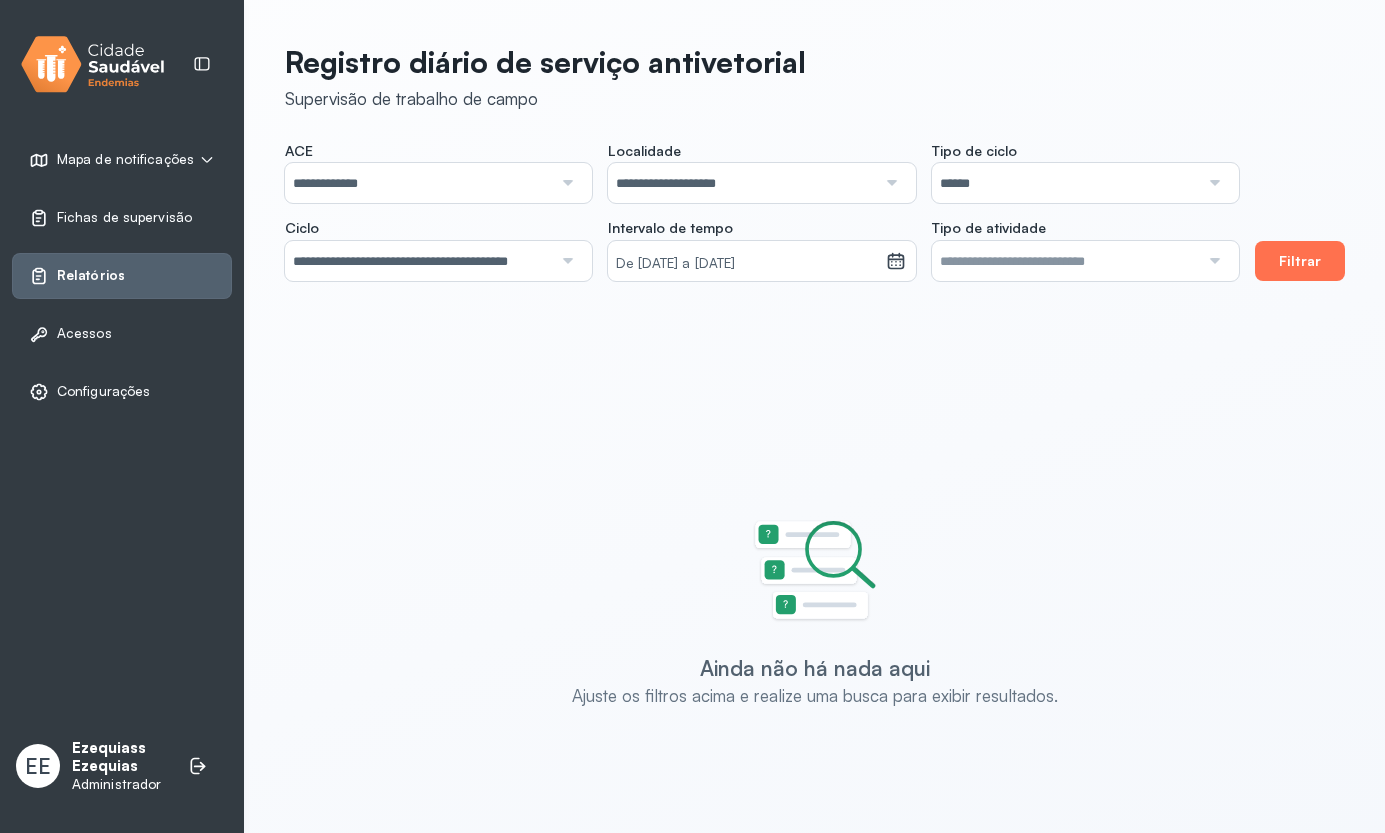 click on "Filtrar" at bounding box center [1300, 261] 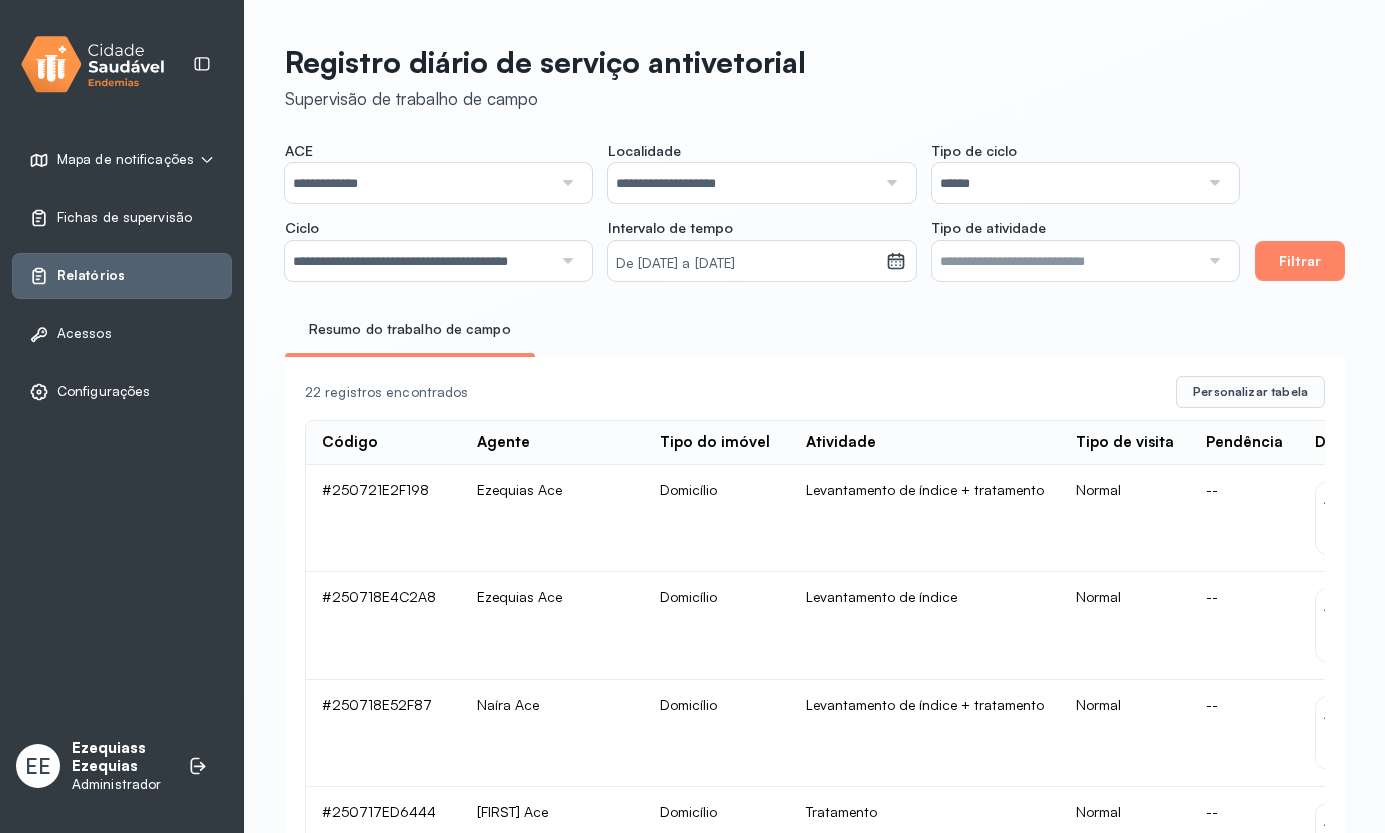 scroll, scrollTop: 0, scrollLeft: 360, axis: horizontal 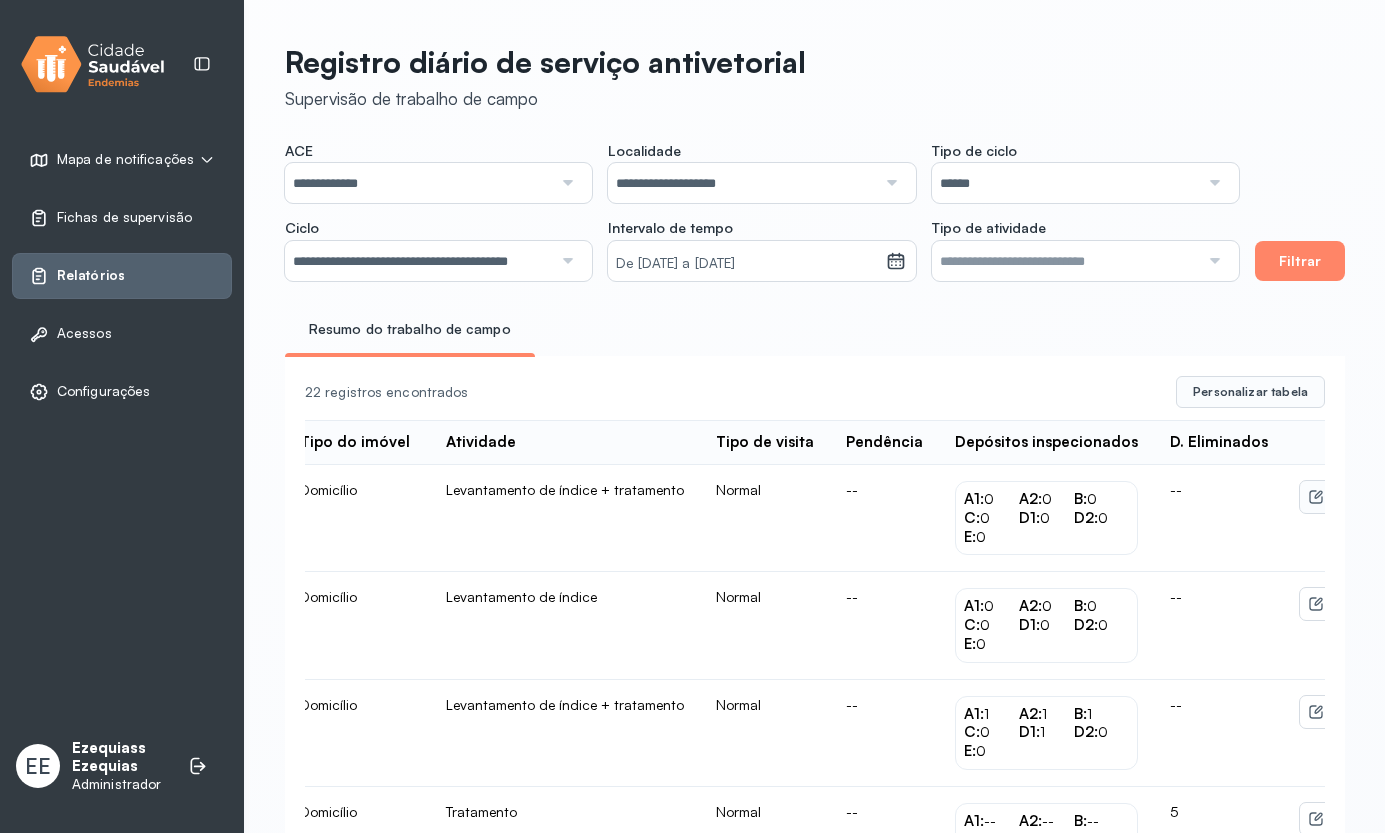 click 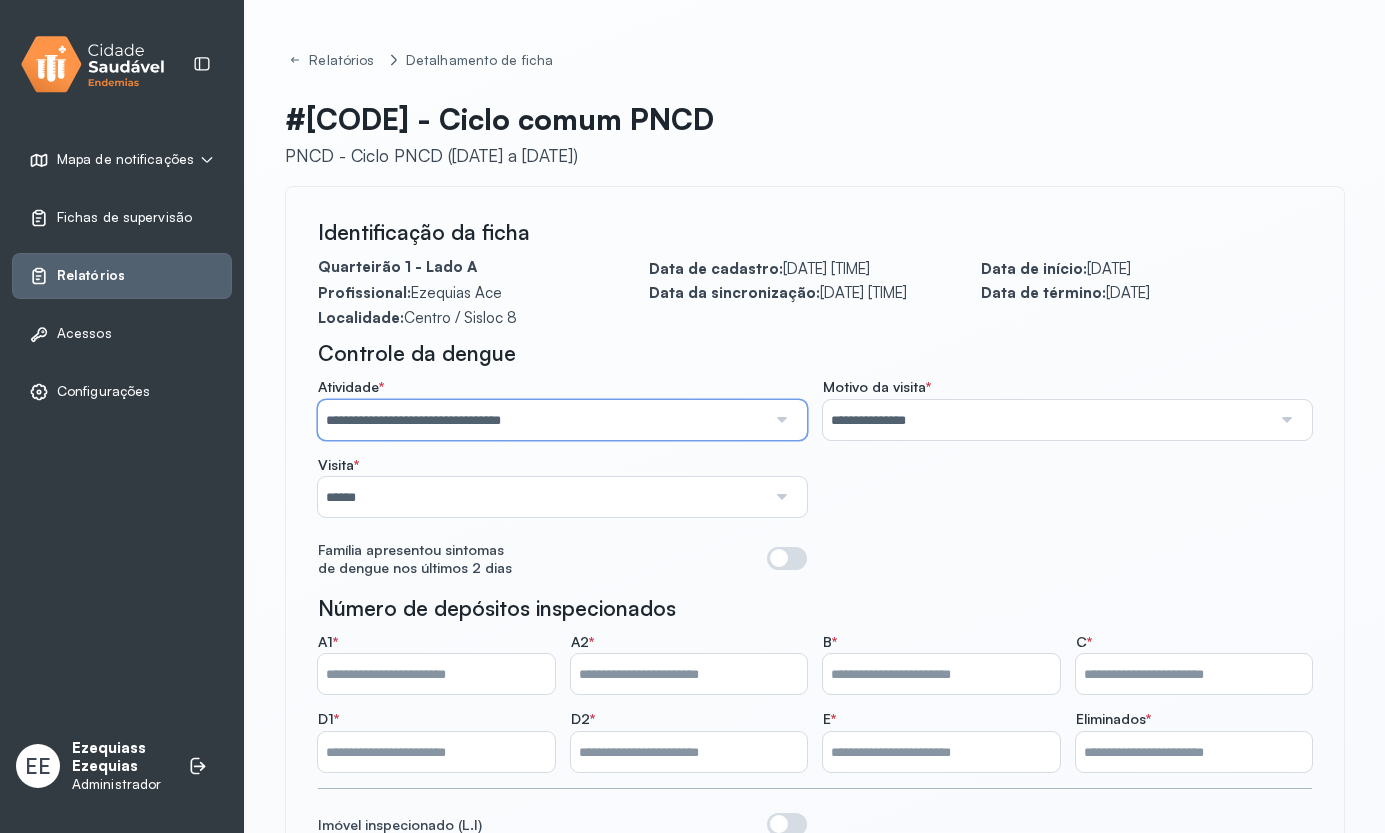 click on "**********" at bounding box center [542, 420] 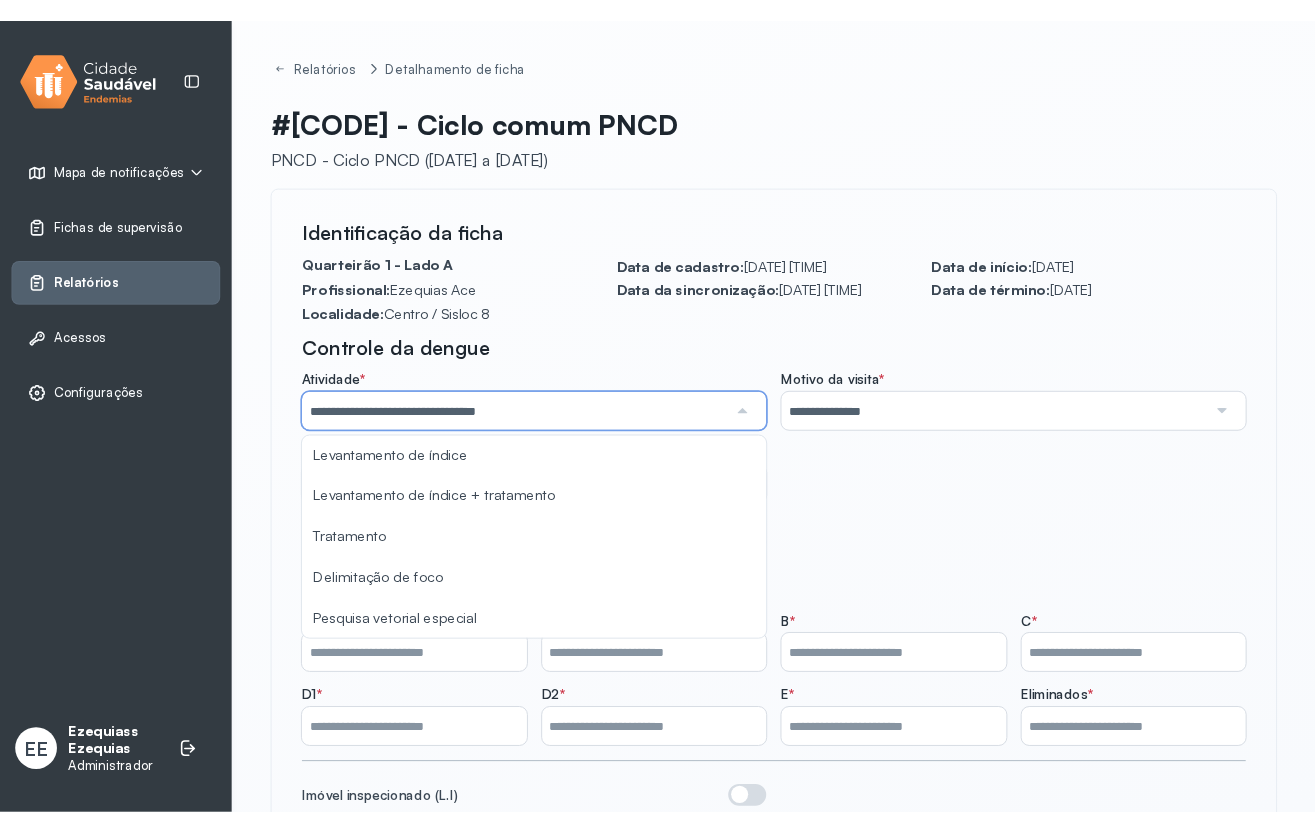 scroll, scrollTop: 0, scrollLeft: 0, axis: both 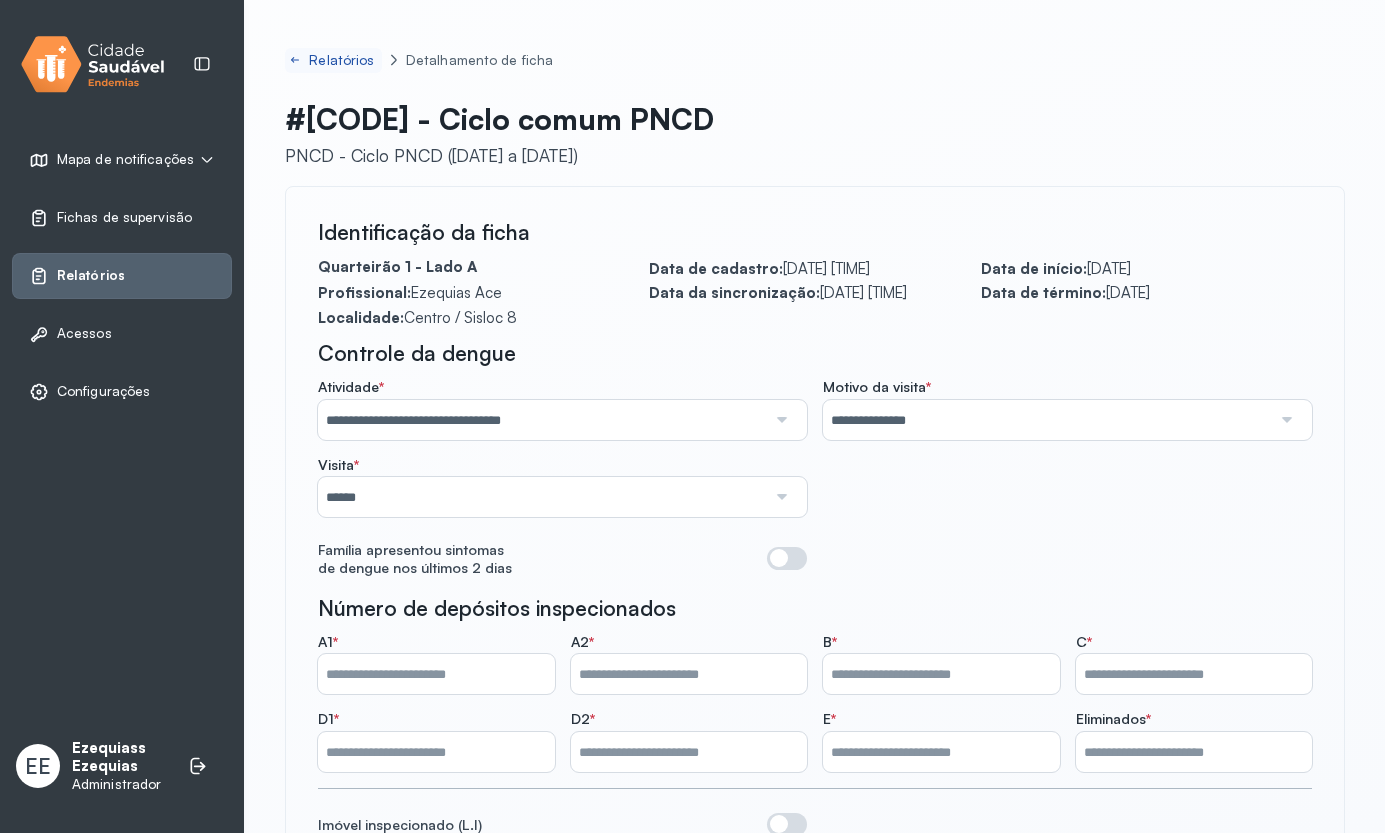 click on "Relatórios" at bounding box center [343, 60] 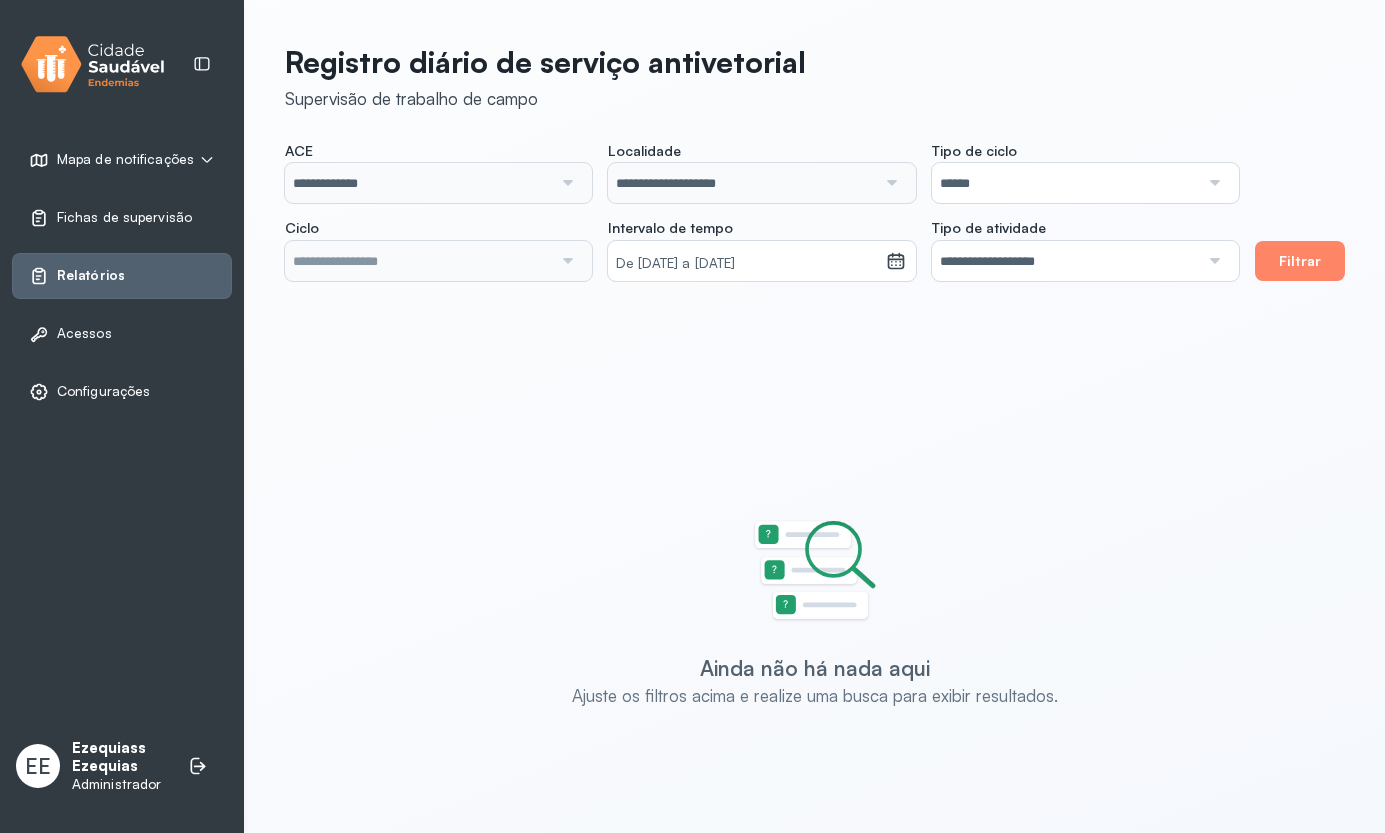 type on "**********" 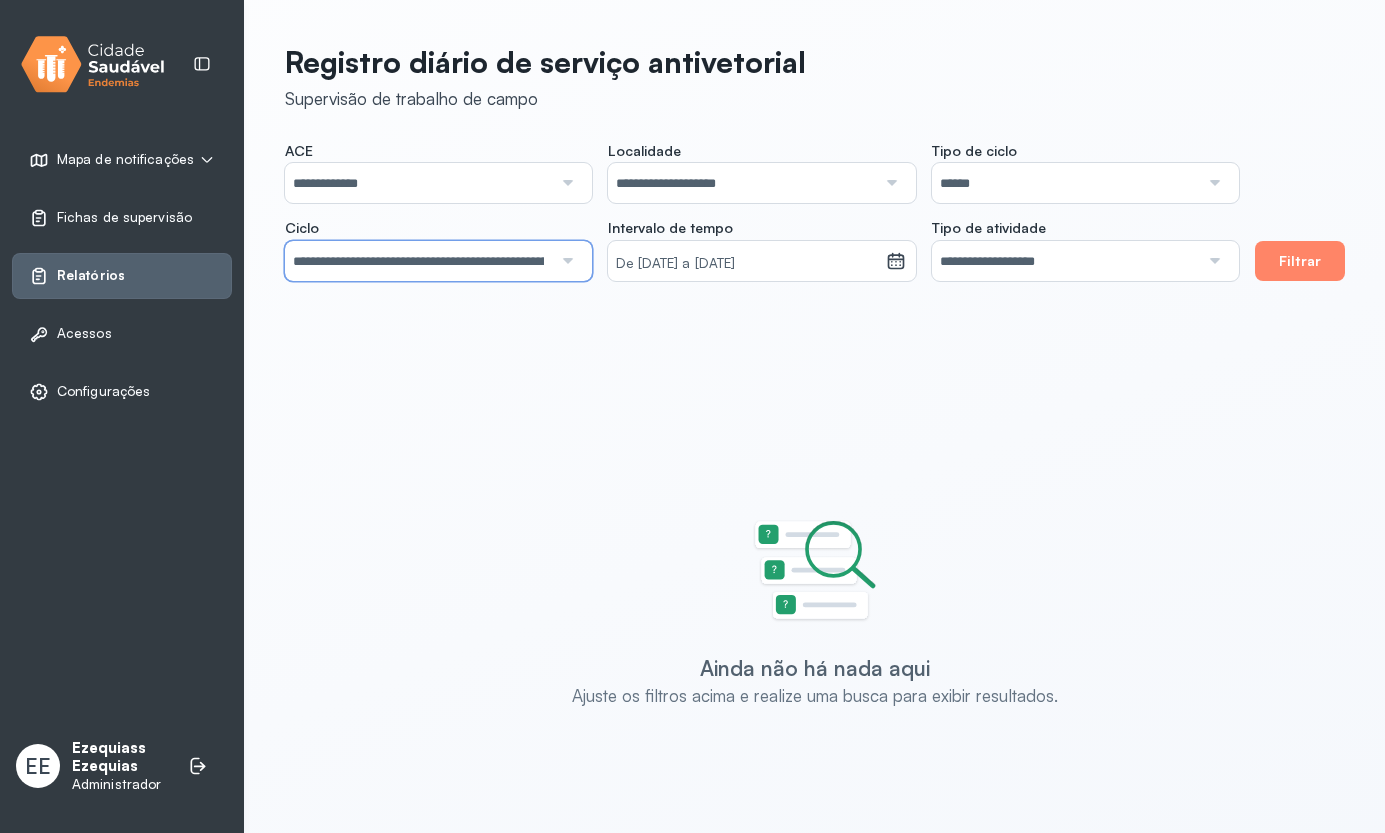 click on "**********" at bounding box center [418, 261] 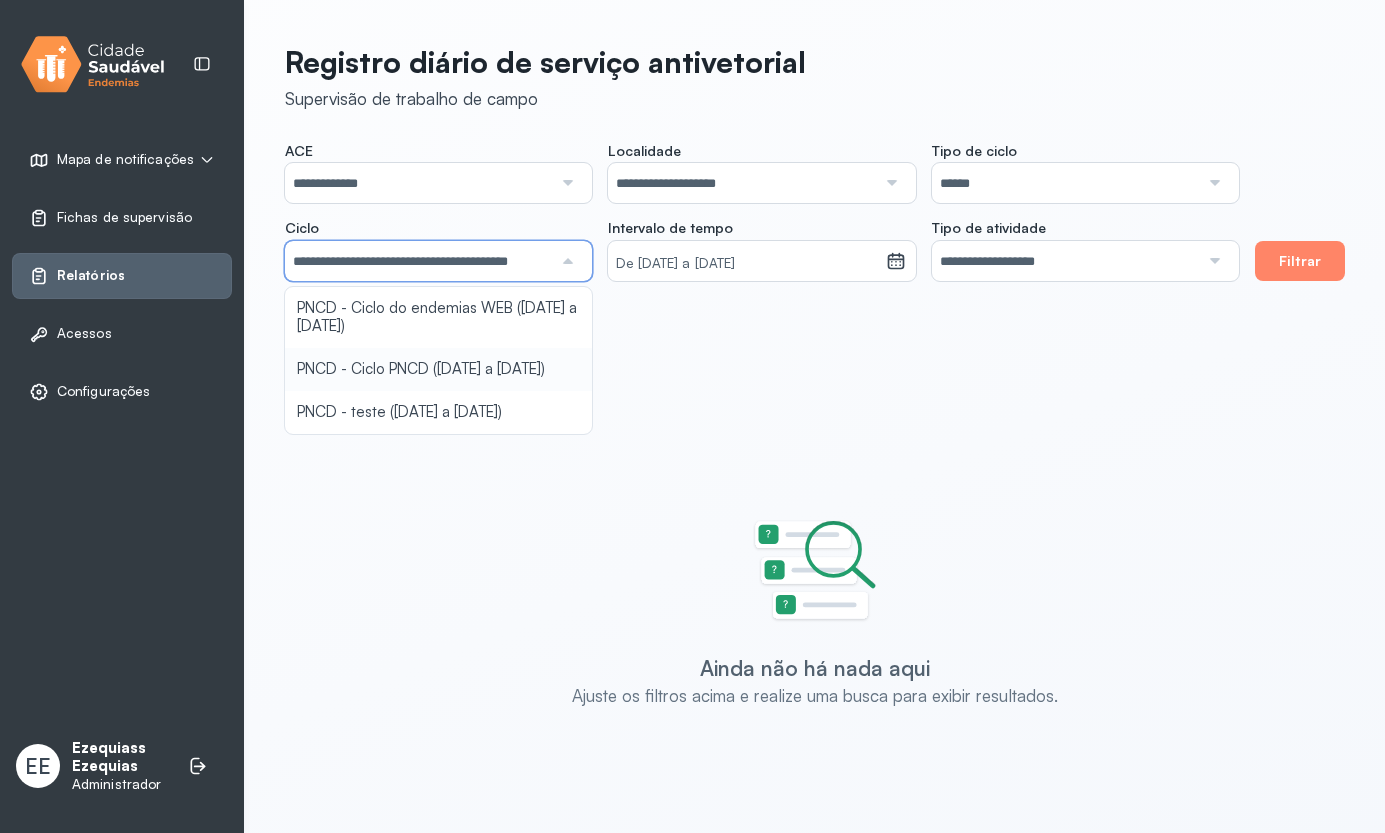 click on "**********" 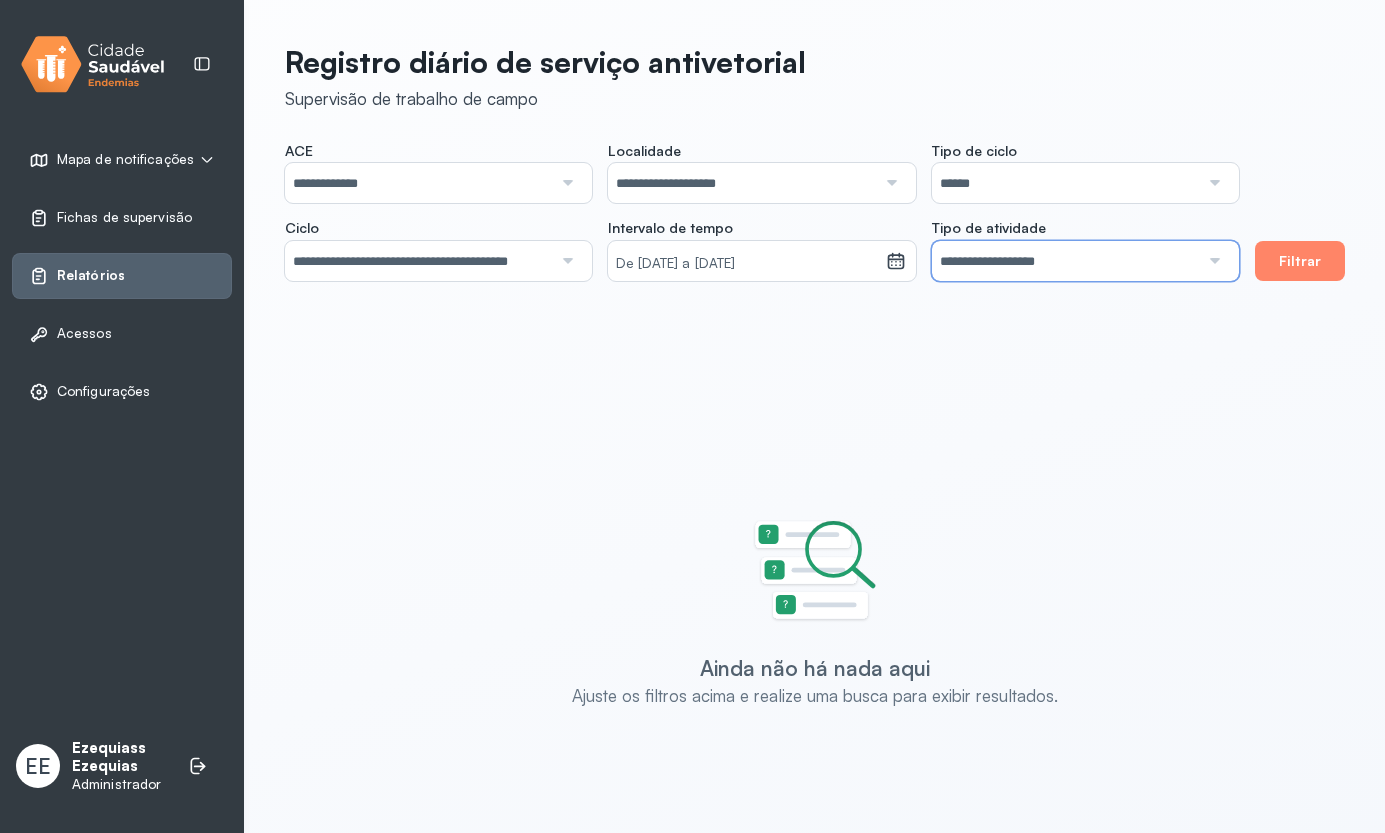 click on "**********" at bounding box center (1065, 261) 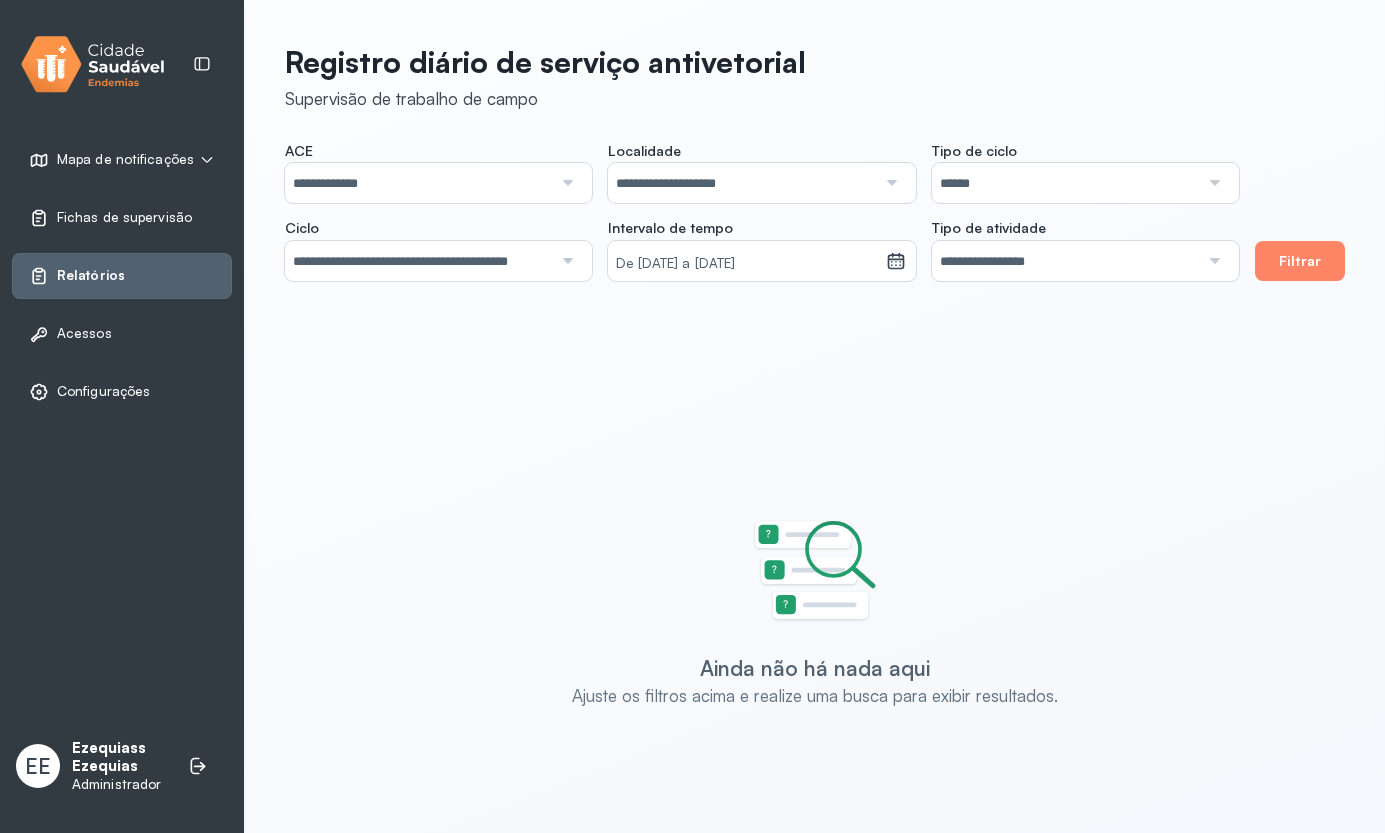 click on "**********" 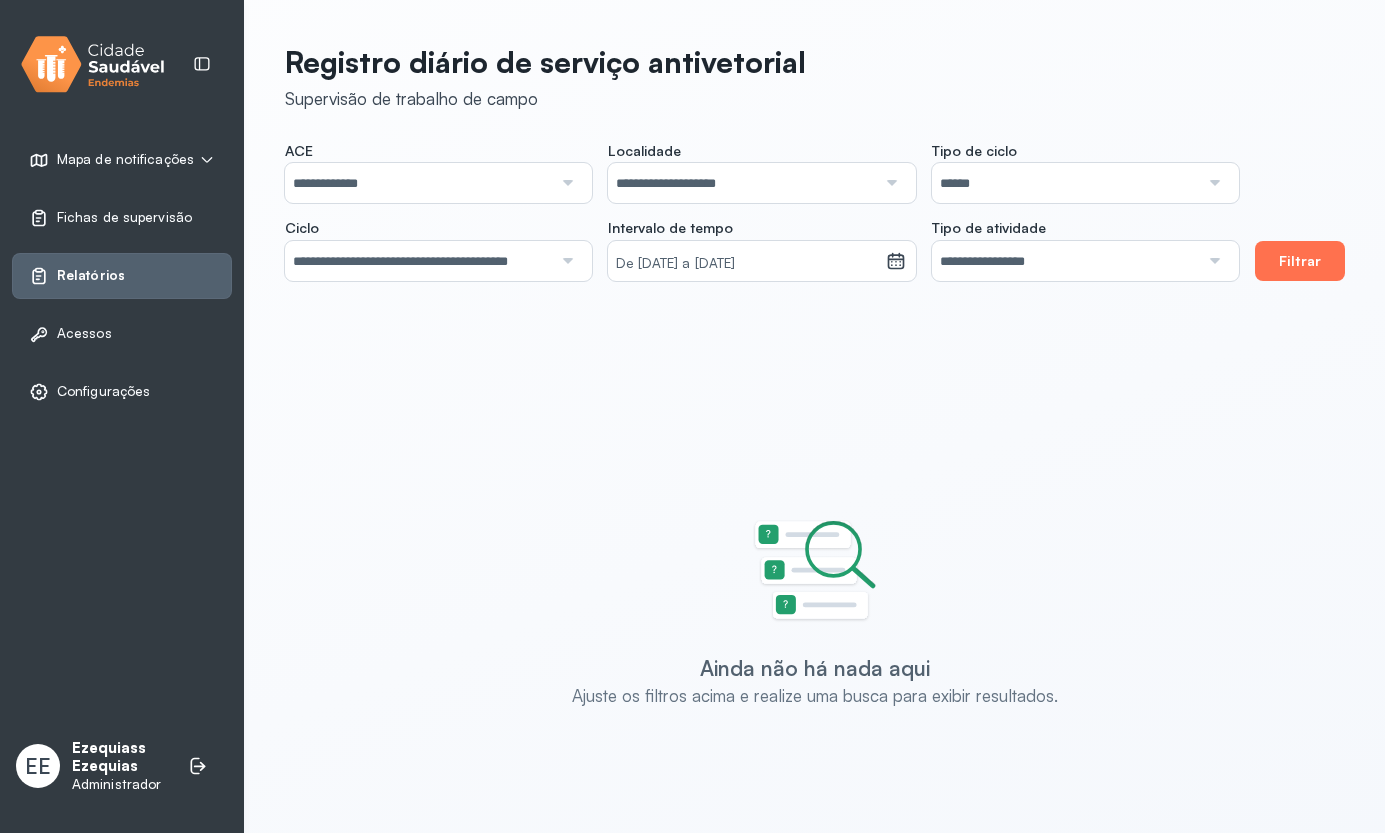 click on "Filtrar" at bounding box center [1300, 261] 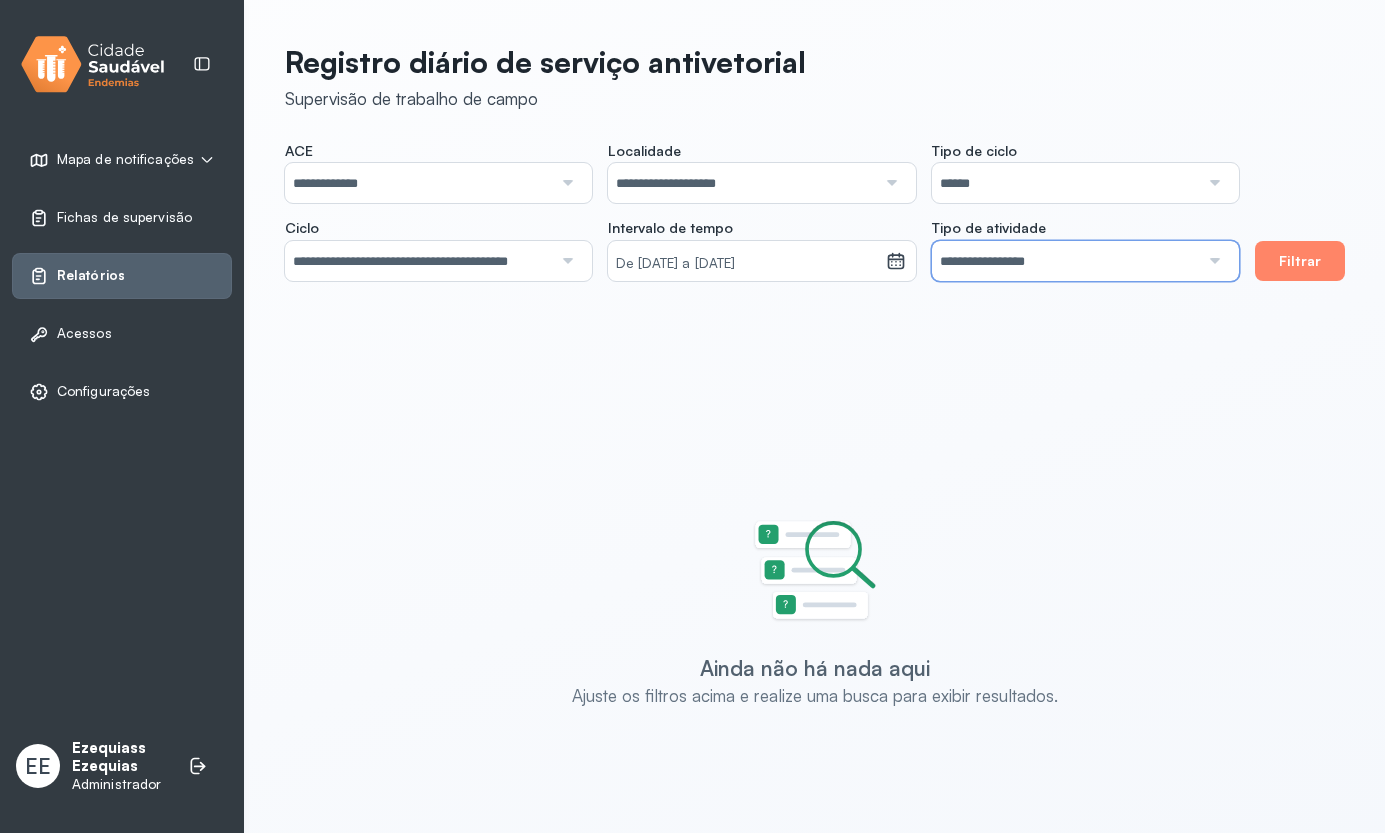 click on "**********" at bounding box center (1065, 261) 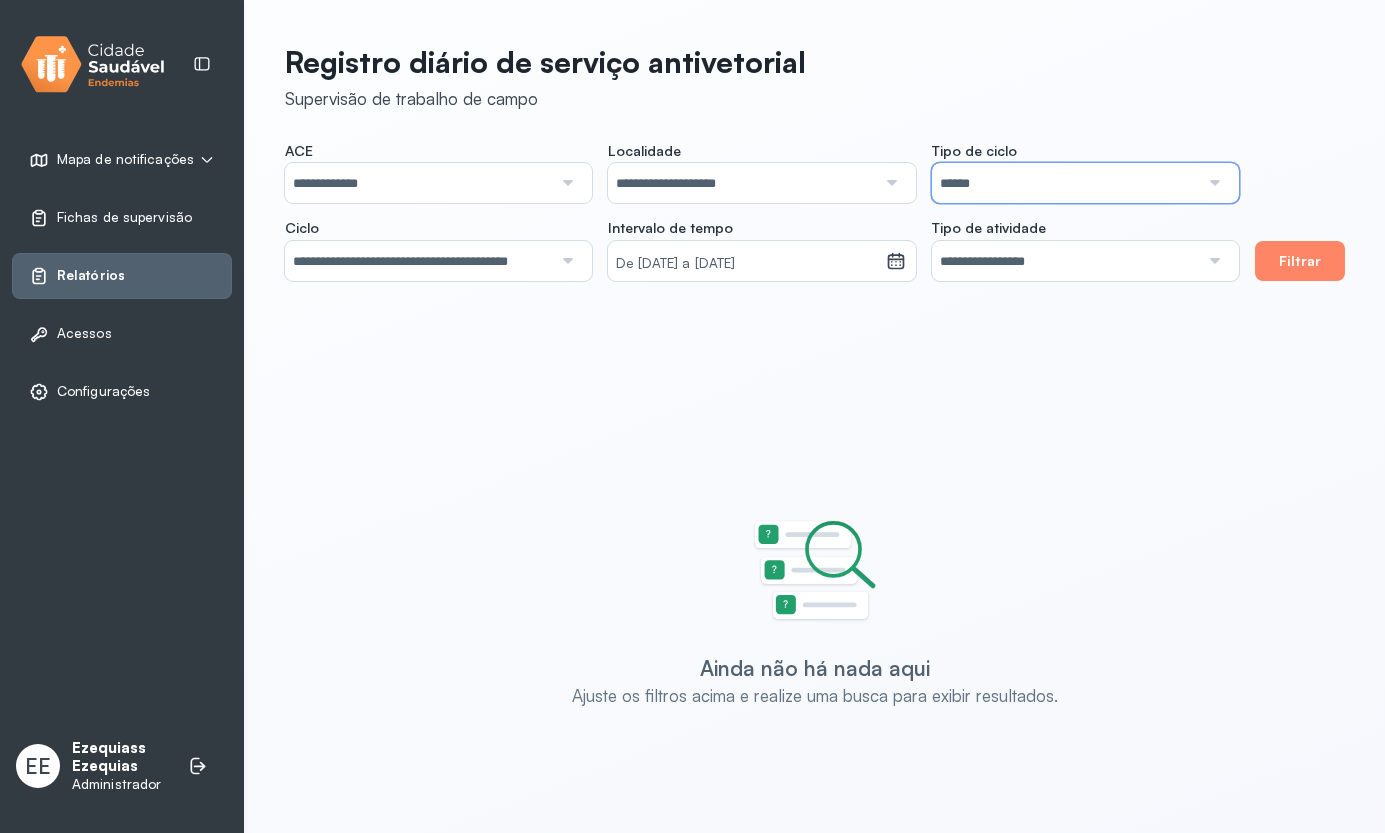 click on "******" at bounding box center [1065, 183] 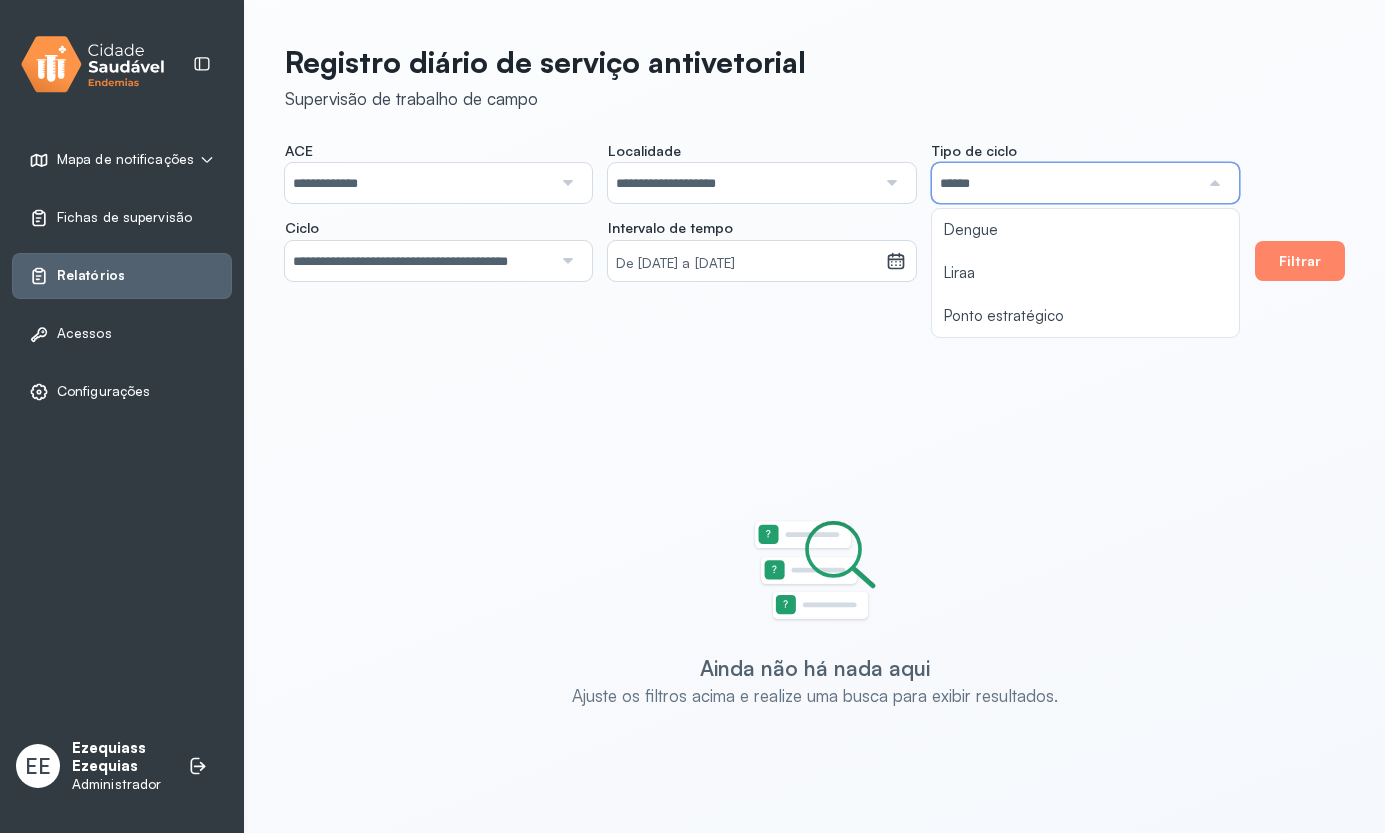 click on "**********" 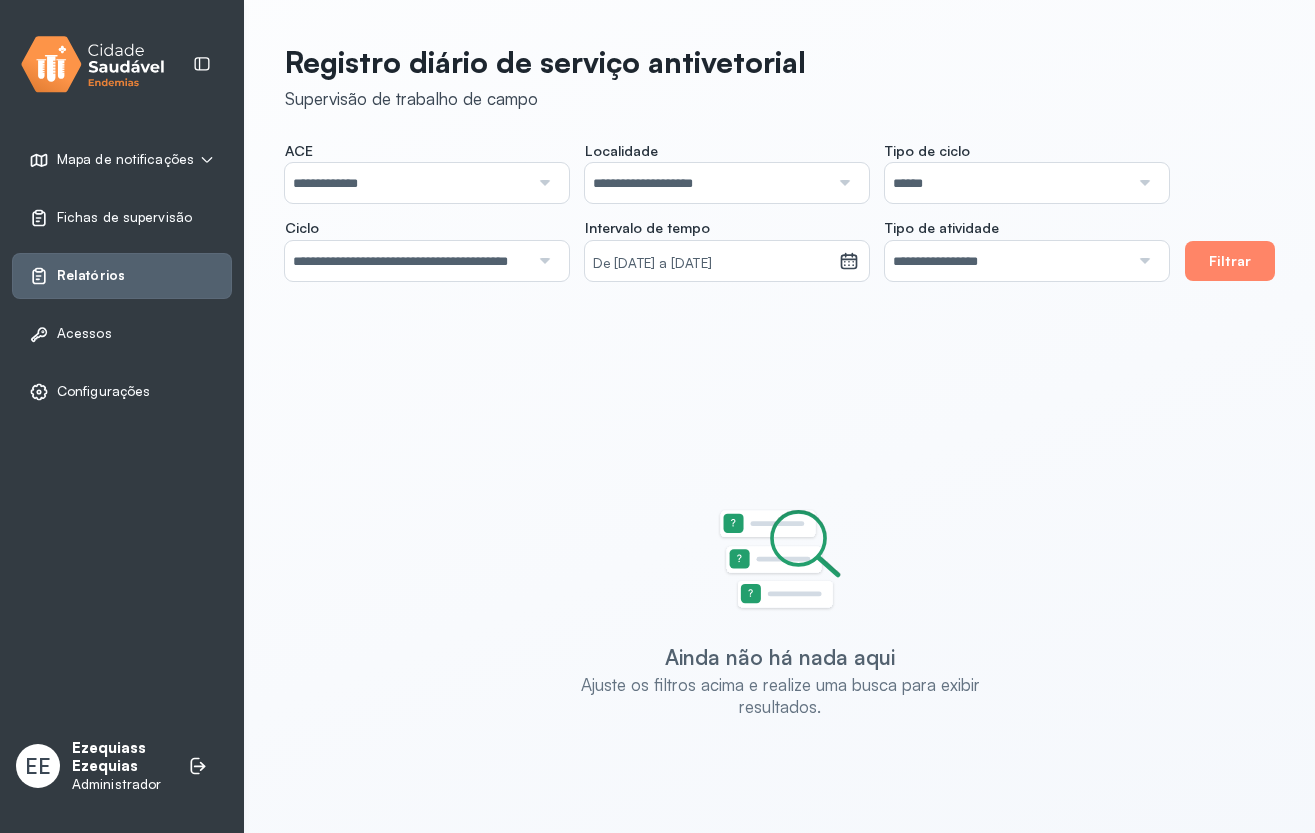 click on "**********" 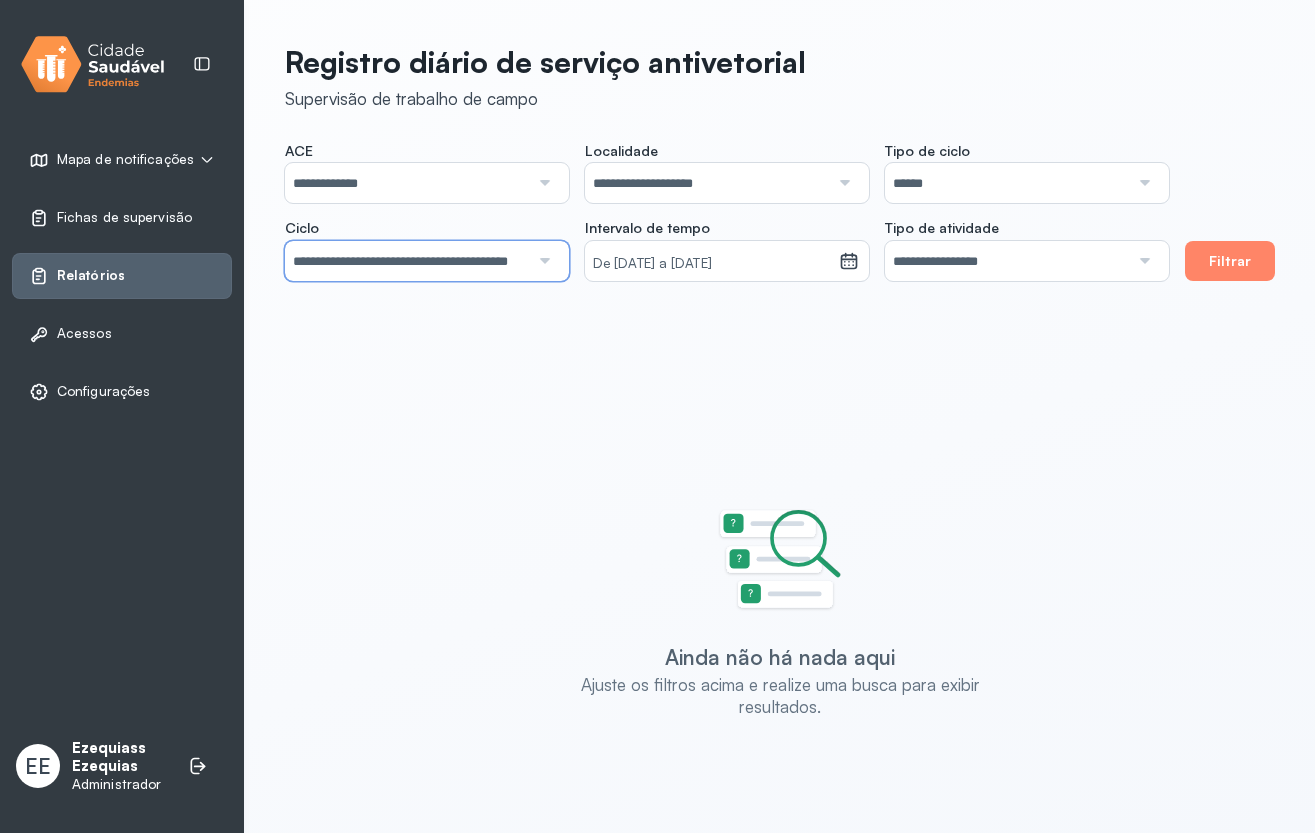 click on "**********" at bounding box center (407, 261) 